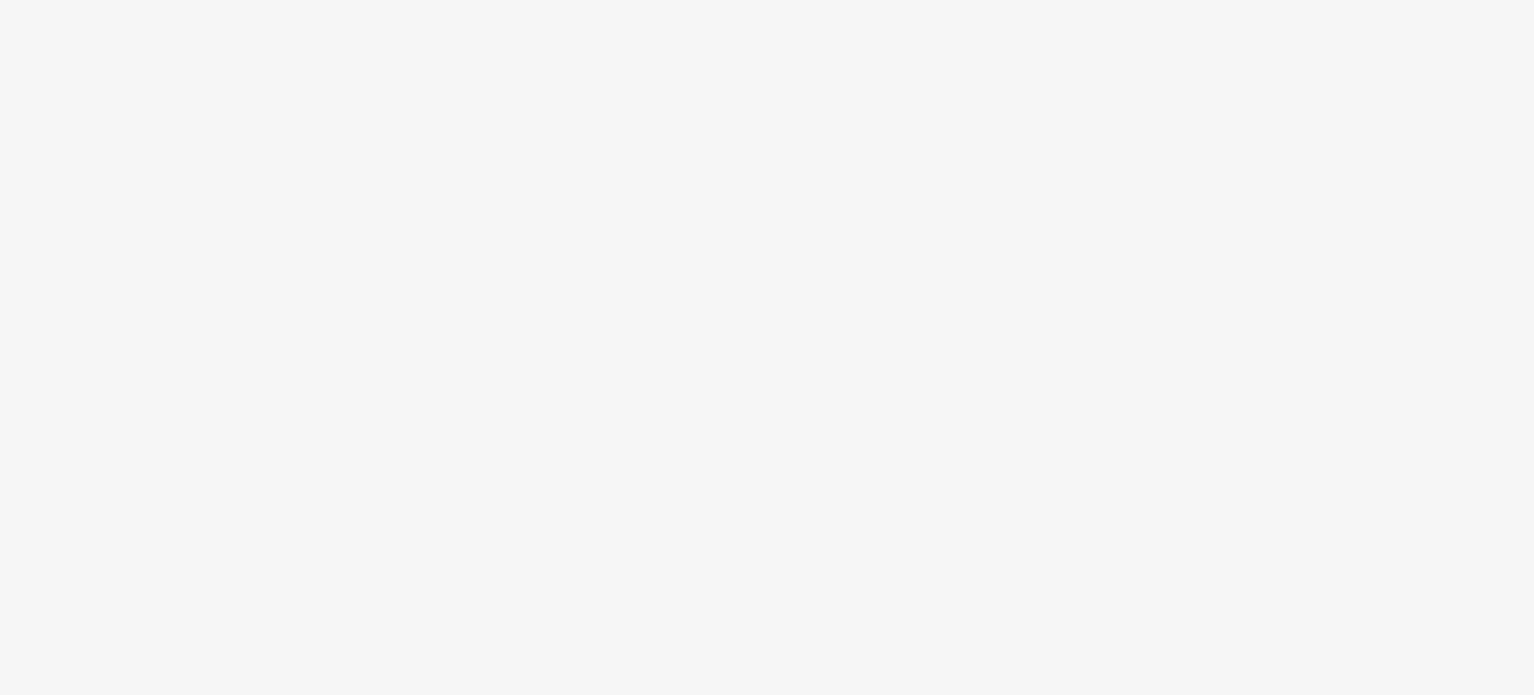 scroll, scrollTop: 0, scrollLeft: 0, axis: both 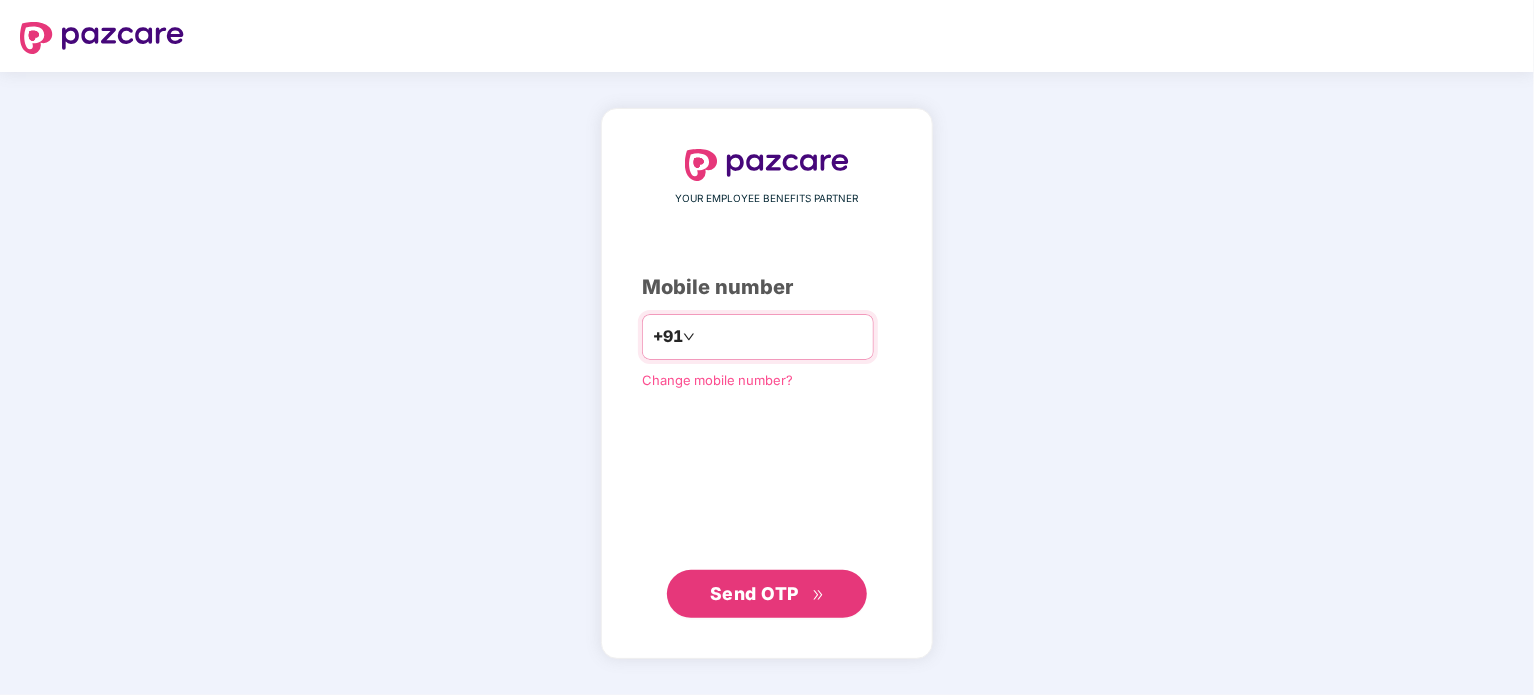type on "*" 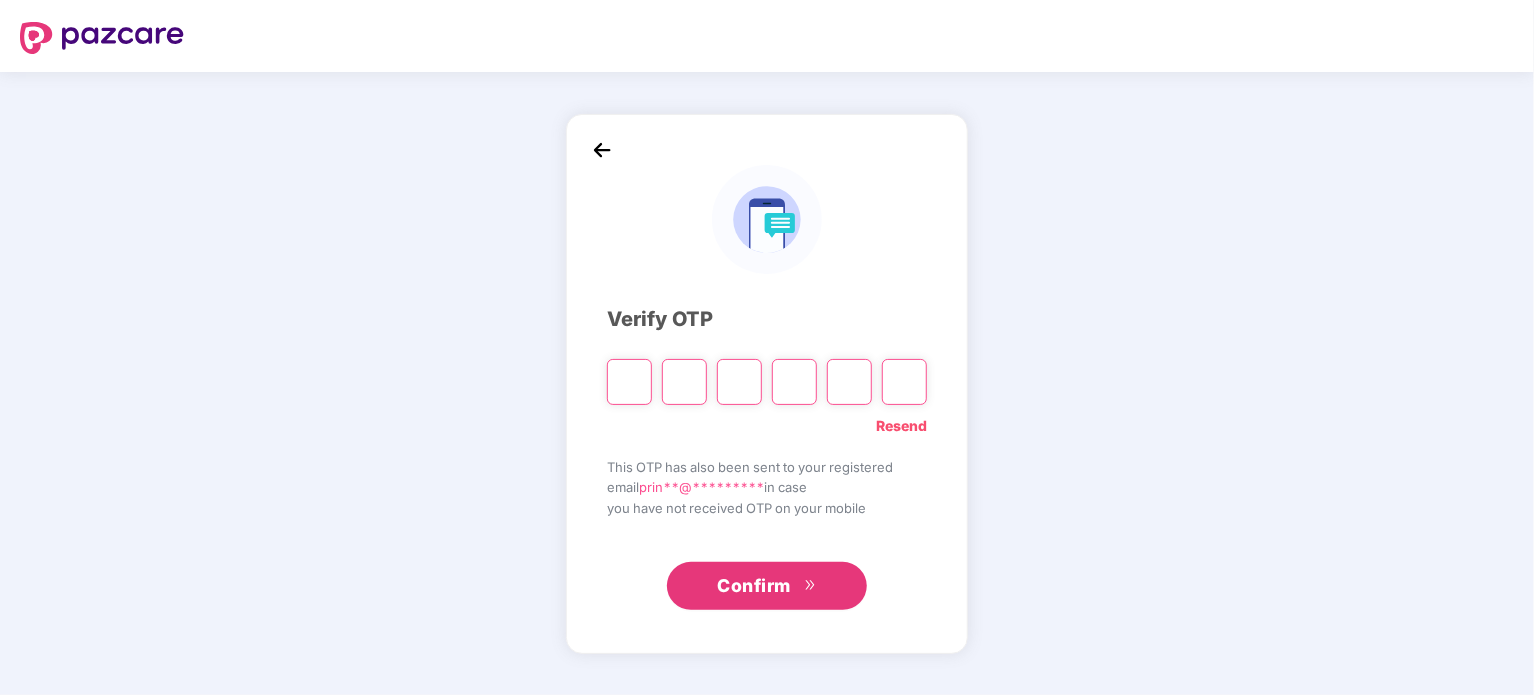 type on "*" 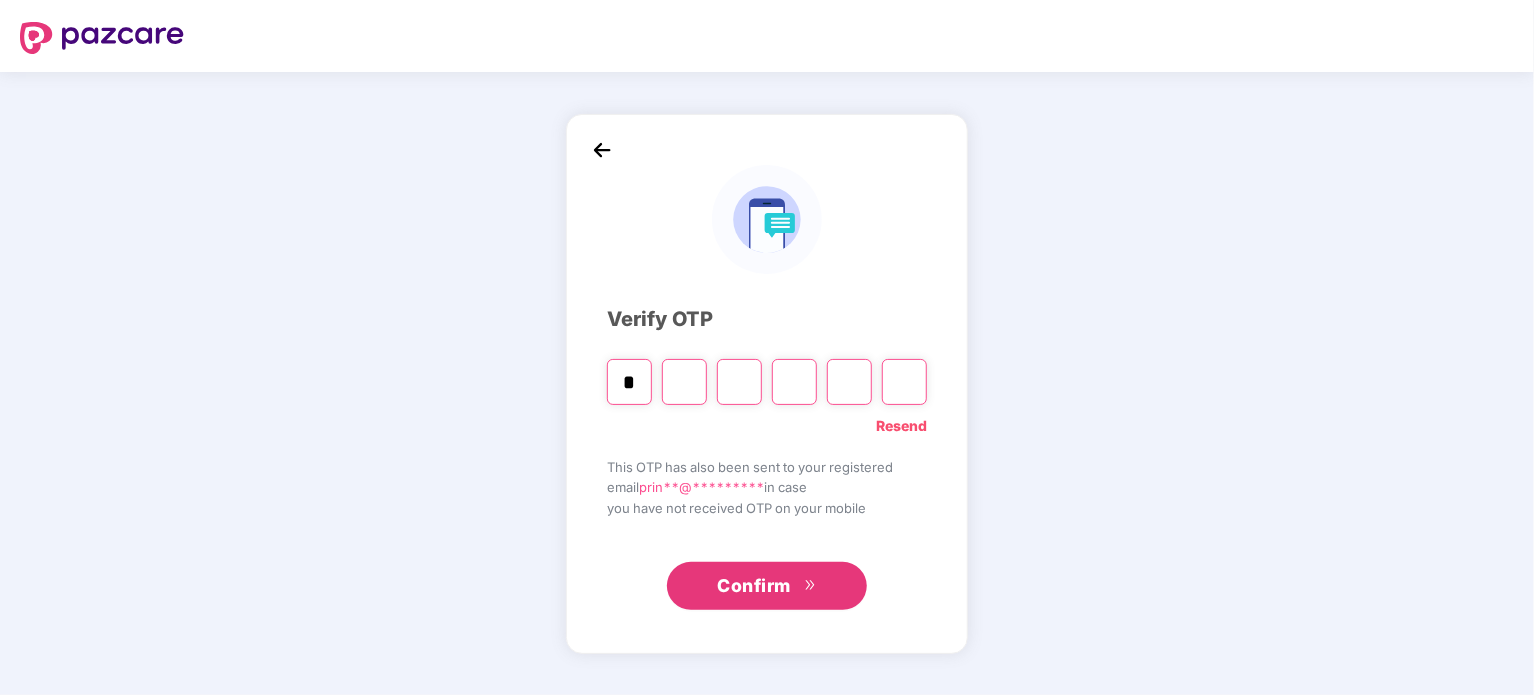 type on "*" 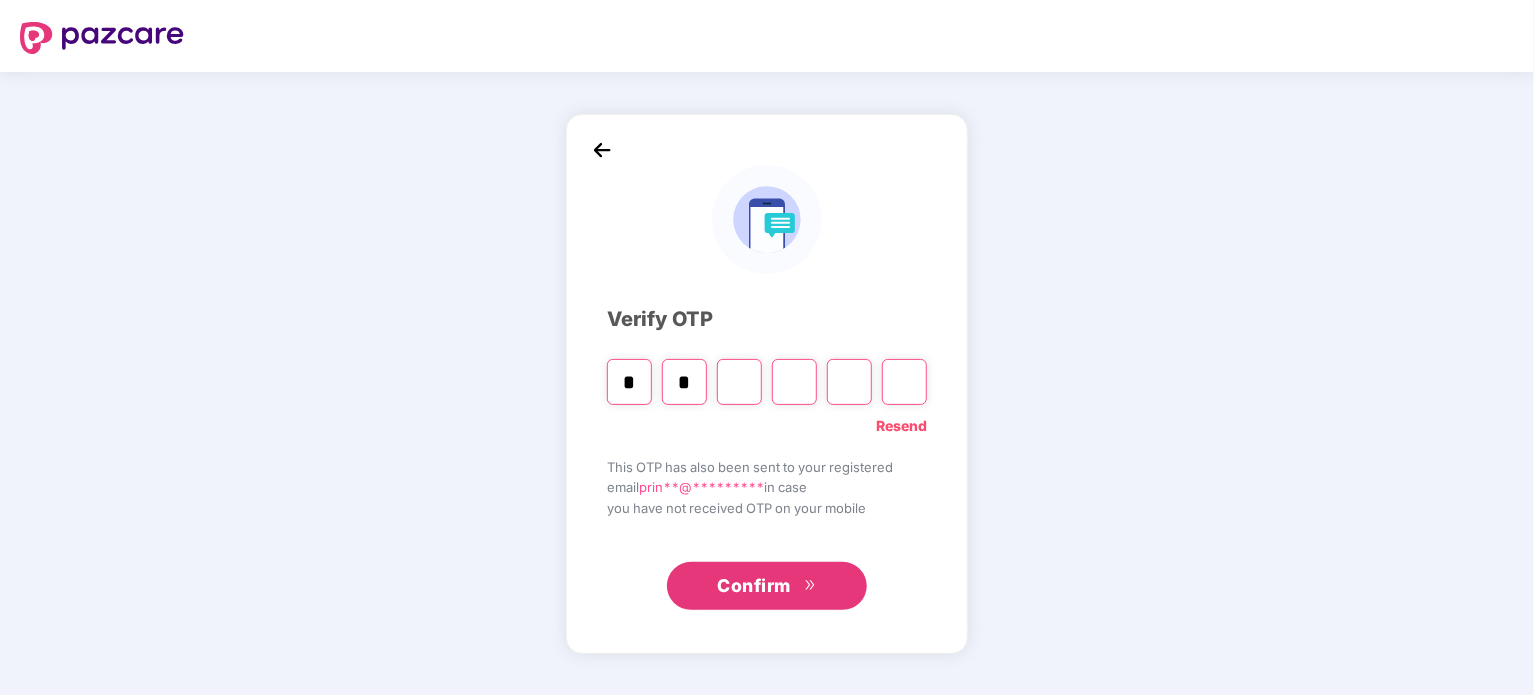 type on "*" 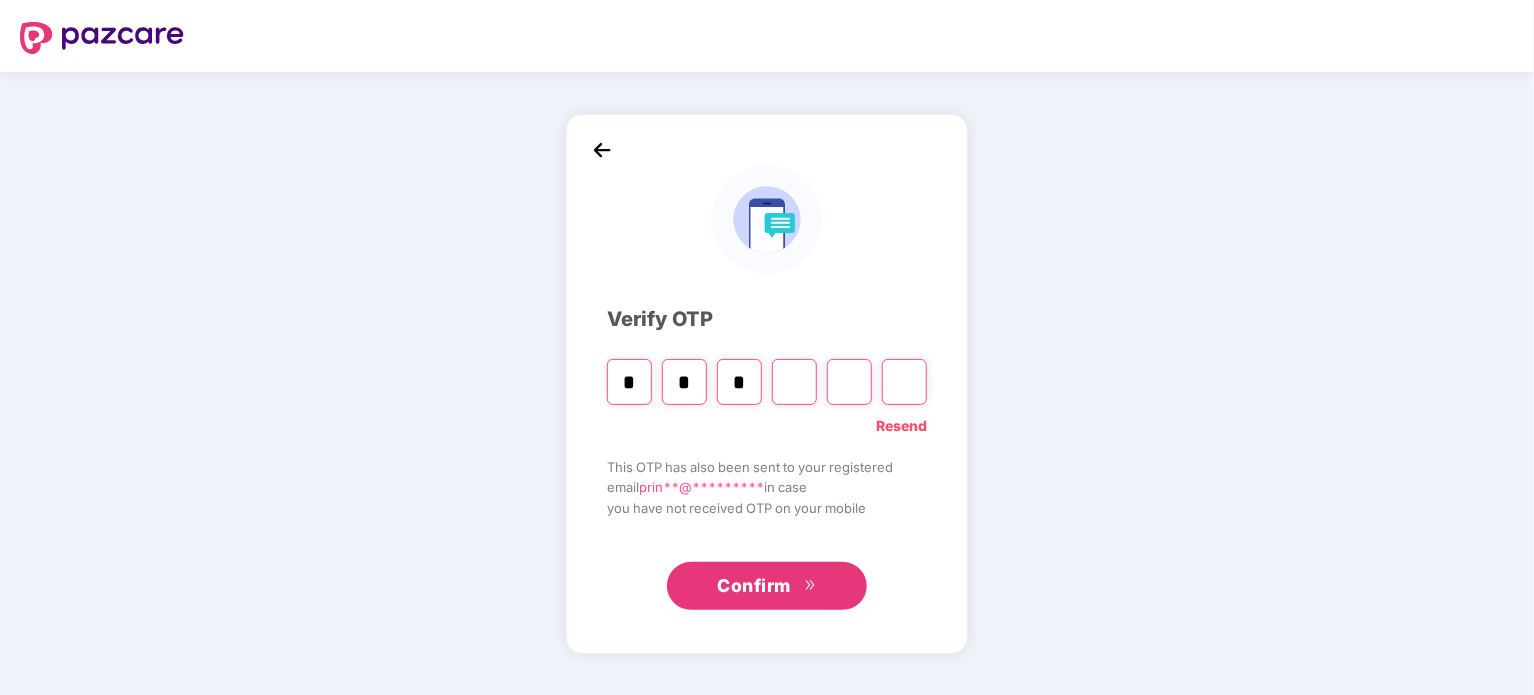 type on "*" 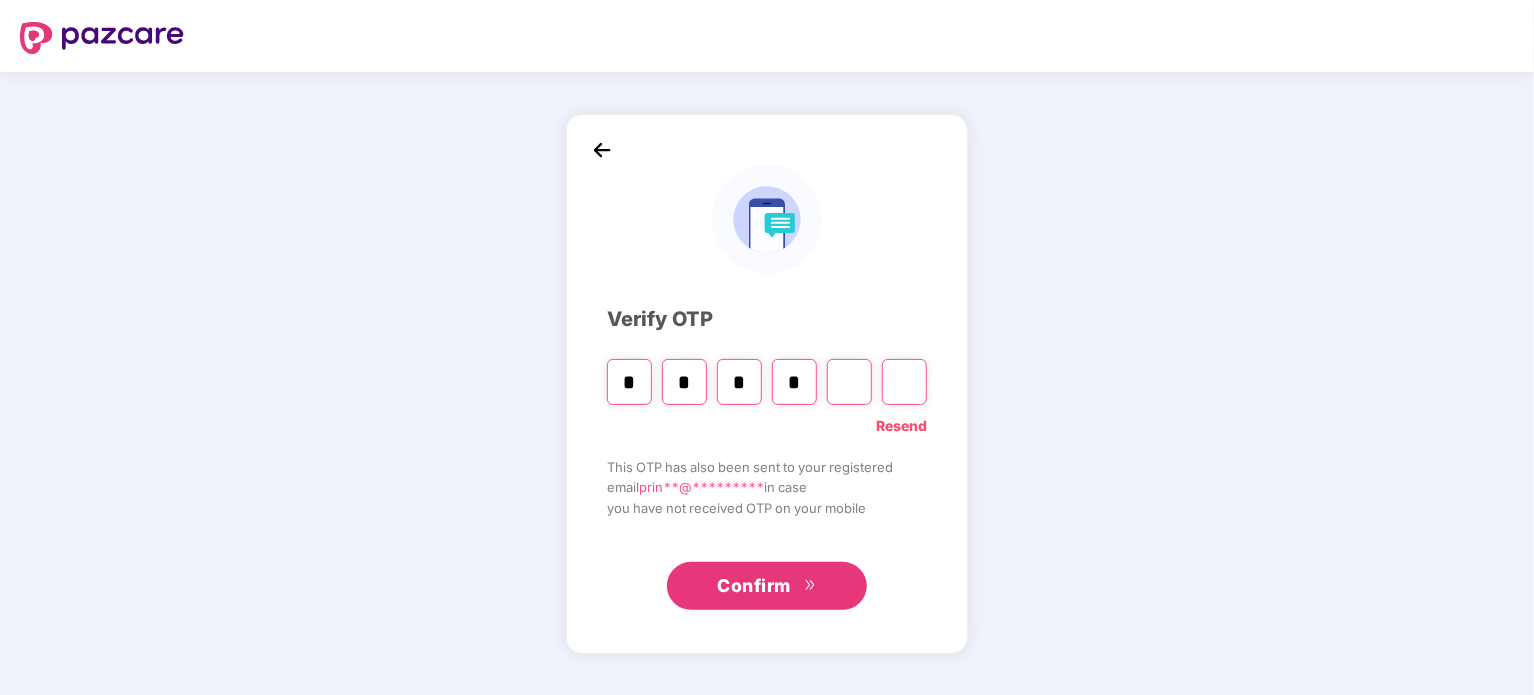 type on "*" 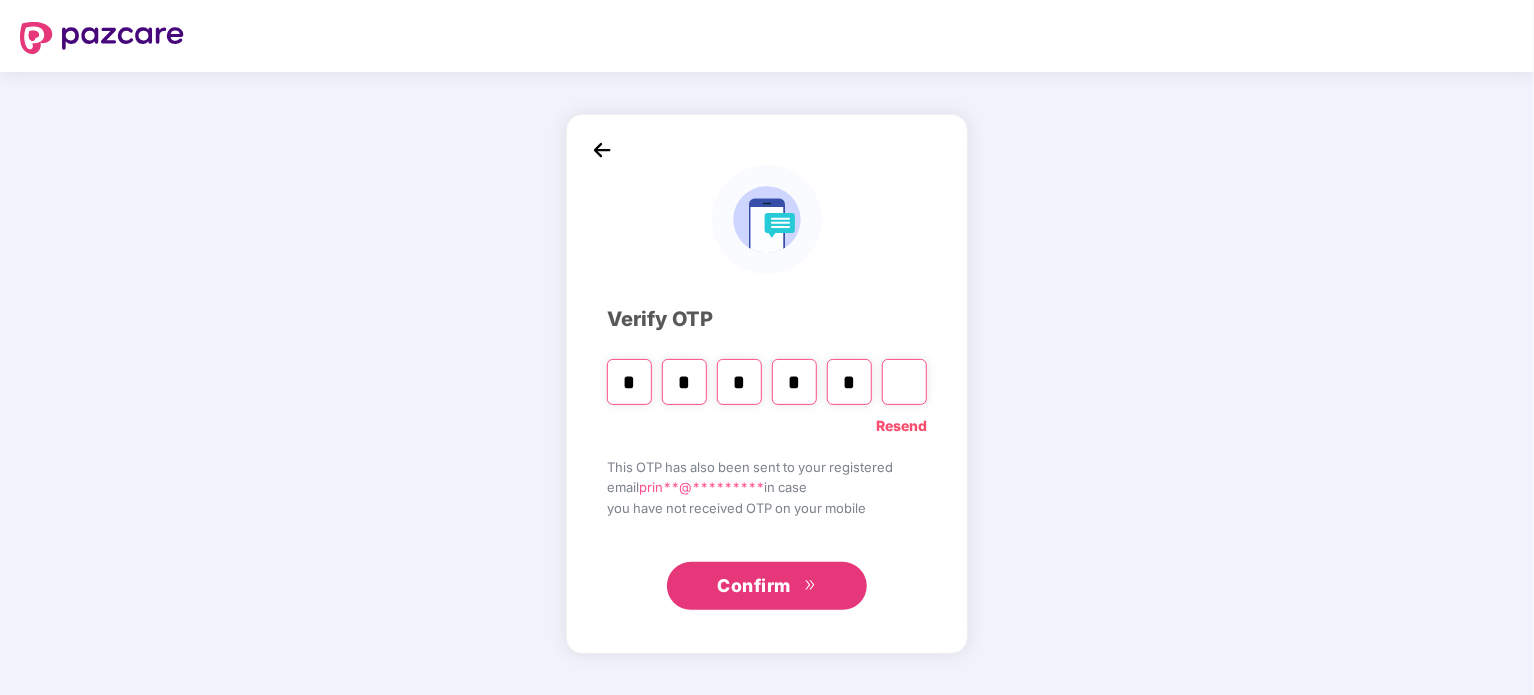type on "*" 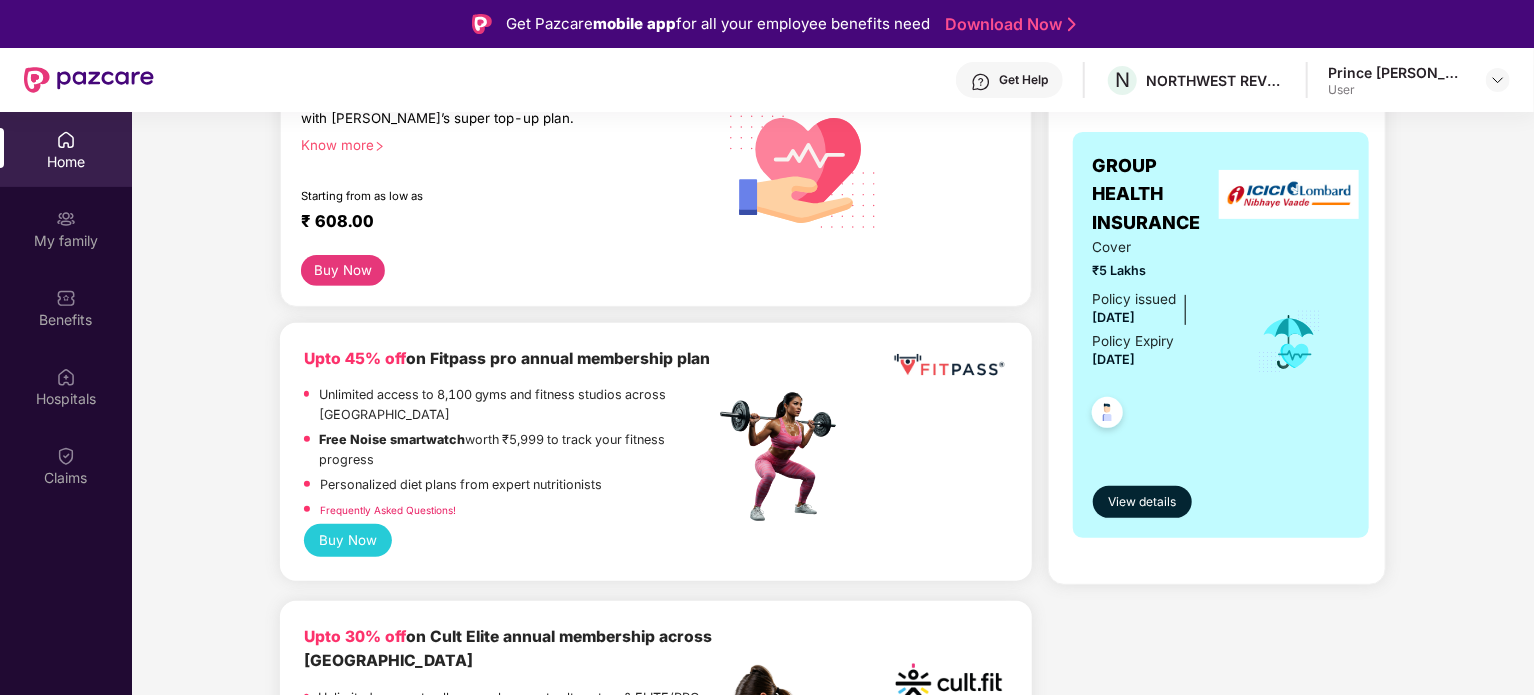 scroll, scrollTop: 176, scrollLeft: 0, axis: vertical 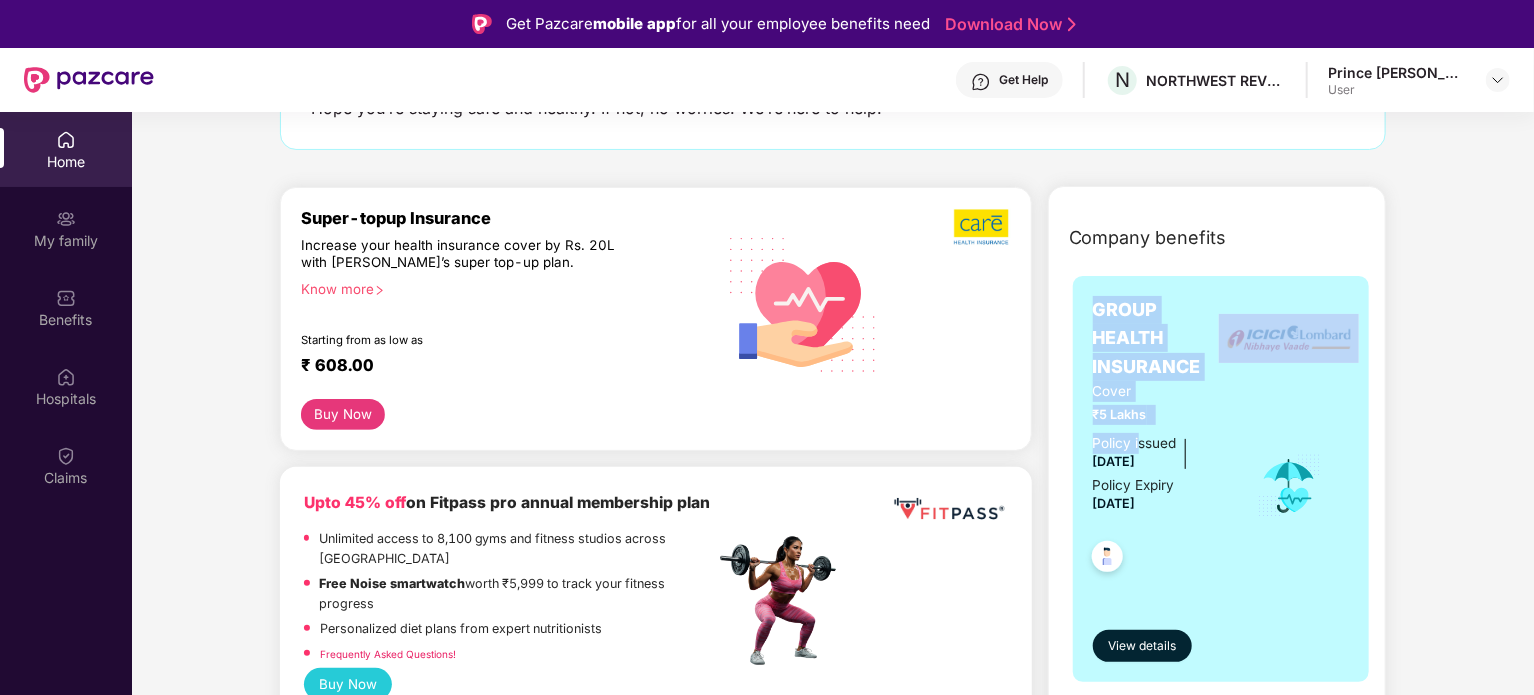 drag, startPoint x: 1091, startPoint y: 296, endPoint x: 1140, endPoint y: 429, distance: 141.7392 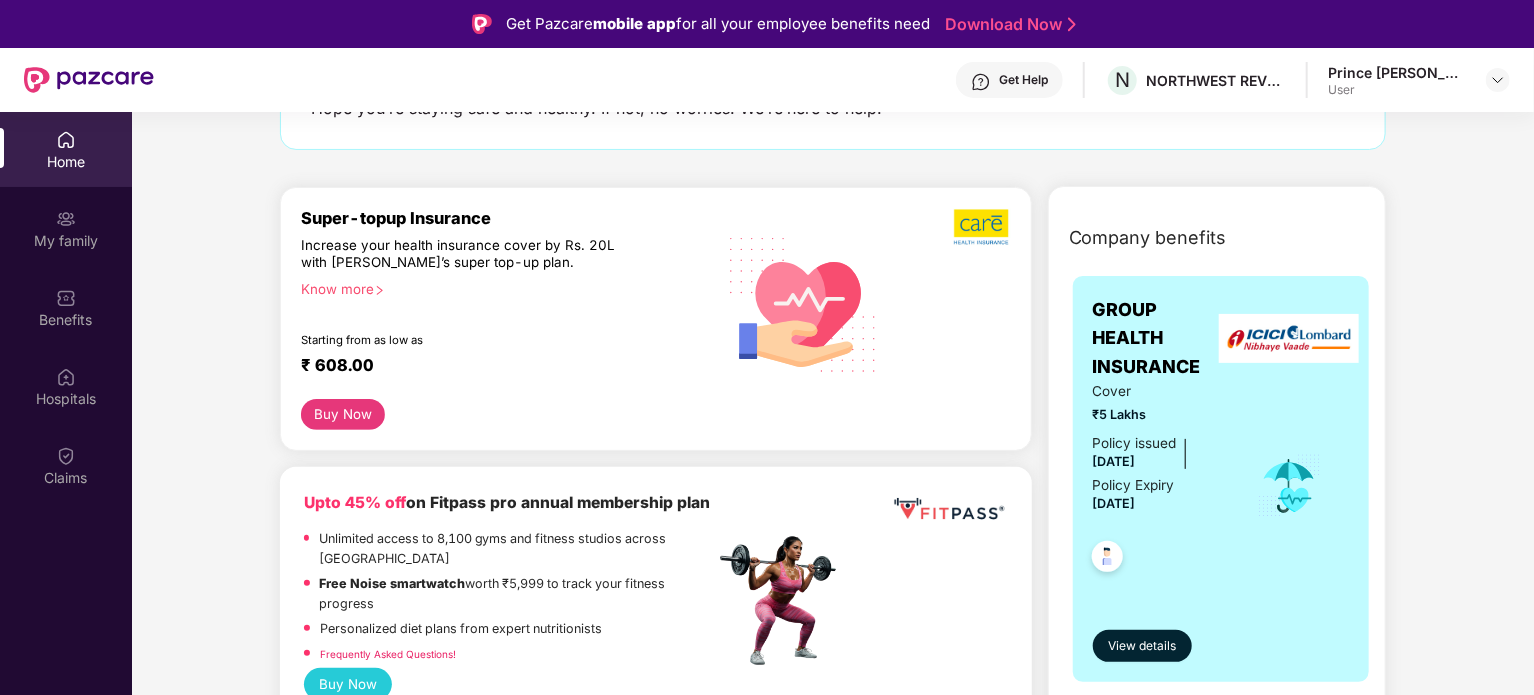 click on "View details" at bounding box center (1221, 628) 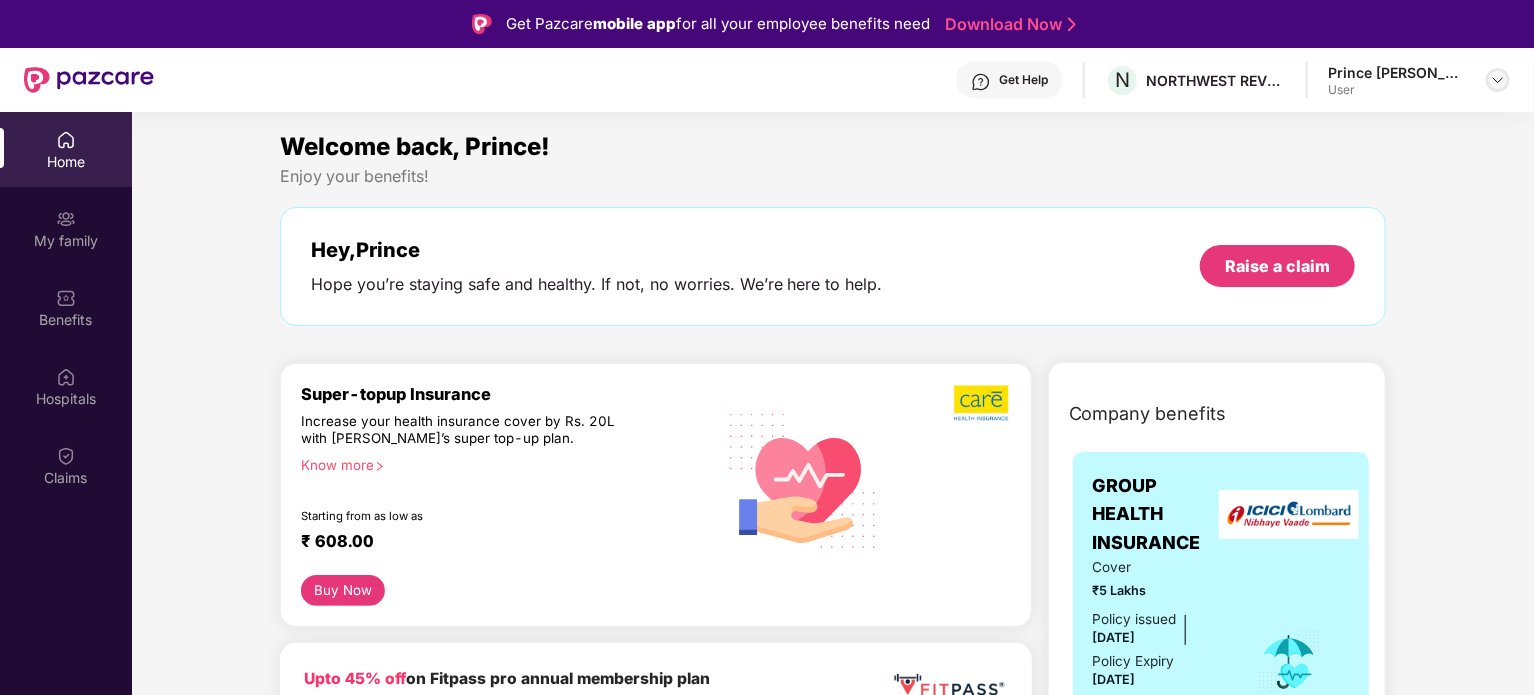 click at bounding box center [1498, 80] 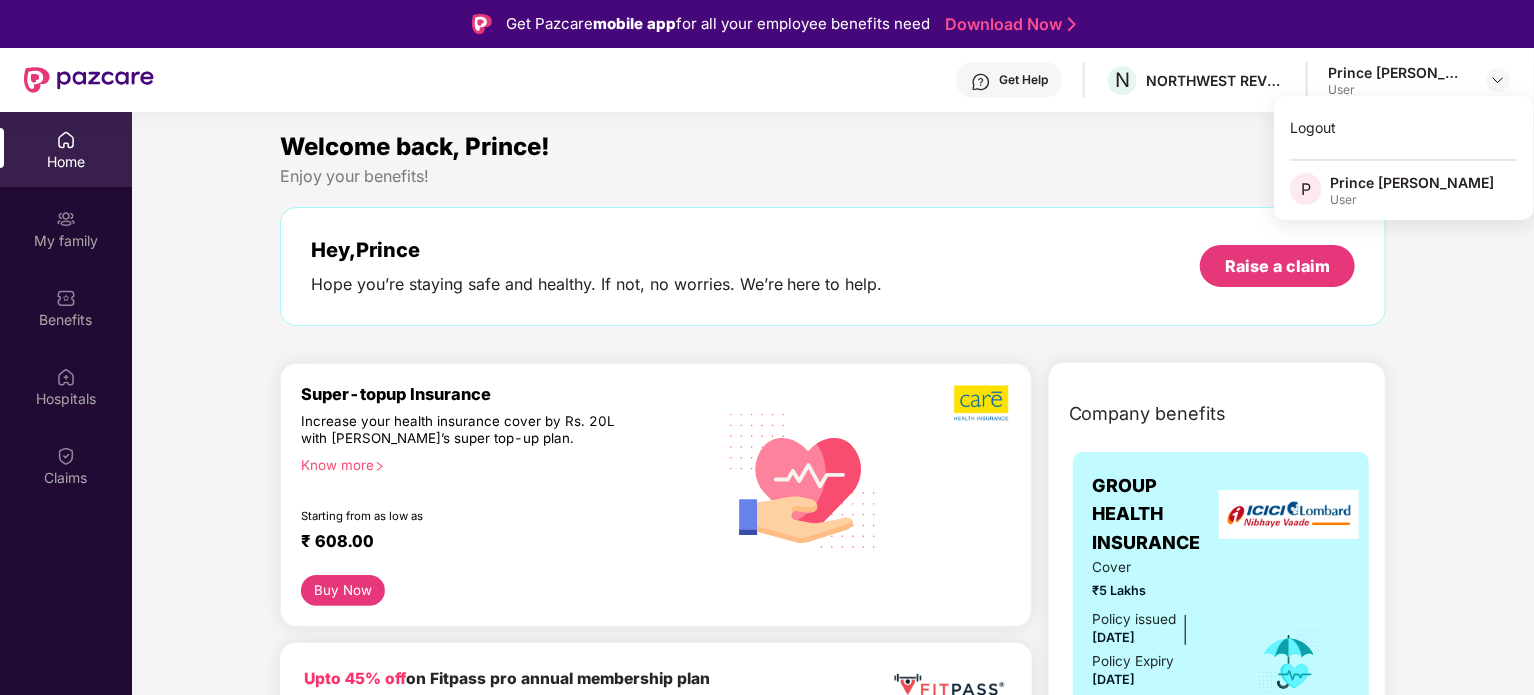 click on "Welcome back, Prince!" at bounding box center (833, 147) 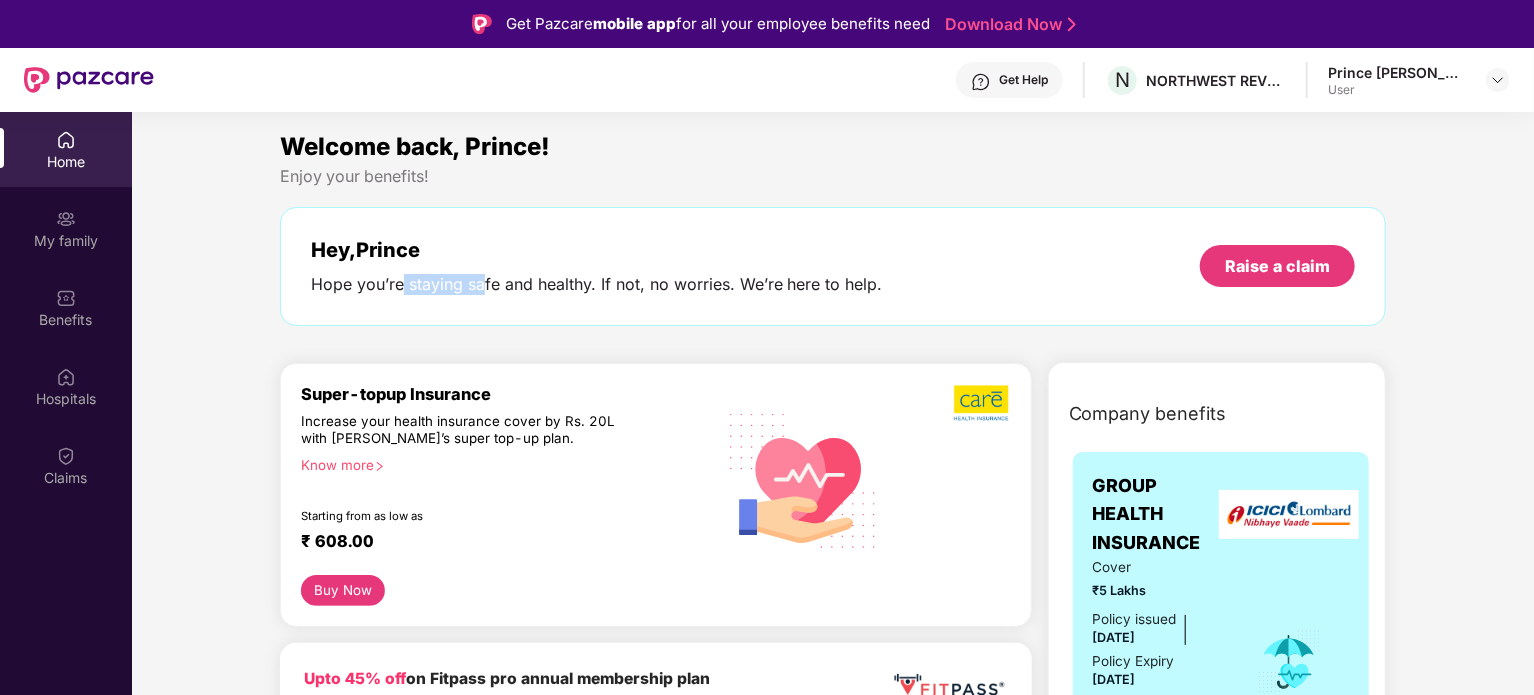 drag, startPoint x: 398, startPoint y: 285, endPoint x: 485, endPoint y: 279, distance: 87.20665 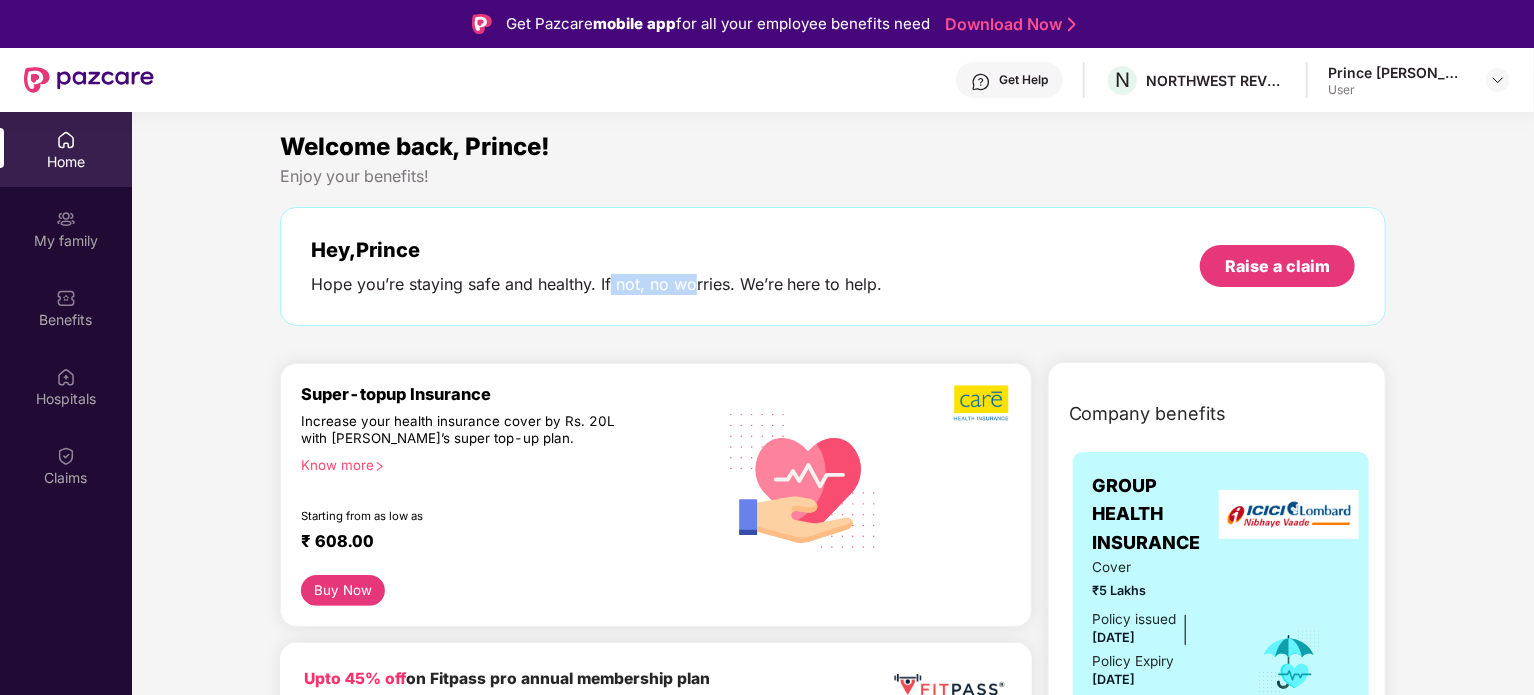 drag, startPoint x: 607, startPoint y: 282, endPoint x: 696, endPoint y: 299, distance: 90.60905 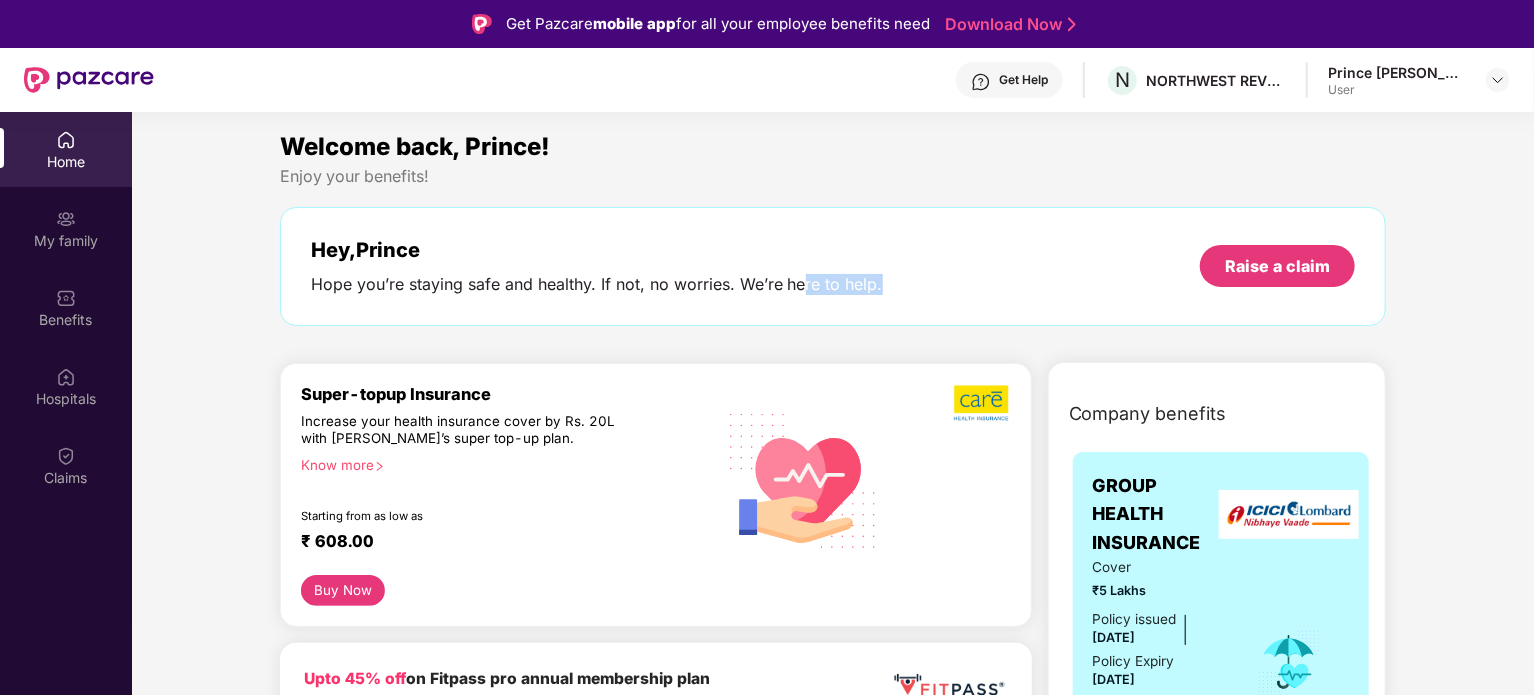 drag, startPoint x: 805, startPoint y: 303, endPoint x: 928, endPoint y: 284, distance: 124.45883 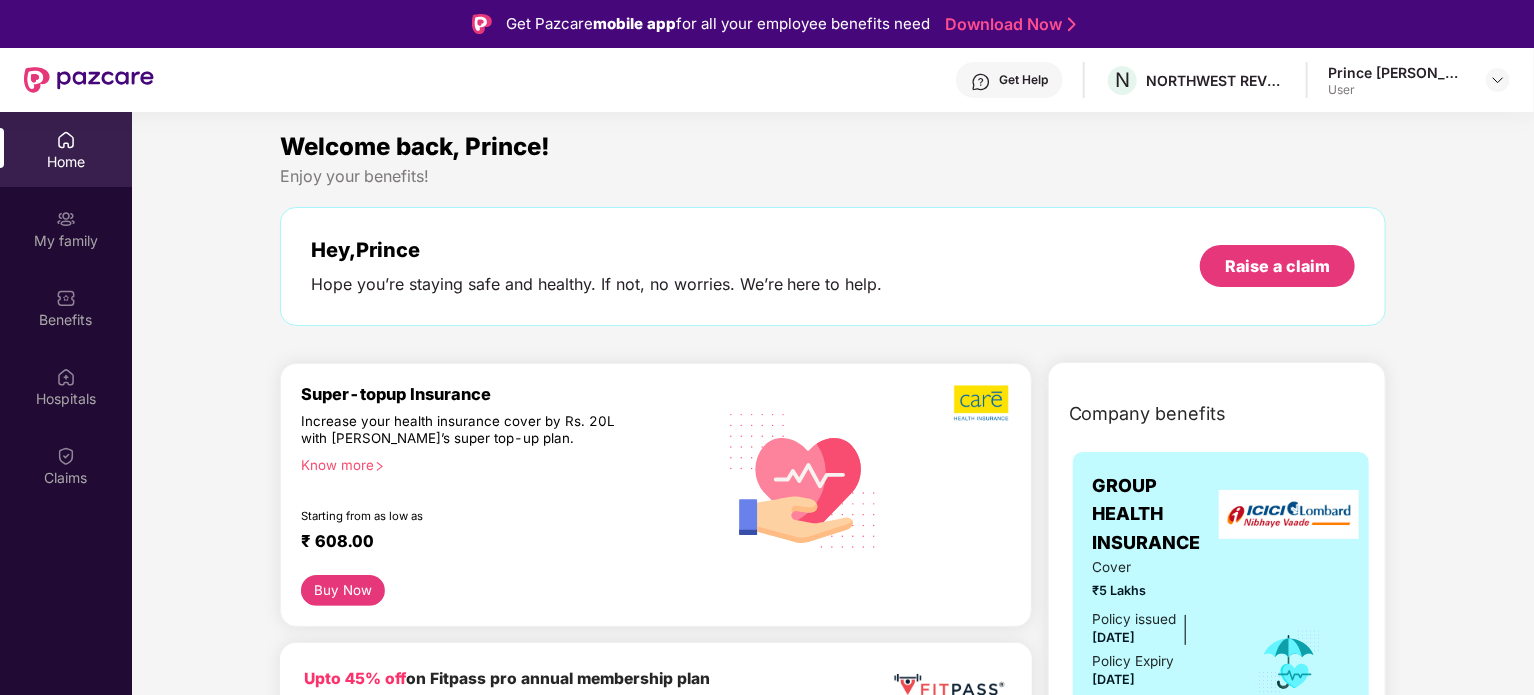 click on "Hey,  Prince [PERSON_NAME] you’re staying safe and healthy. If not, no worries. We’re here to help. Raise a claim" at bounding box center (833, 266) 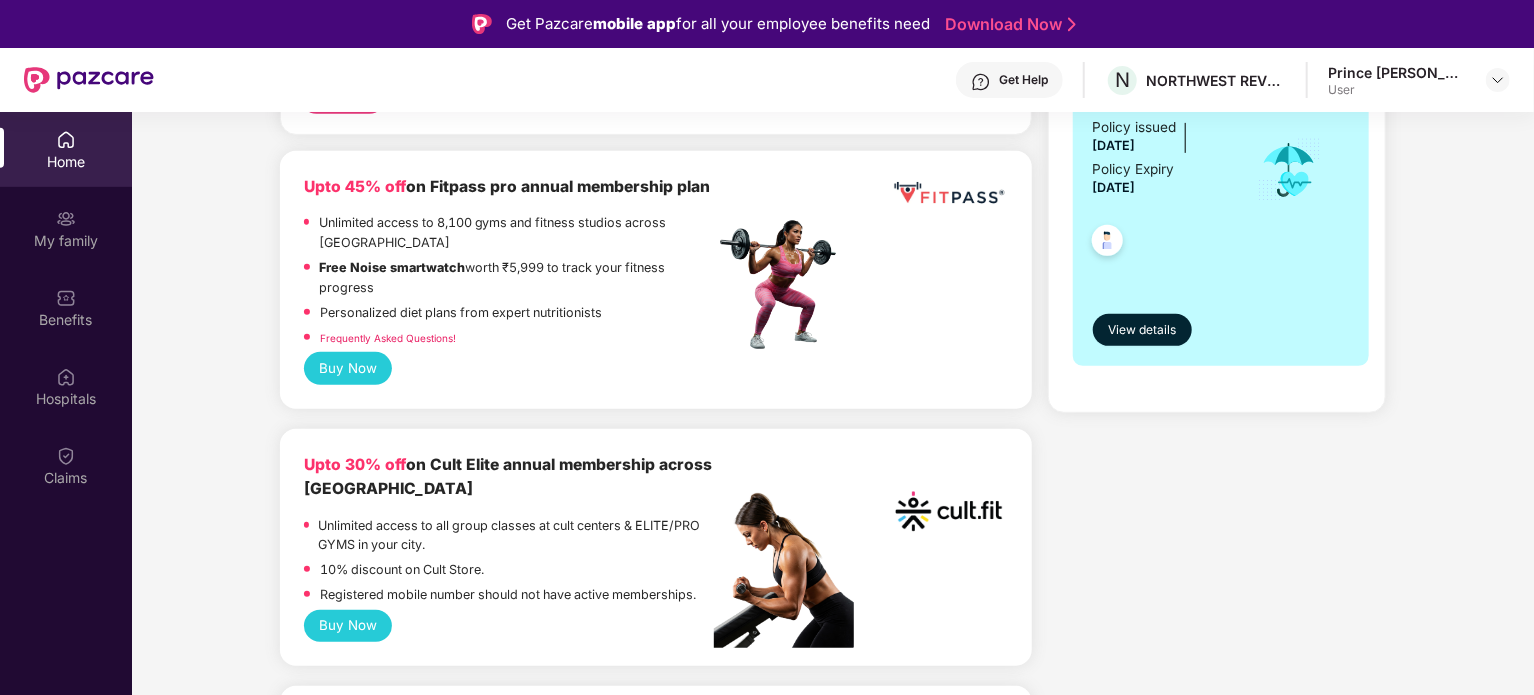 scroll, scrollTop: 492, scrollLeft: 0, axis: vertical 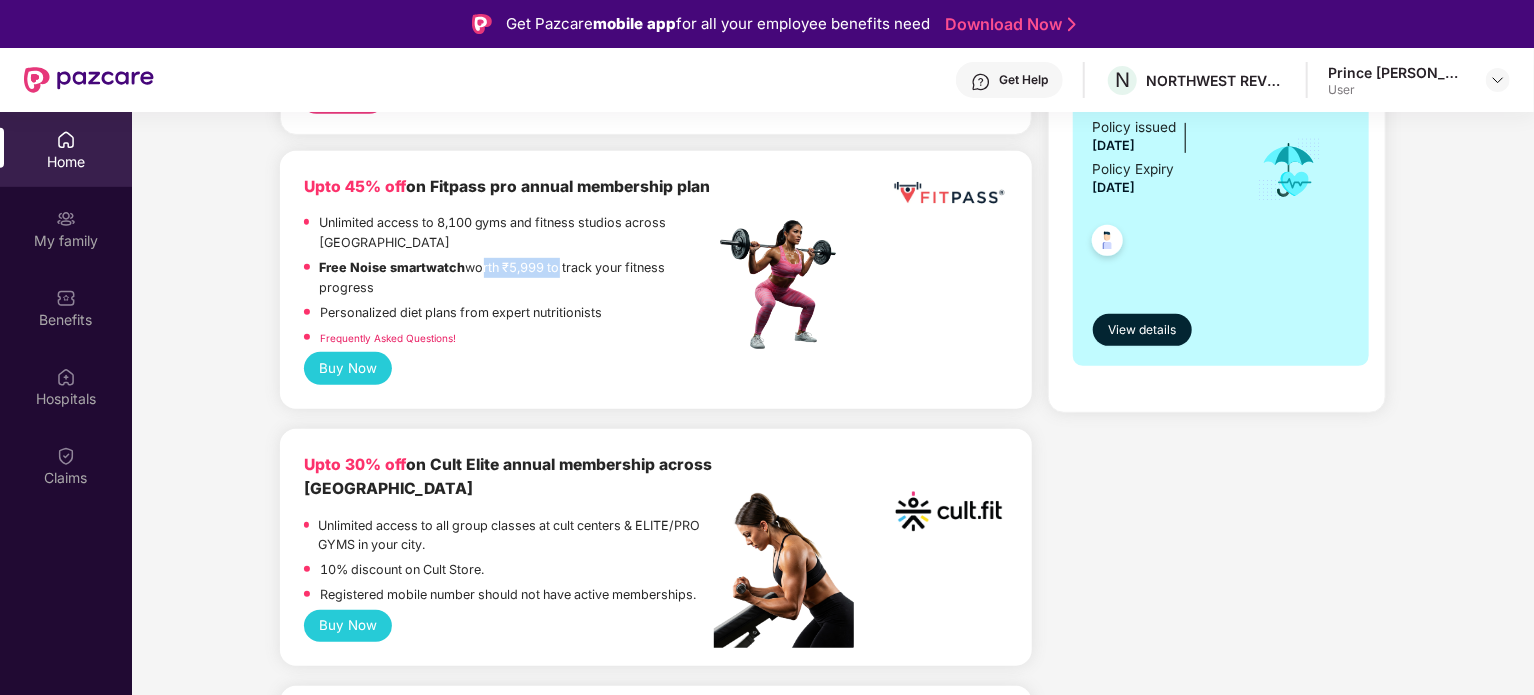 drag, startPoint x: 478, startPoint y: 275, endPoint x: 557, endPoint y: 268, distance: 79.30952 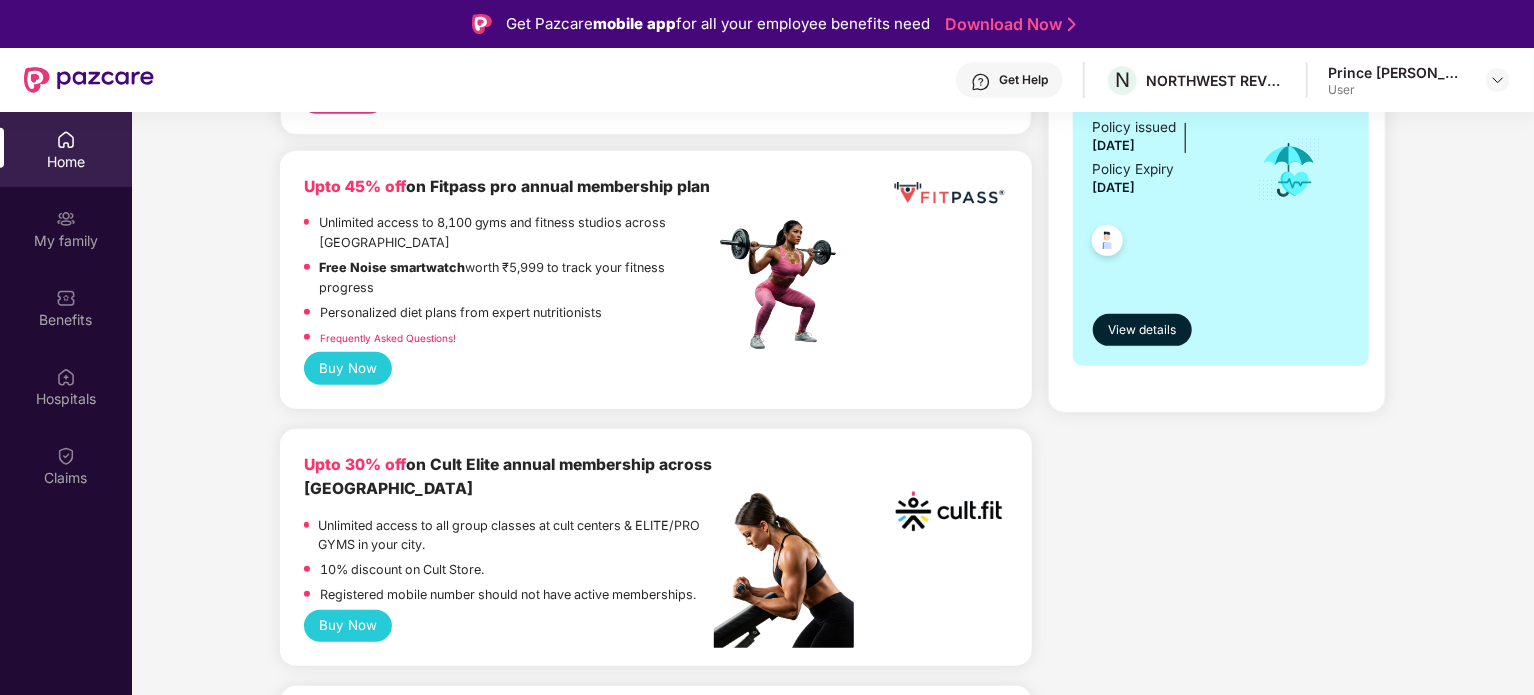 click on "Free Noise smartwatch  worth ₹5,999 to track your fitness progress" at bounding box center [517, 278] 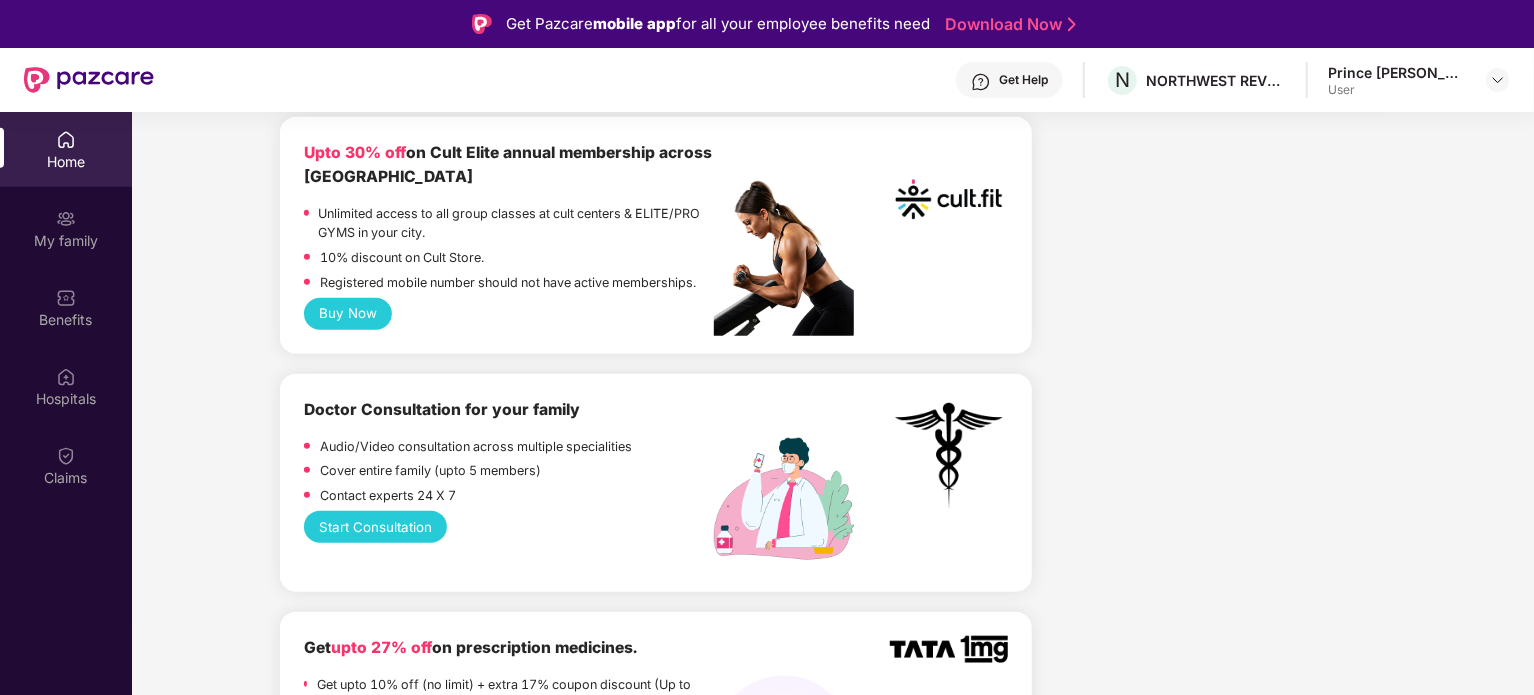 scroll, scrollTop: 810, scrollLeft: 0, axis: vertical 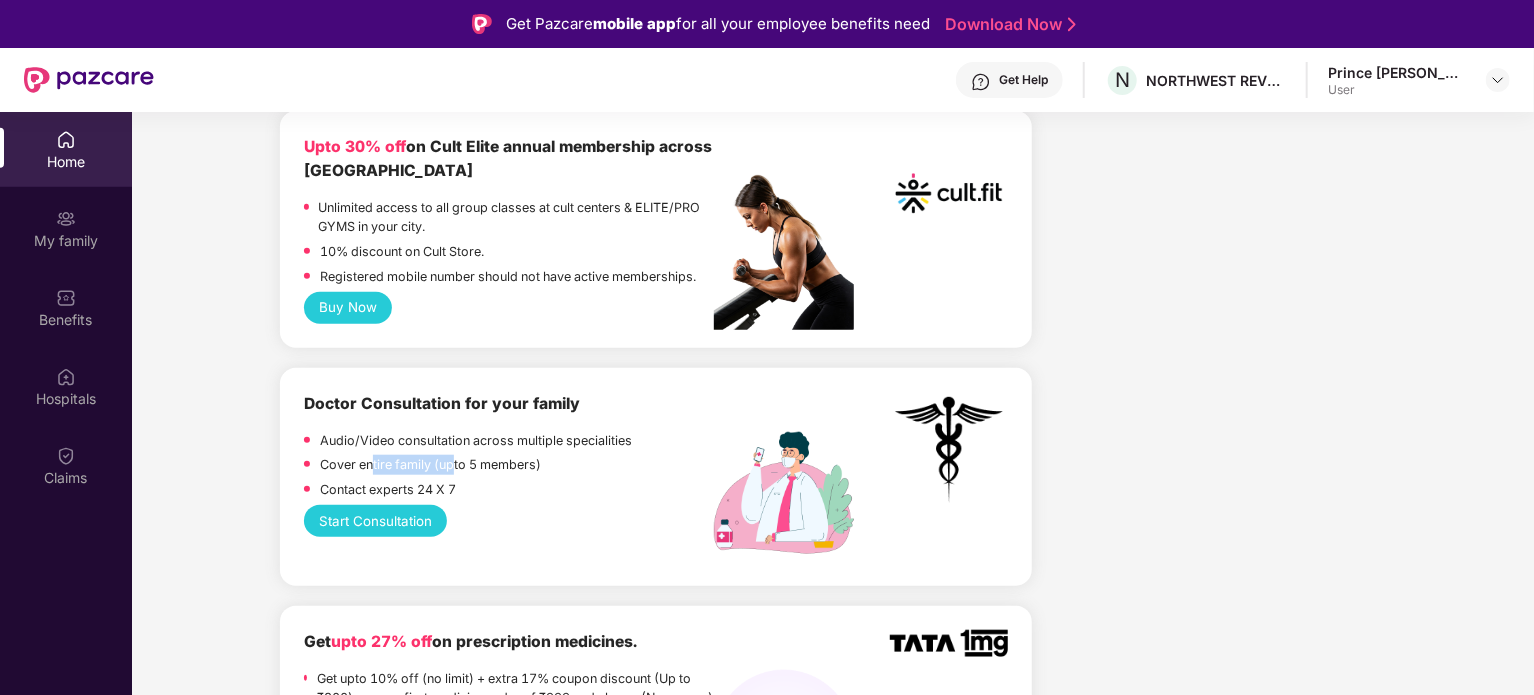 drag, startPoint x: 372, startPoint y: 467, endPoint x: 456, endPoint y: 481, distance: 85.158676 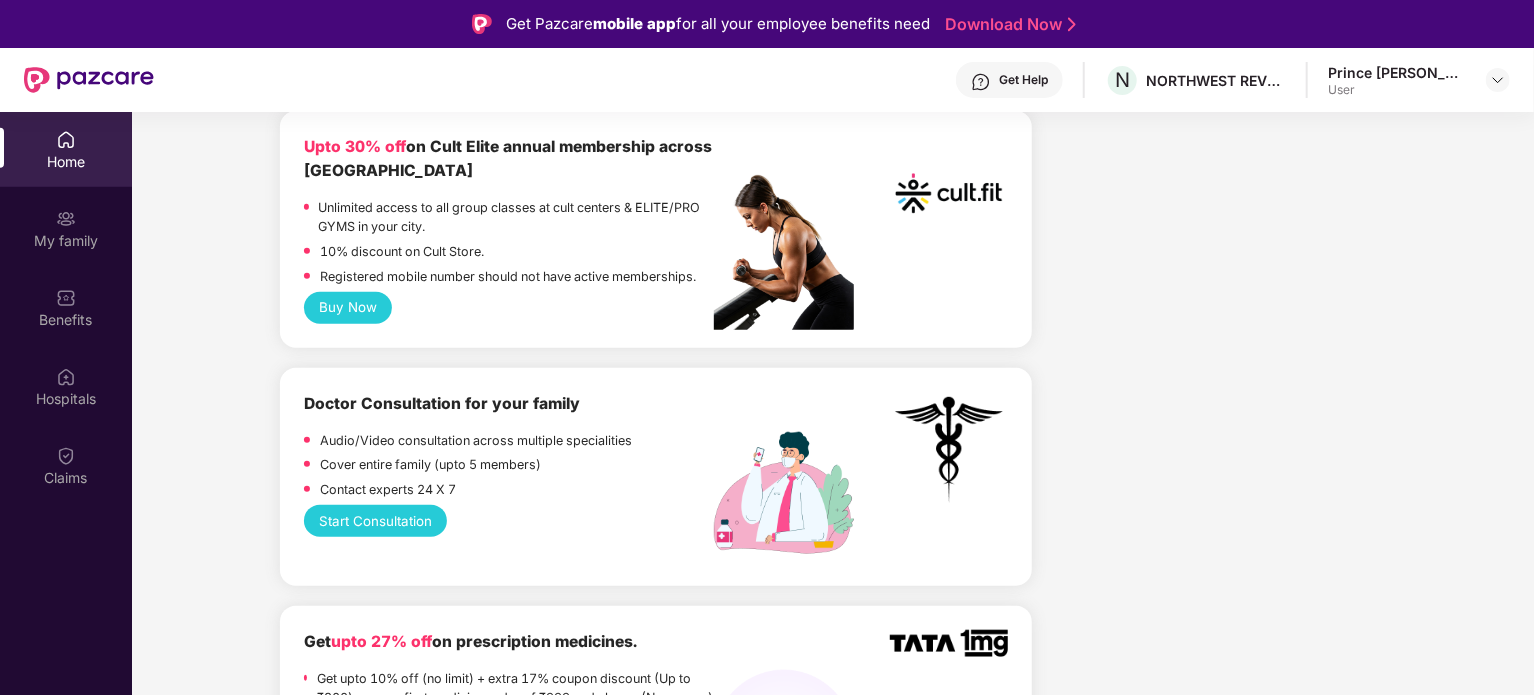 click on "Cover entire family (upto 5 members)" at bounding box center (430, 467) 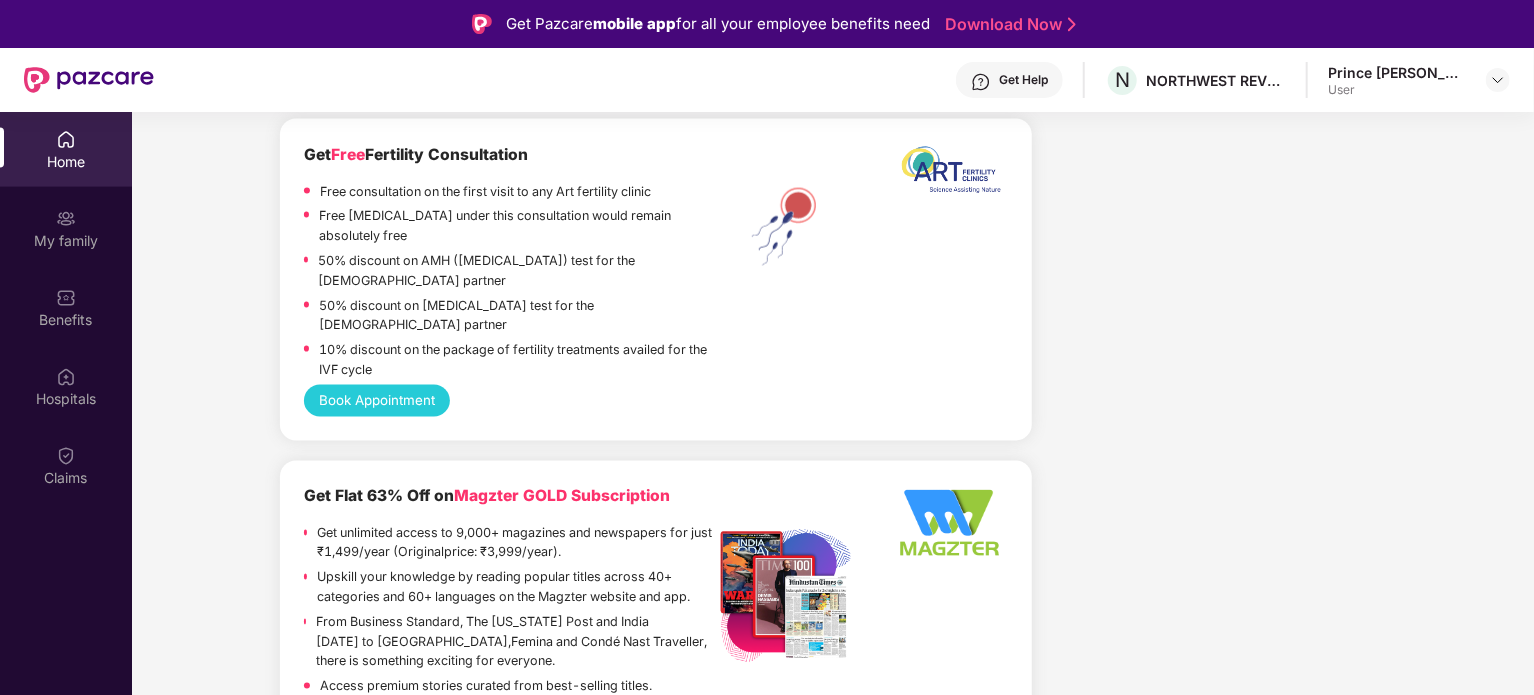 scroll, scrollTop: 1447, scrollLeft: 0, axis: vertical 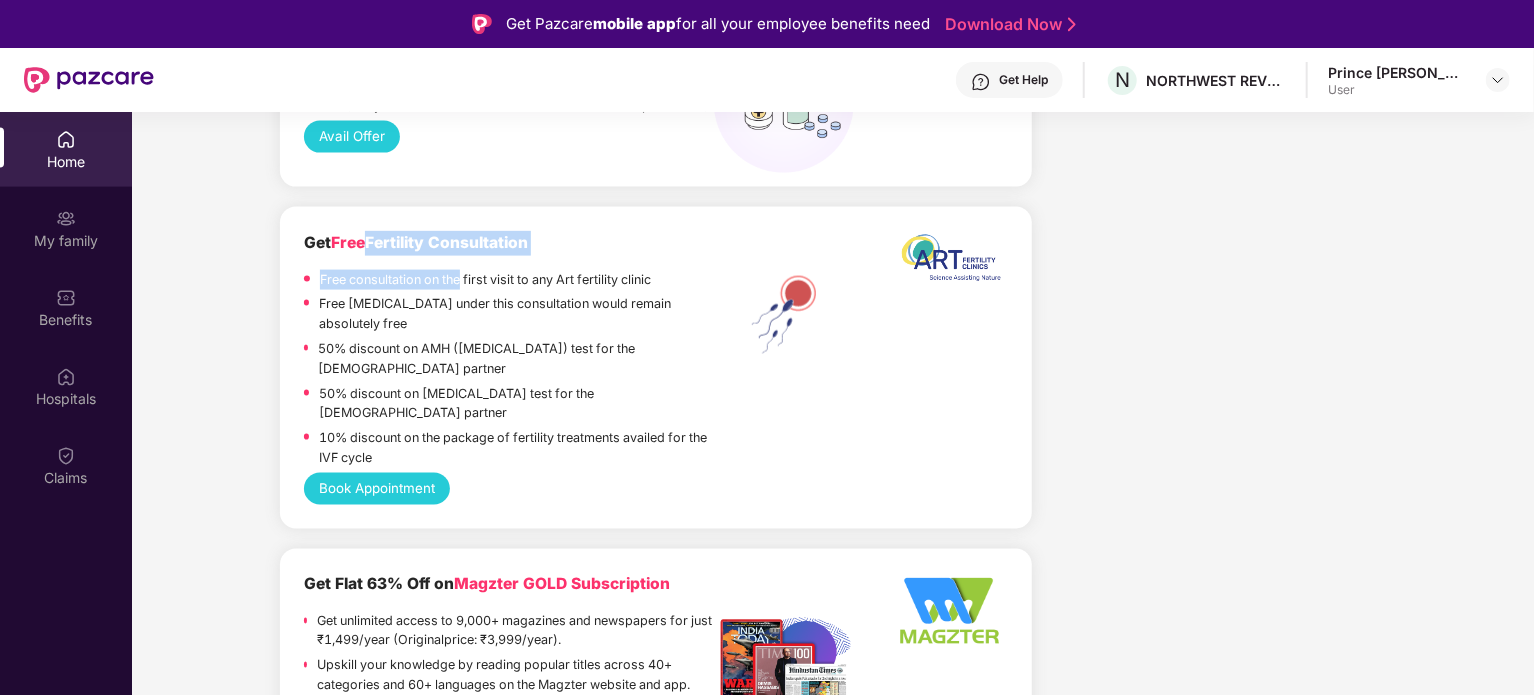 drag, startPoint x: 365, startPoint y: 251, endPoint x: 464, endPoint y: 279, distance: 102.88343 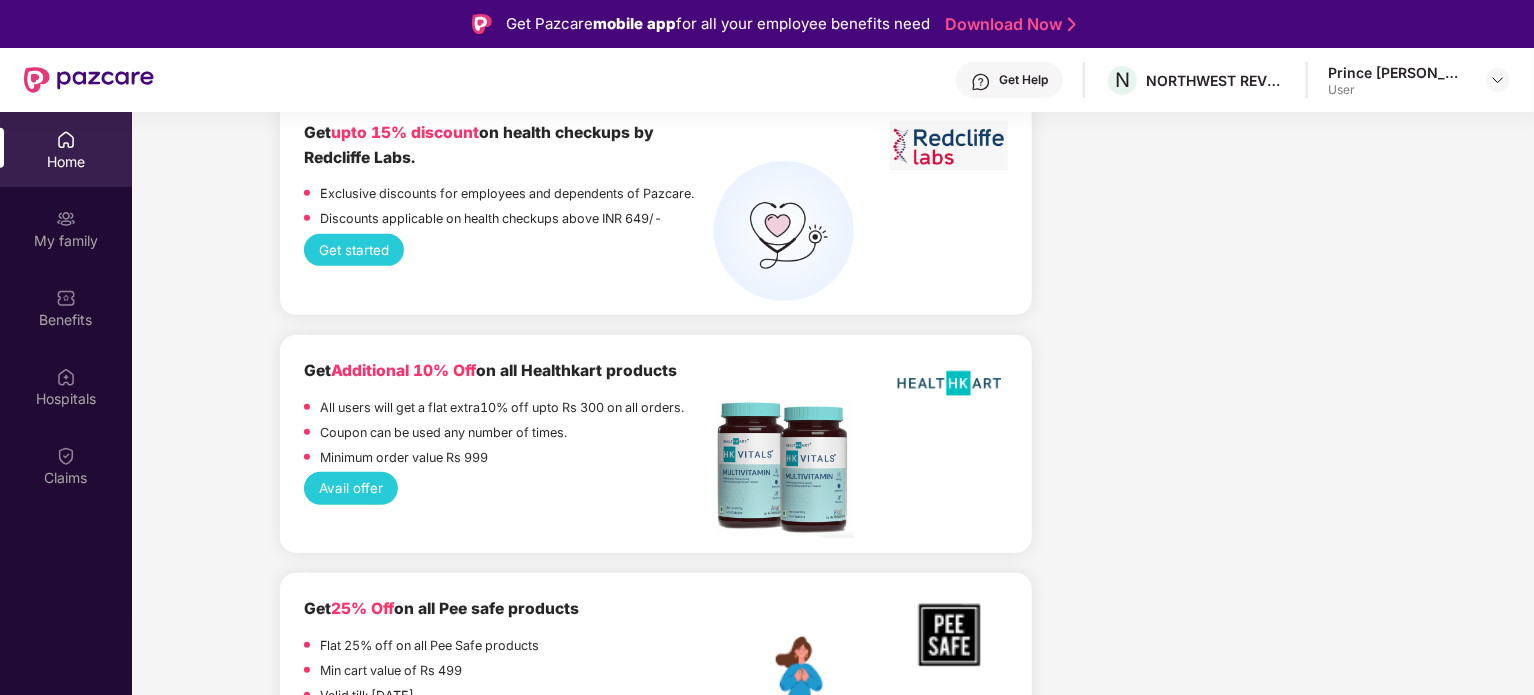 scroll, scrollTop: 4623, scrollLeft: 0, axis: vertical 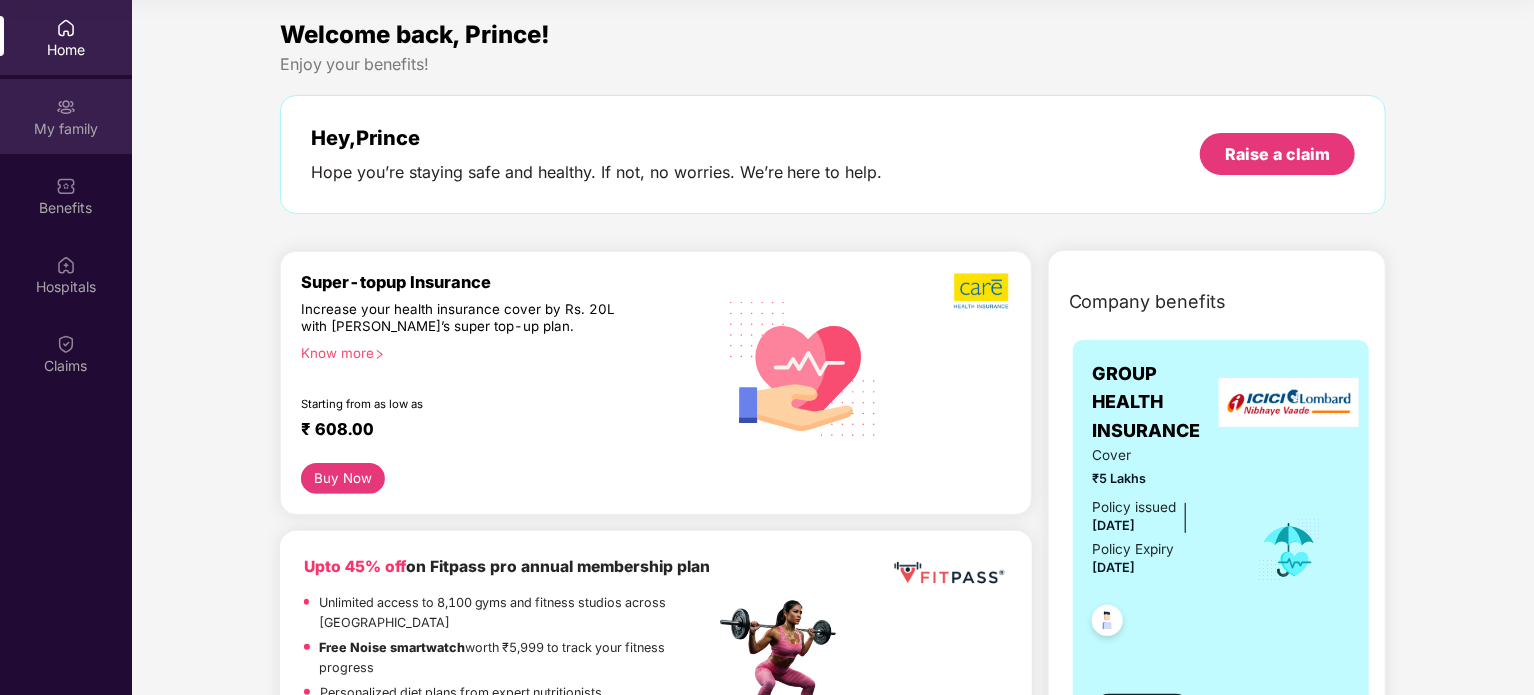 click on "My family" at bounding box center [66, 129] 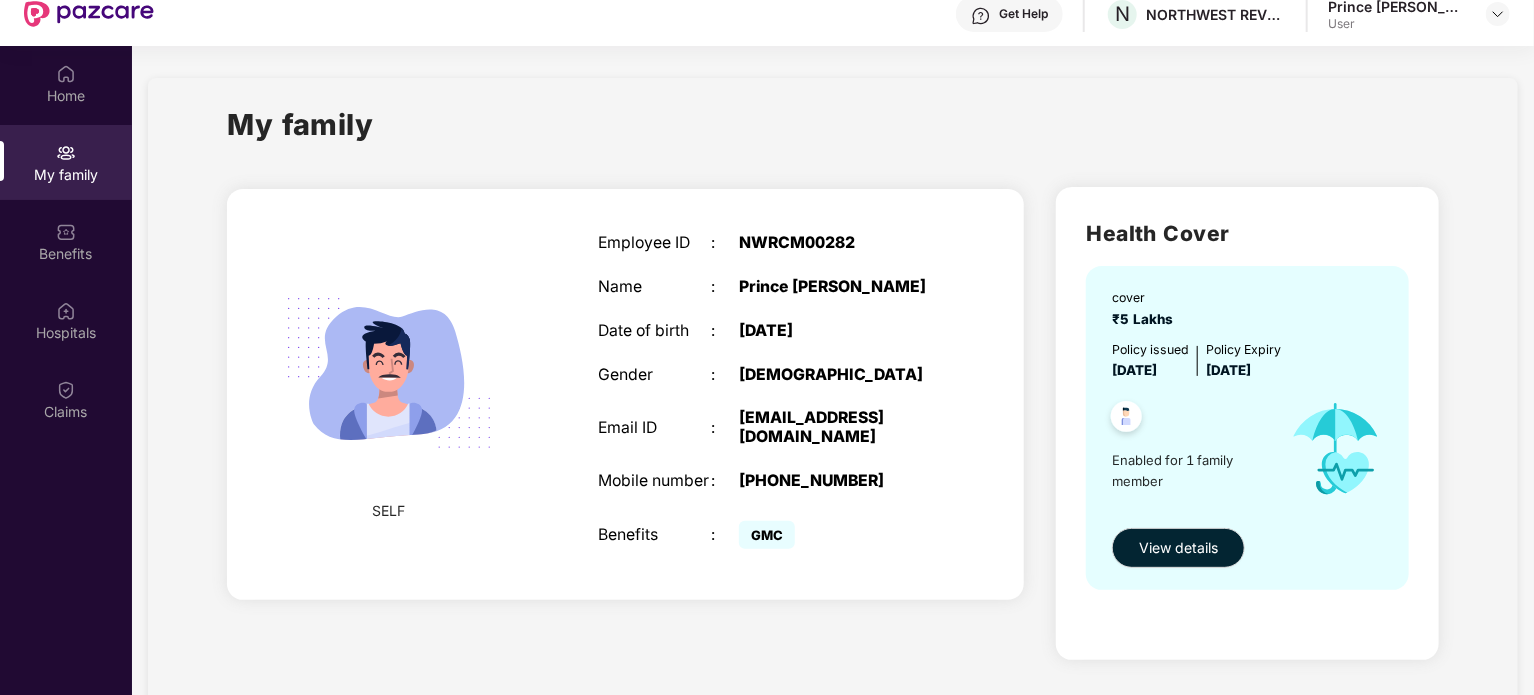 scroll, scrollTop: 60, scrollLeft: 0, axis: vertical 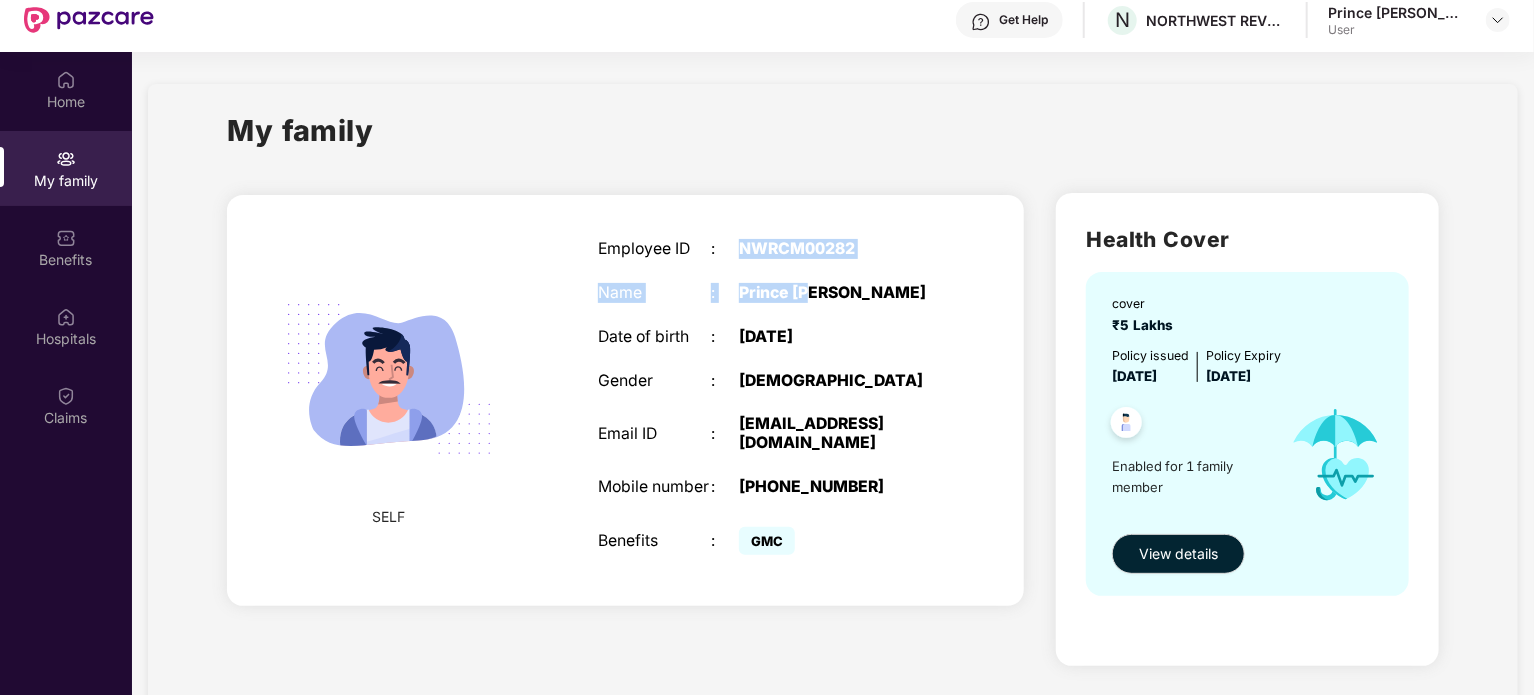 drag, startPoint x: 745, startPoint y: 234, endPoint x: 817, endPoint y: 279, distance: 84.90583 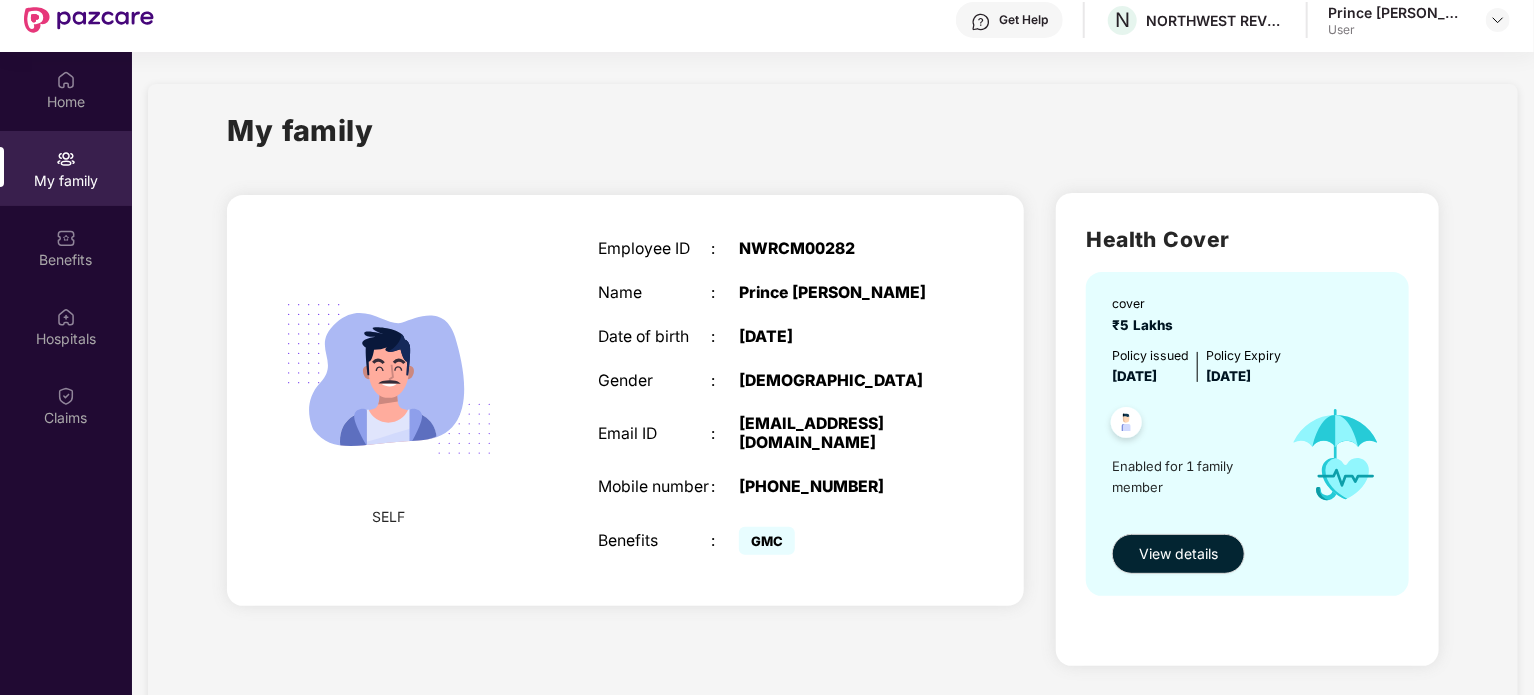 click on "Prince [PERSON_NAME]" at bounding box center (838, 293) 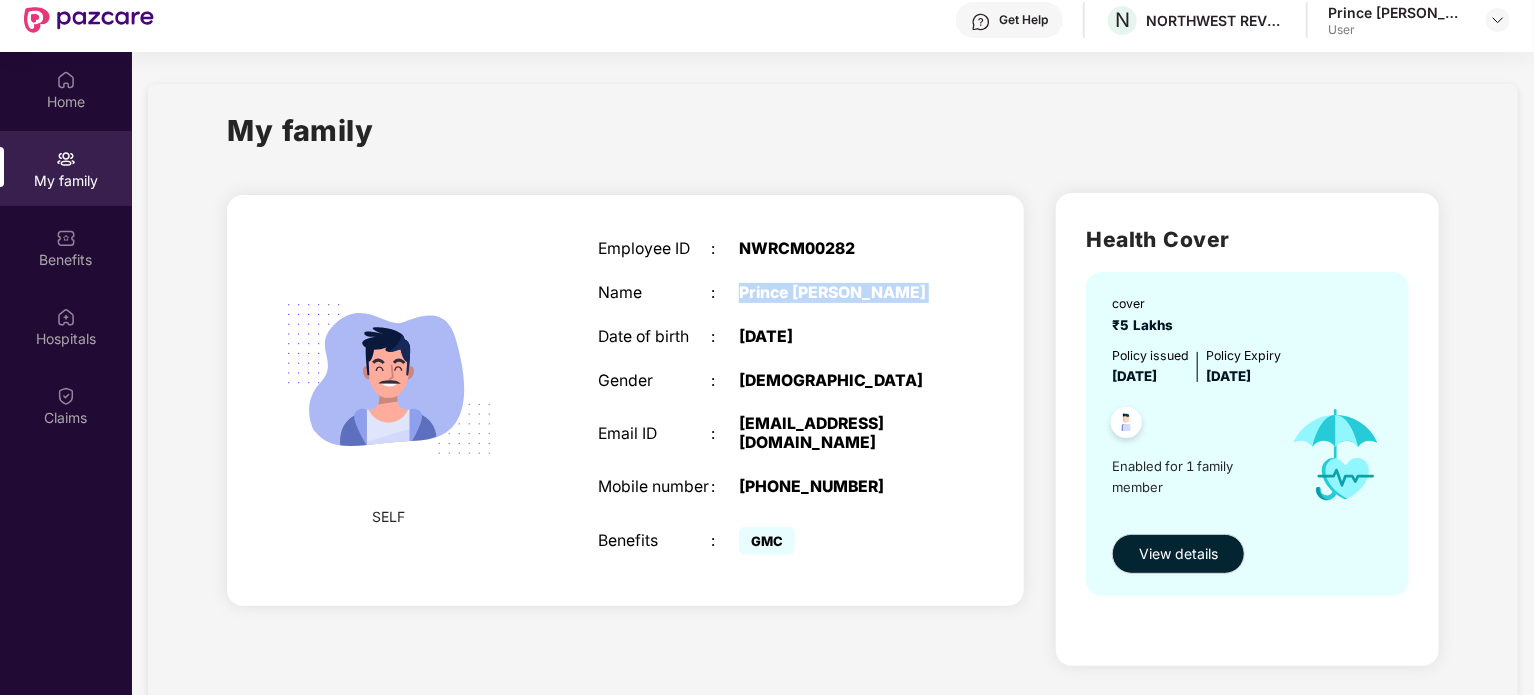 drag, startPoint x: 884, startPoint y: 288, endPoint x: 745, endPoint y: 280, distance: 139.23003 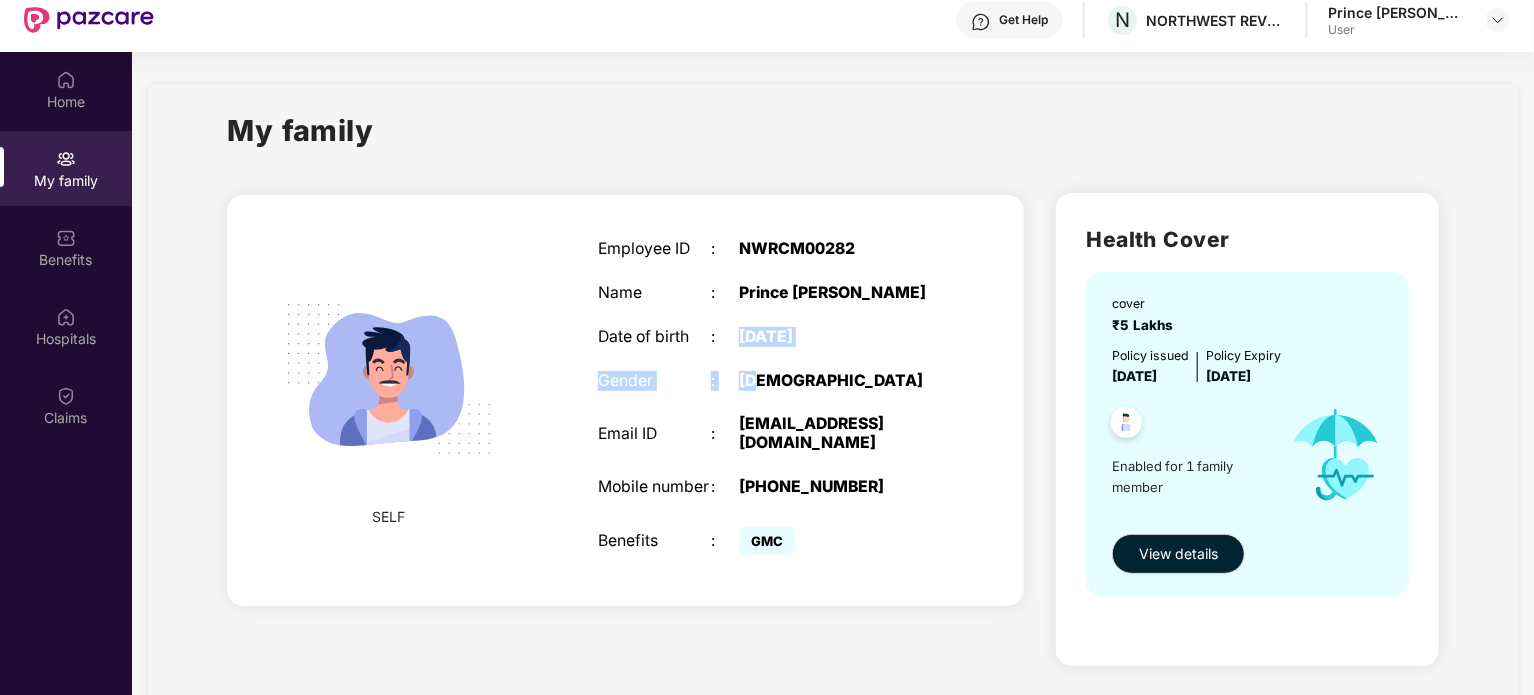 drag, startPoint x: 714, startPoint y: 335, endPoint x: 764, endPoint y: 349, distance: 51.92302 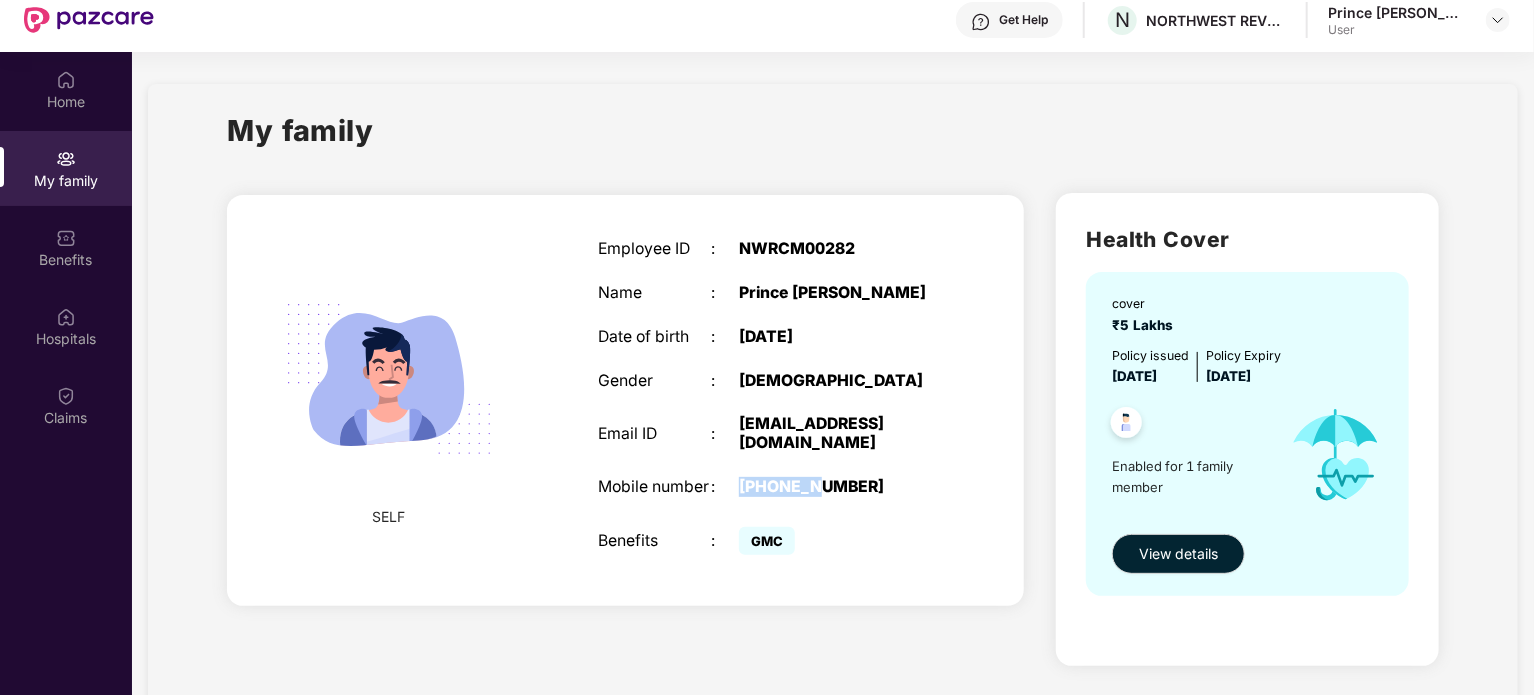 drag, startPoint x: 720, startPoint y: 457, endPoint x: 825, endPoint y: 469, distance: 105.68349 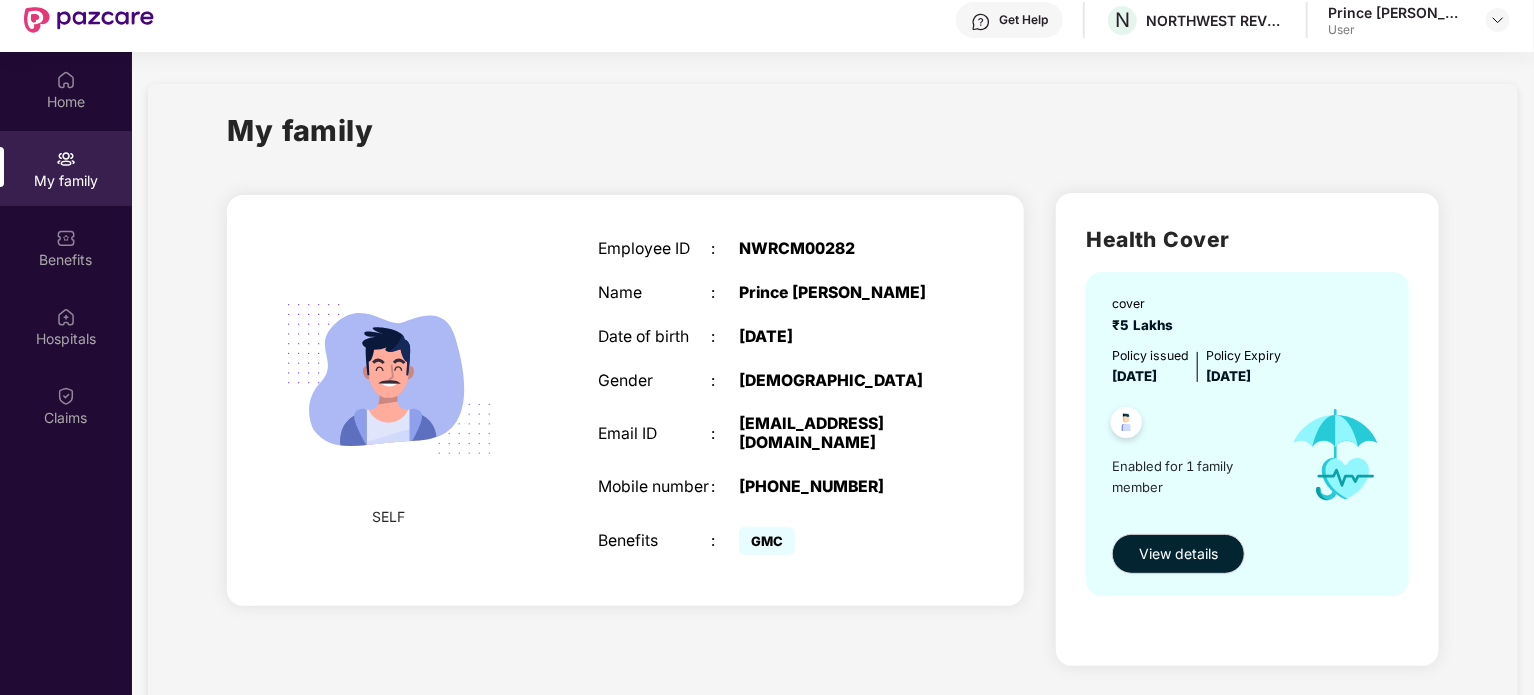 drag, startPoint x: 779, startPoint y: 508, endPoint x: 786, endPoint y: 530, distance: 23.086792 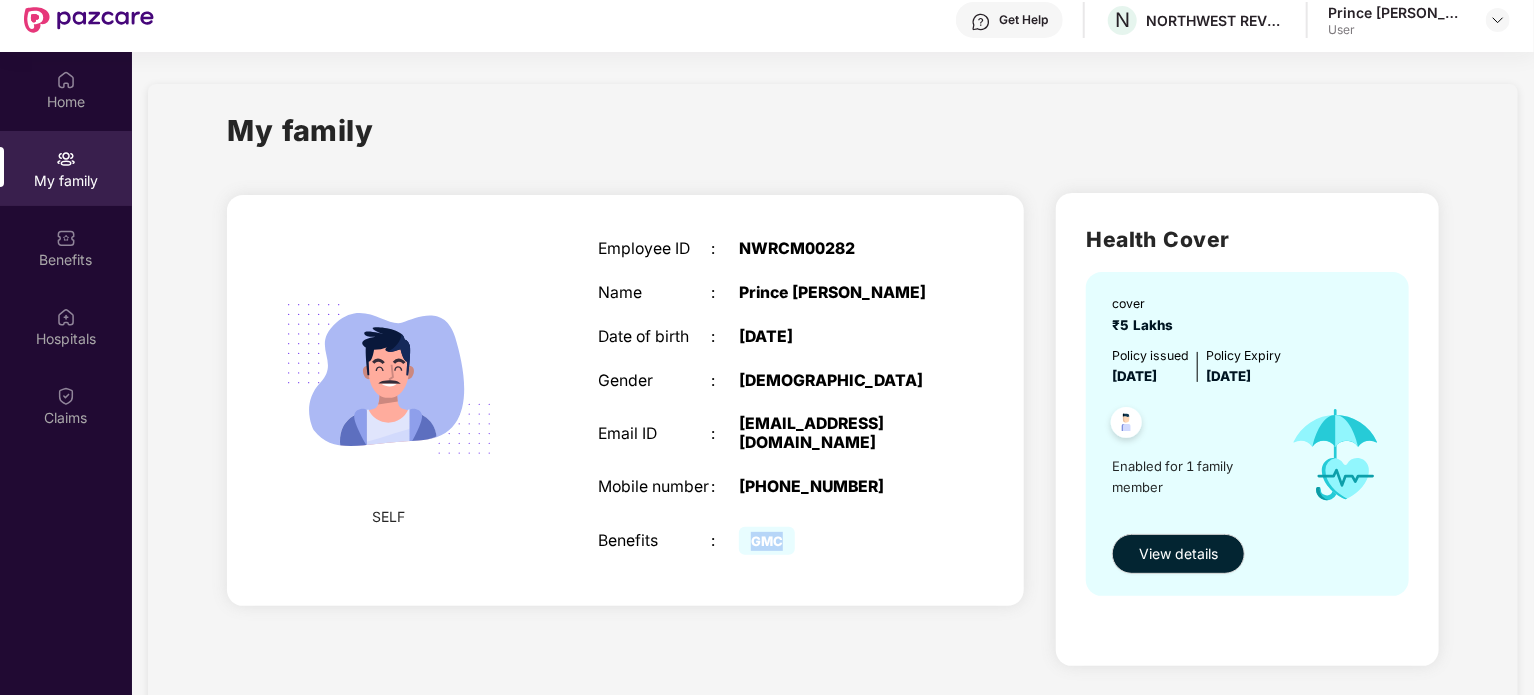 drag, startPoint x: 786, startPoint y: 530, endPoint x: 749, endPoint y: 522, distance: 37.85499 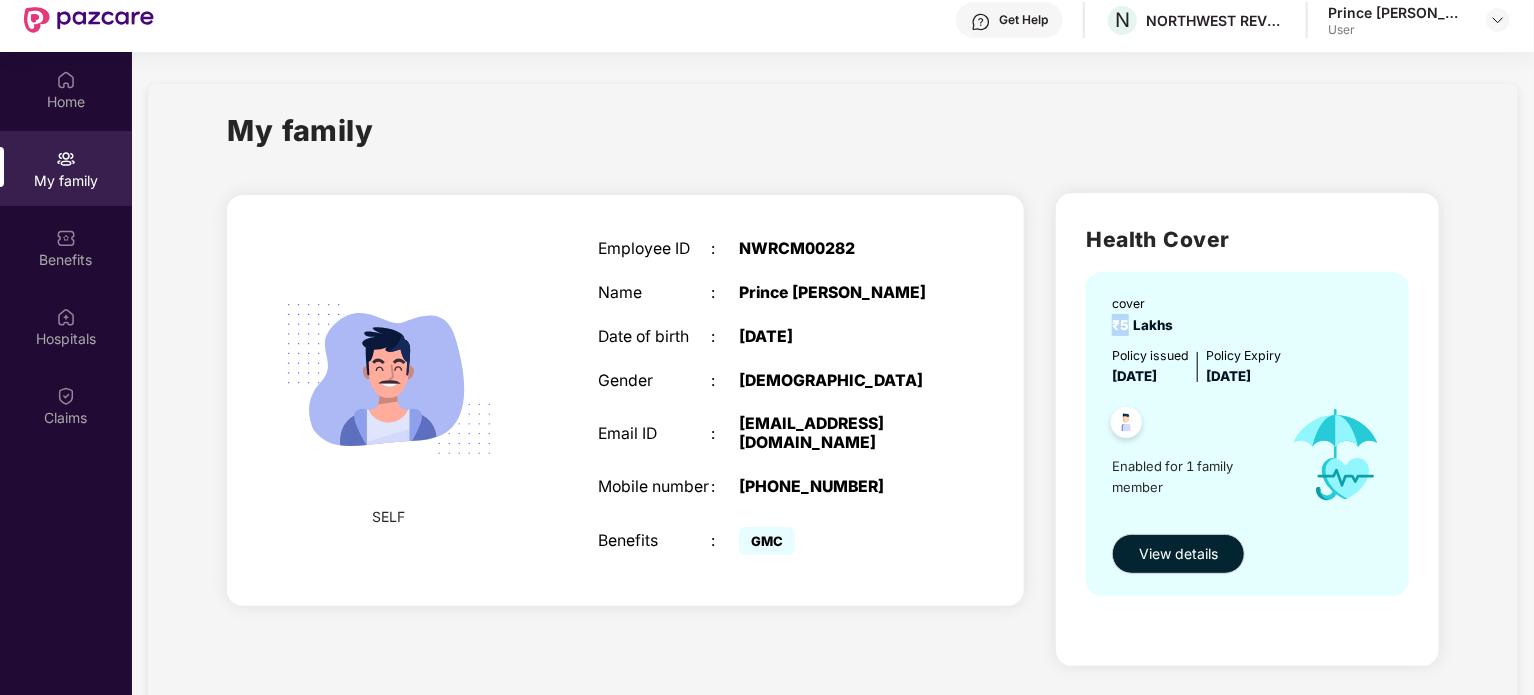 drag, startPoint x: 1109, startPoint y: 315, endPoint x: 1129, endPoint y: 330, distance: 25 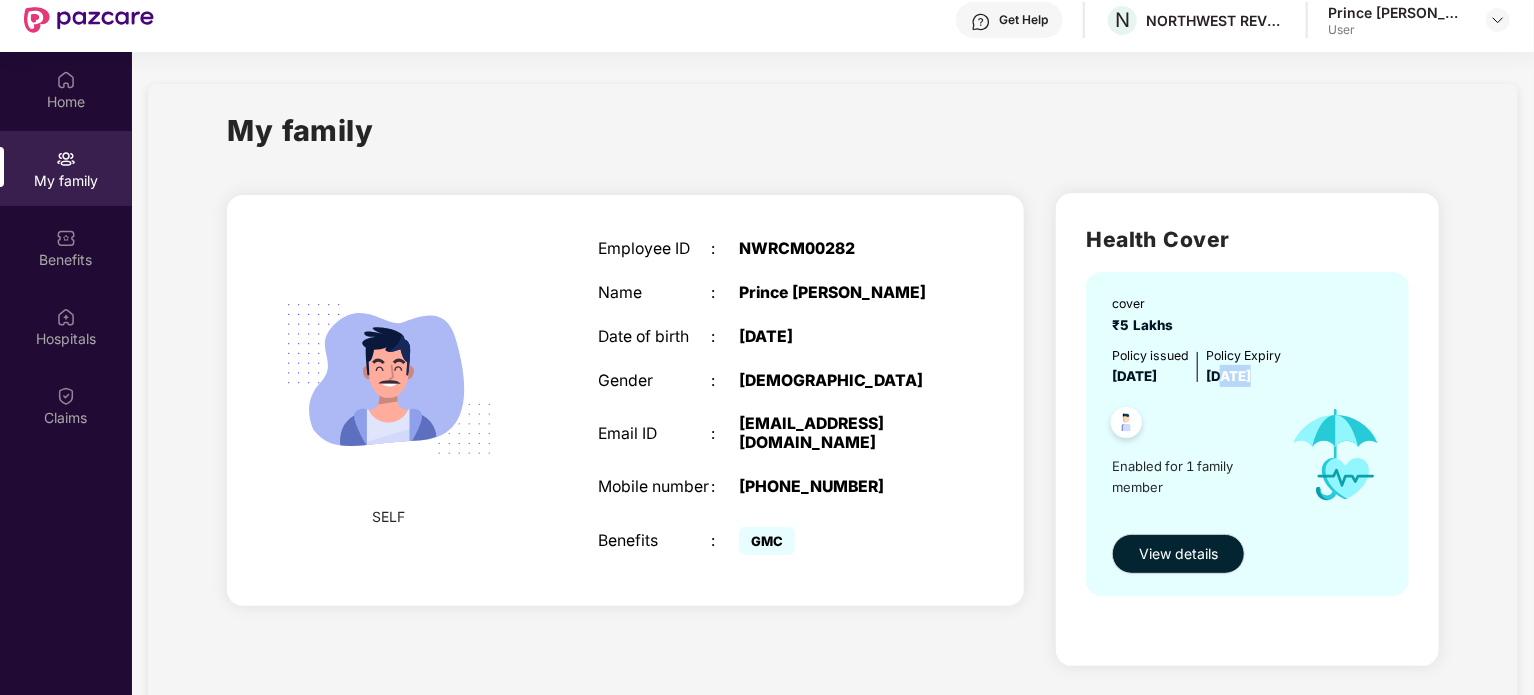 drag, startPoint x: 1238, startPoint y: 379, endPoint x: 1269, endPoint y: 379, distance: 31 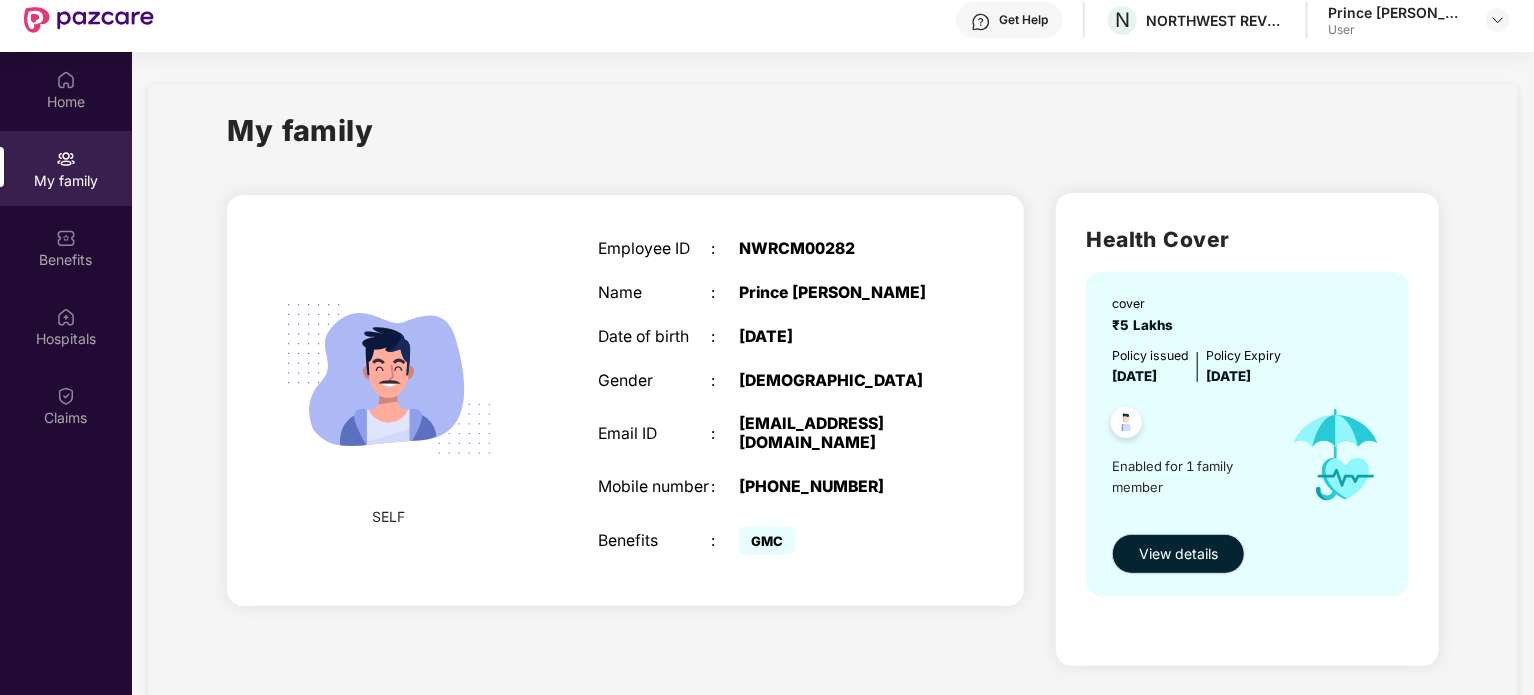 click on "Policy issued [DATE] Policy Expiry [DATE]" at bounding box center [1249, 366] 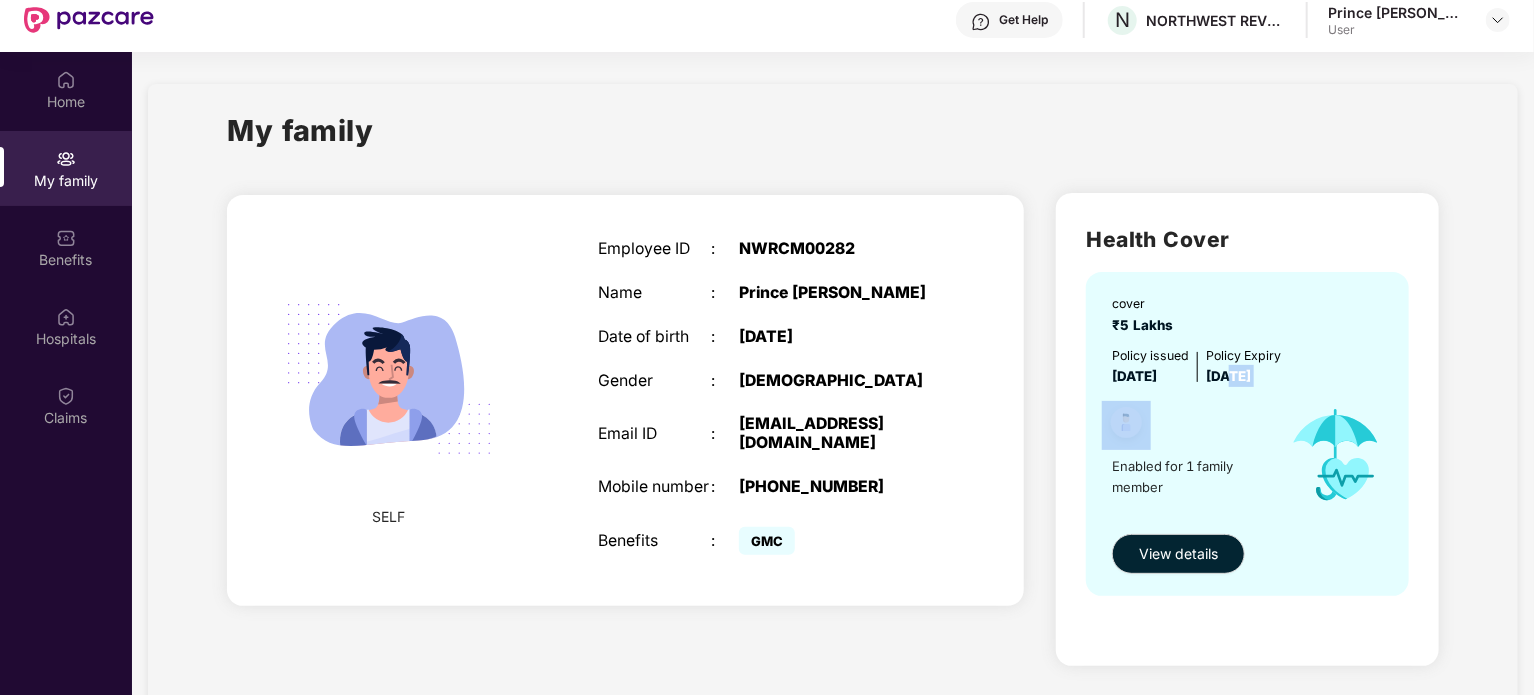 drag, startPoint x: 1324, startPoint y: 386, endPoint x: 1263, endPoint y: 379, distance: 61.400326 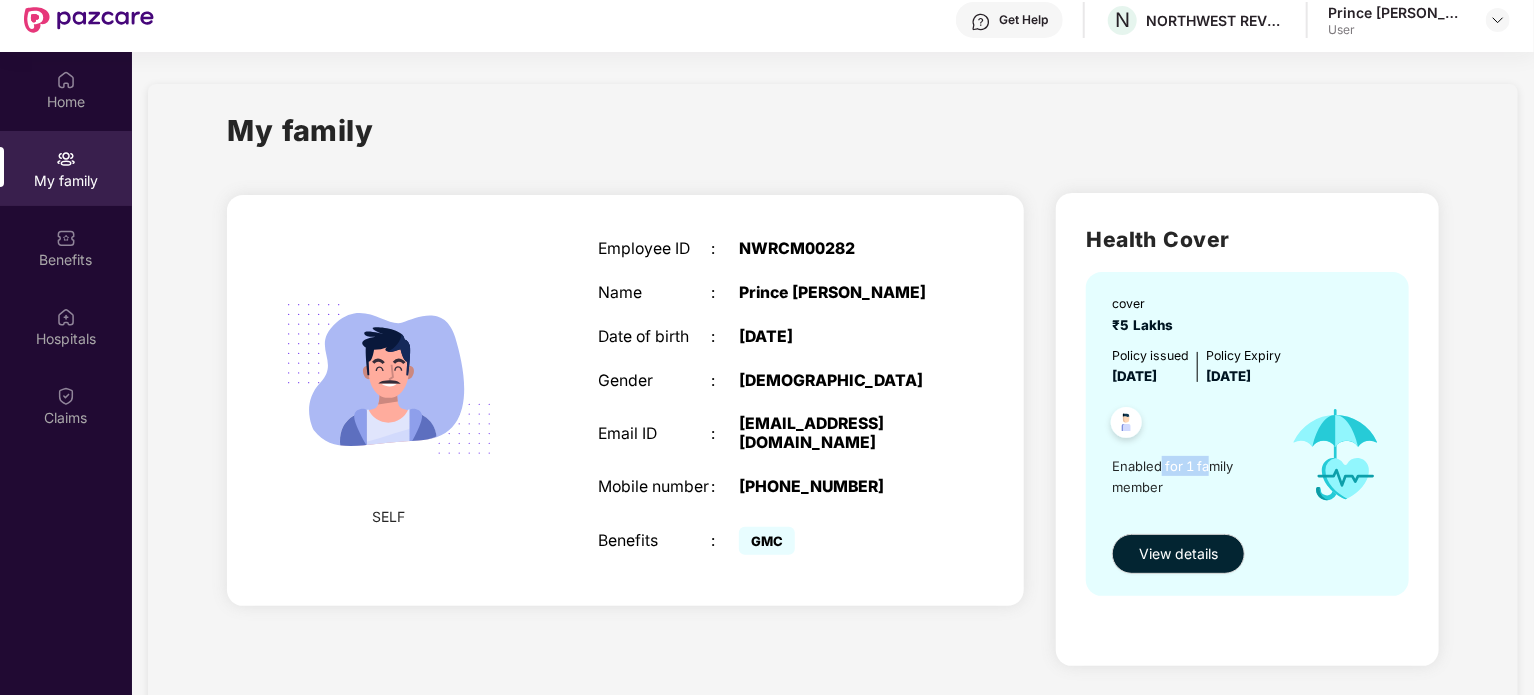 drag, startPoint x: 1206, startPoint y: 457, endPoint x: 1158, endPoint y: 459, distance: 48.04165 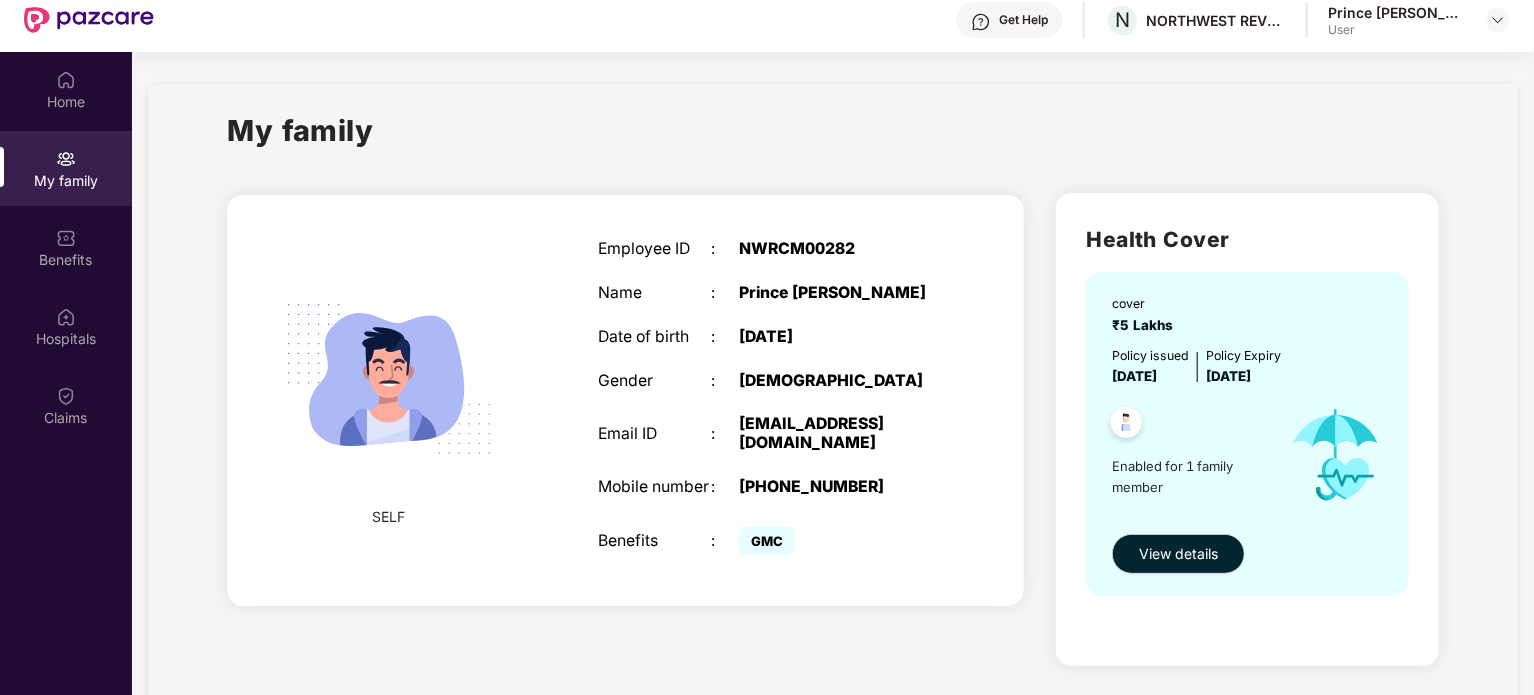 click on "Enabled for 1 family member" at bounding box center (1192, 476) 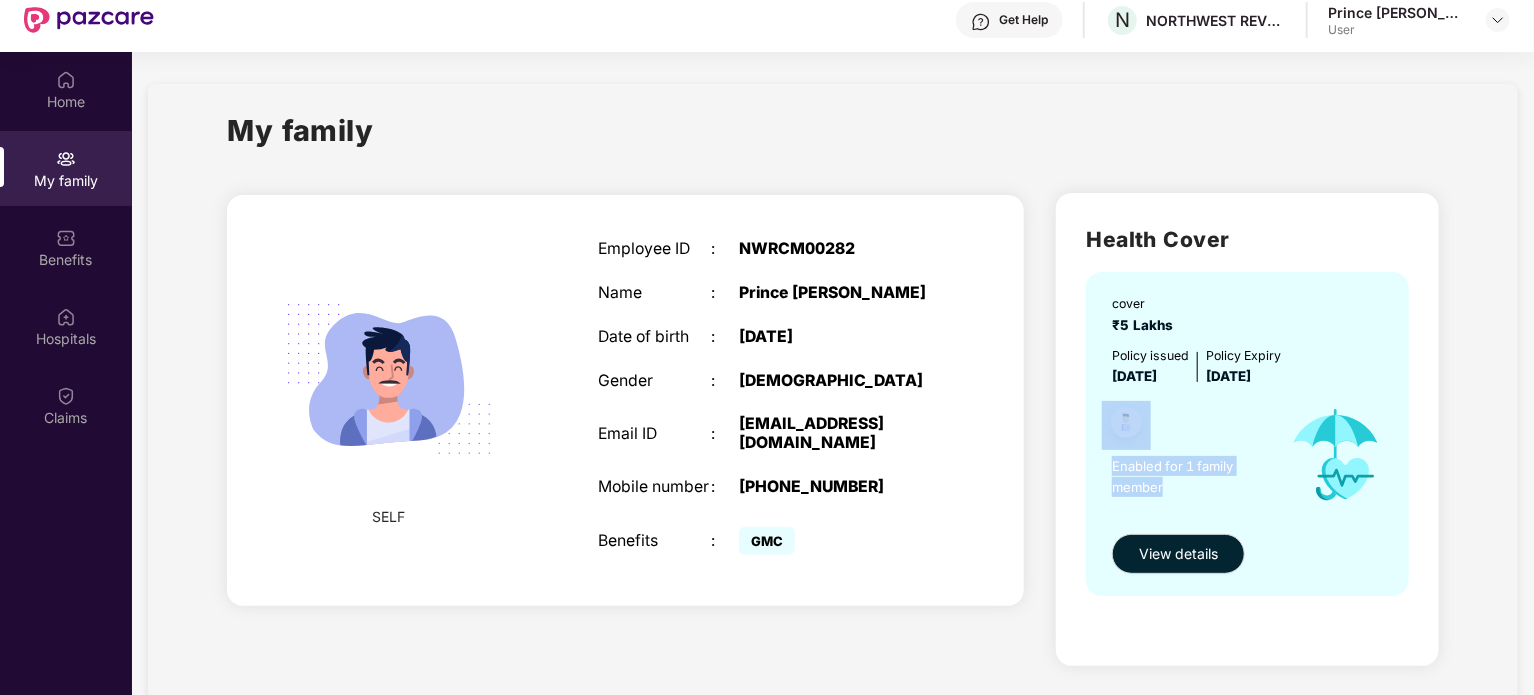 drag, startPoint x: 1170, startPoint y: 484, endPoint x: 1076, endPoint y: 407, distance: 121.511314 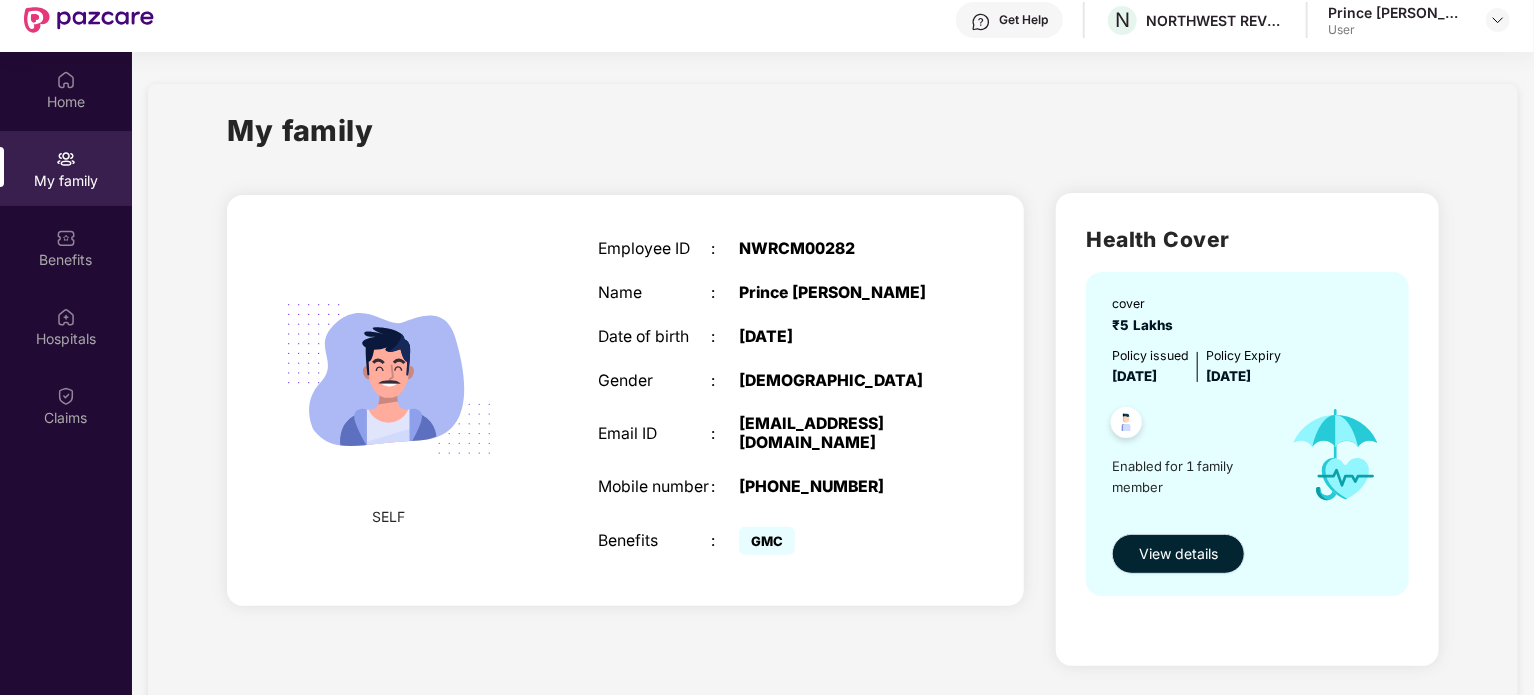 click on "View details" at bounding box center (1178, 554) 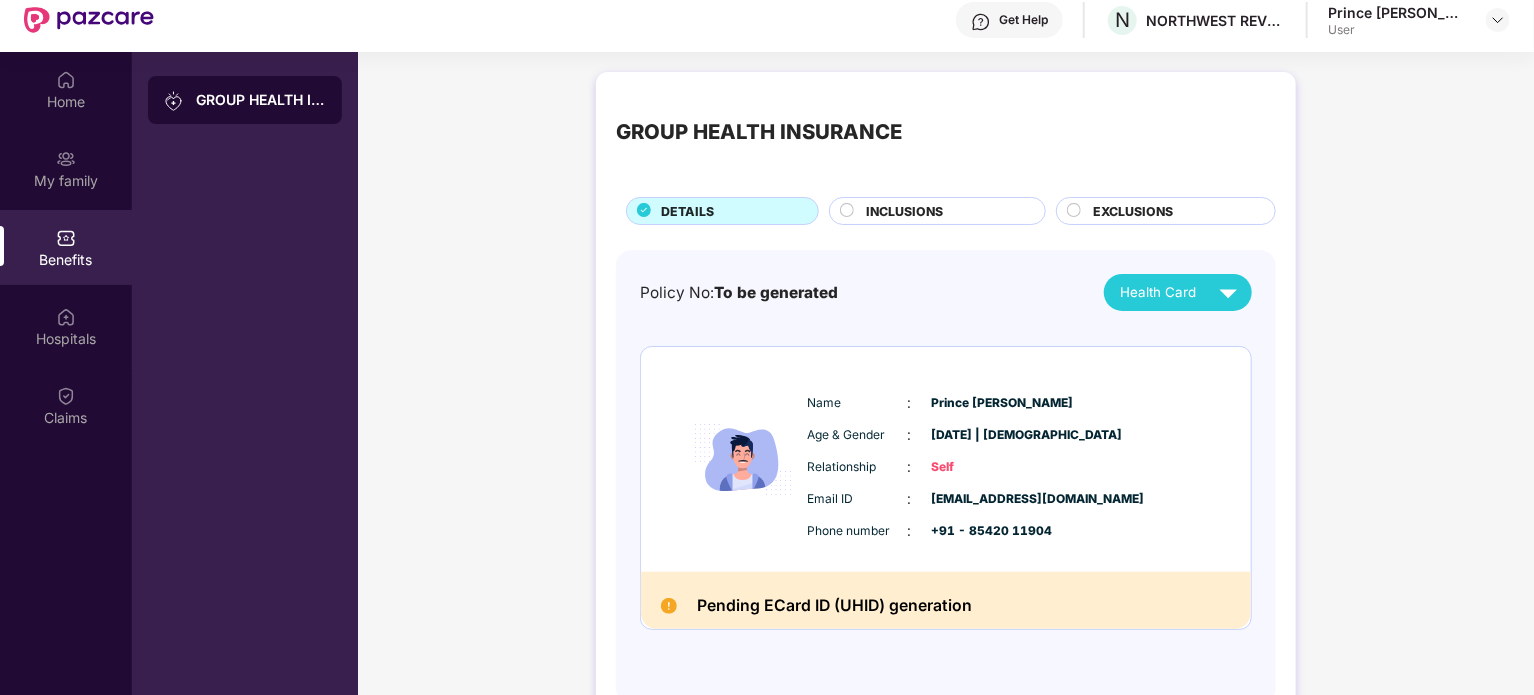 scroll, scrollTop: 6, scrollLeft: 0, axis: vertical 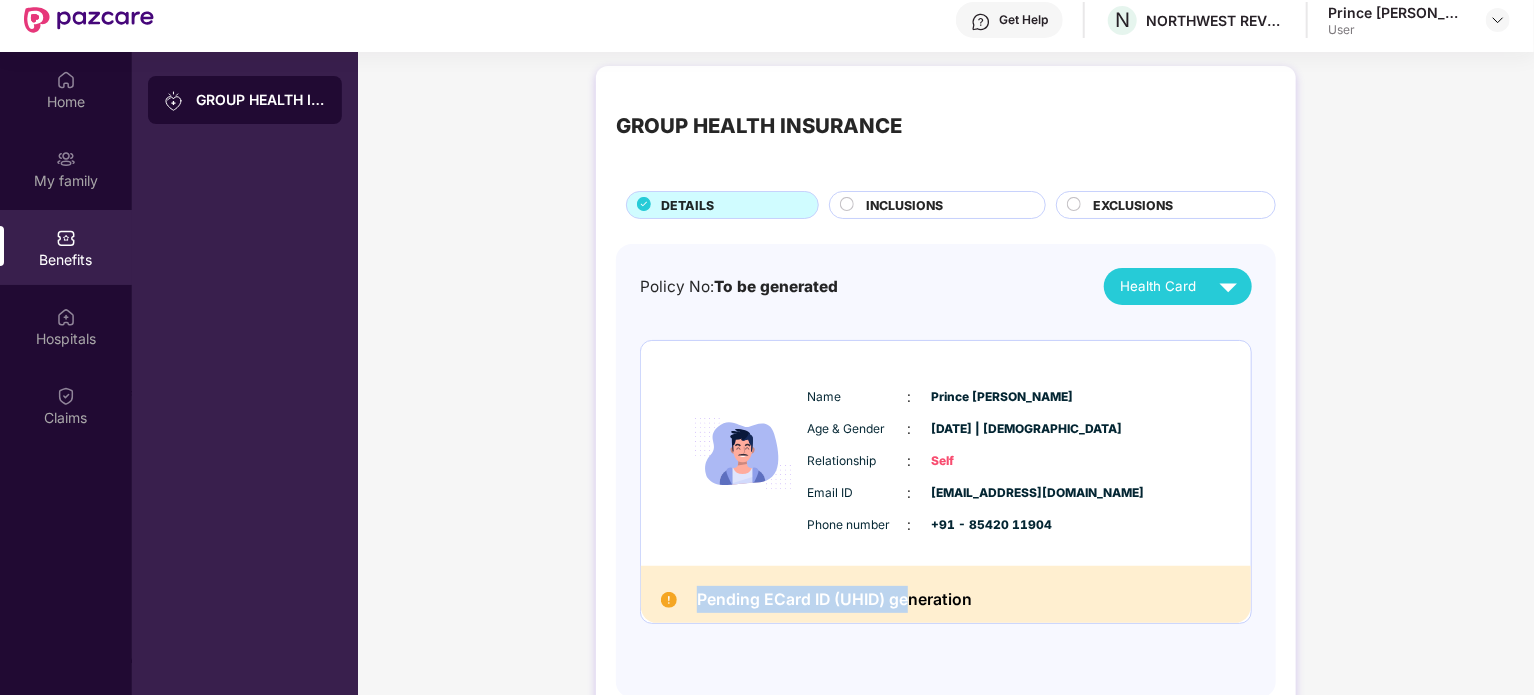 drag, startPoint x: 692, startPoint y: 611, endPoint x: 912, endPoint y: 583, distance: 221.77466 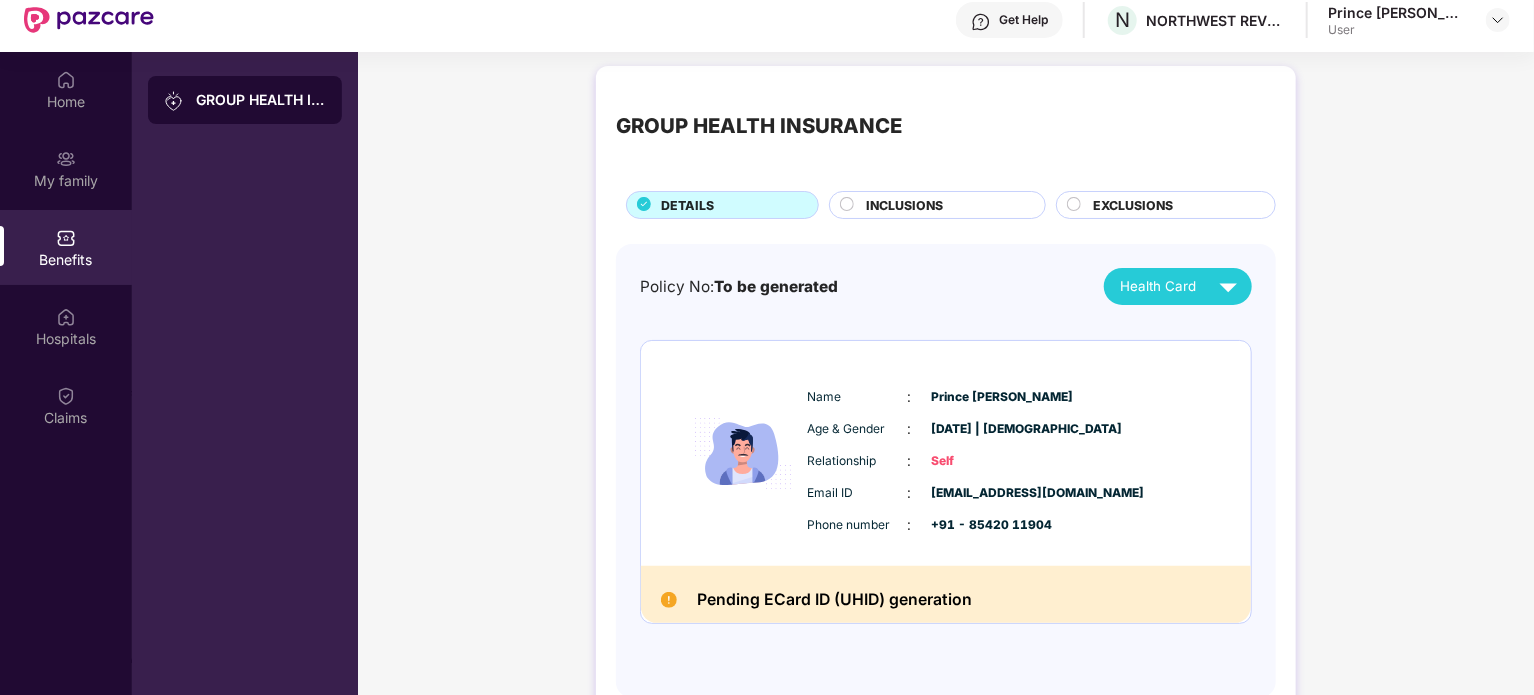 click on "Pending ECard ID (UHID) generation" at bounding box center (946, 594) 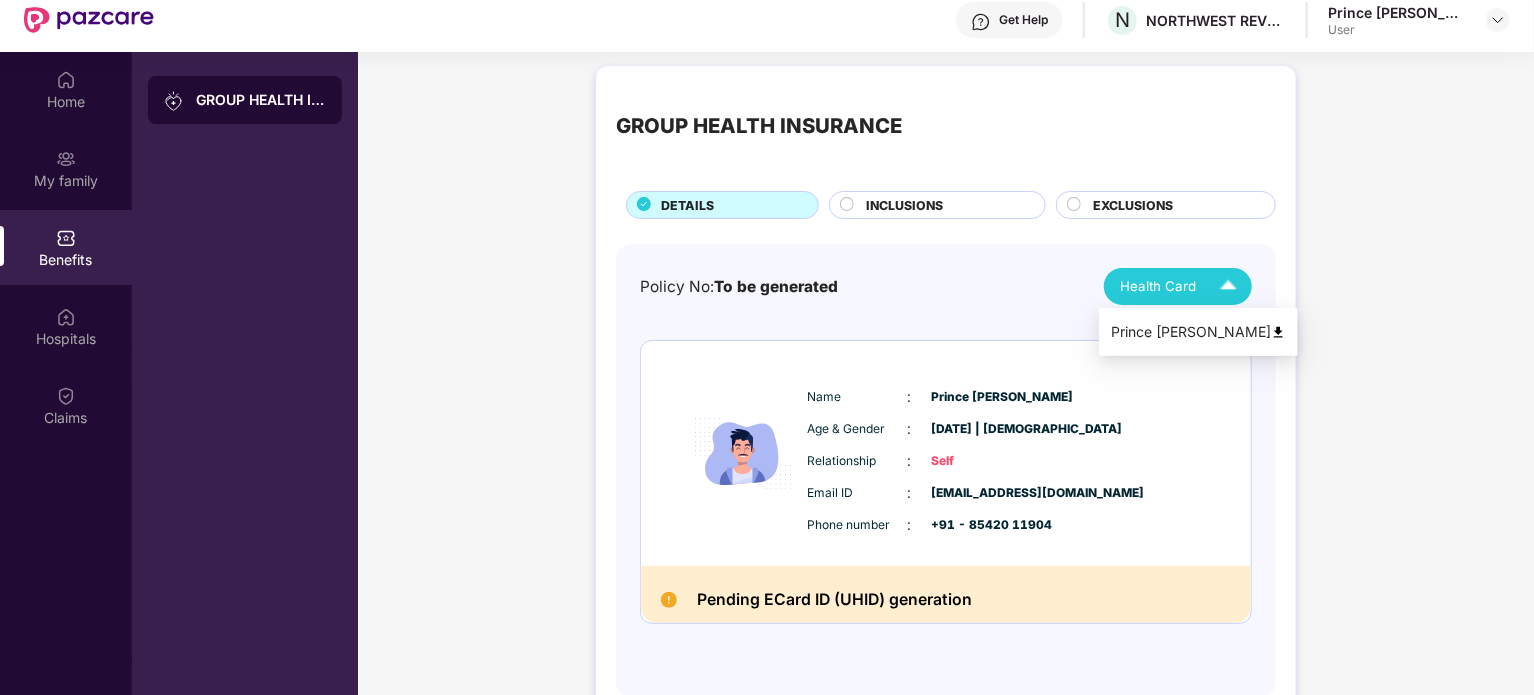 click on "Health Card" at bounding box center (1183, 286) 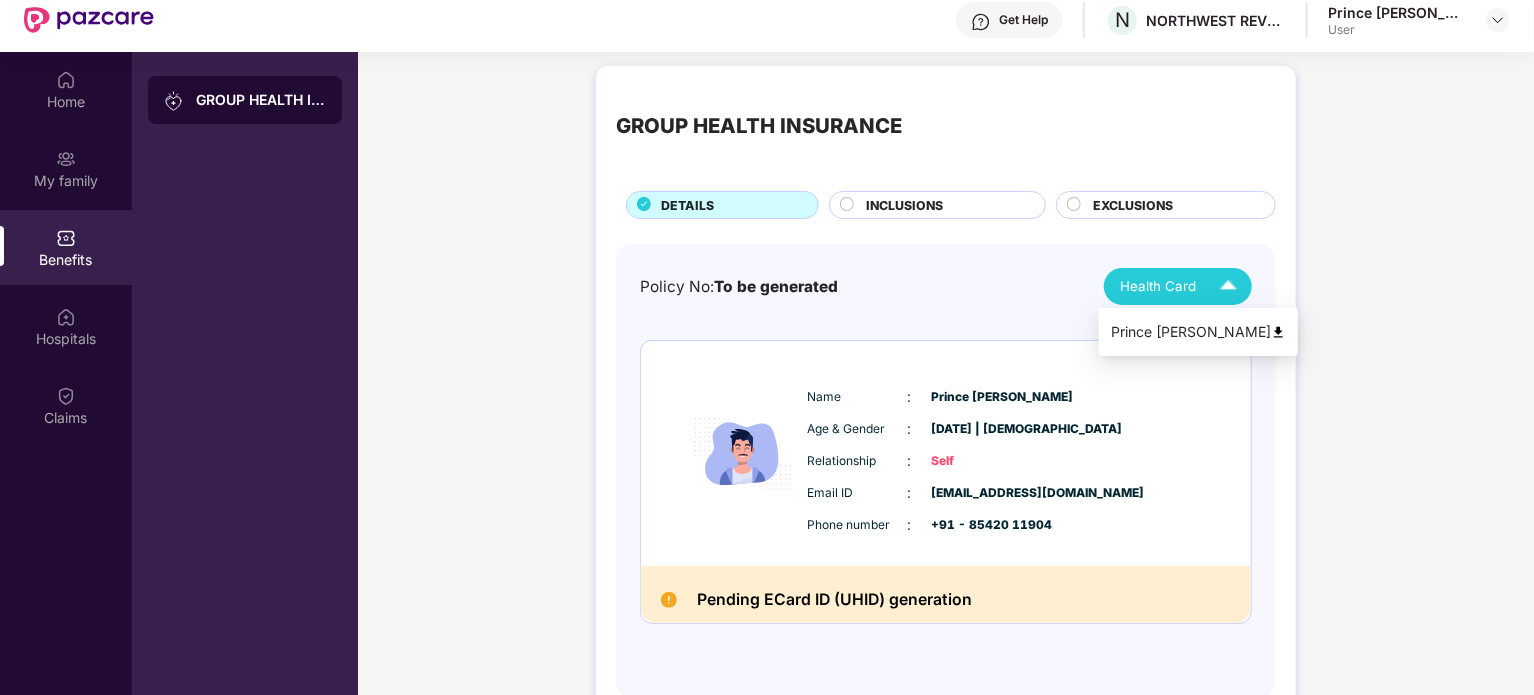 click on "Prince [PERSON_NAME]" at bounding box center [1198, 332] 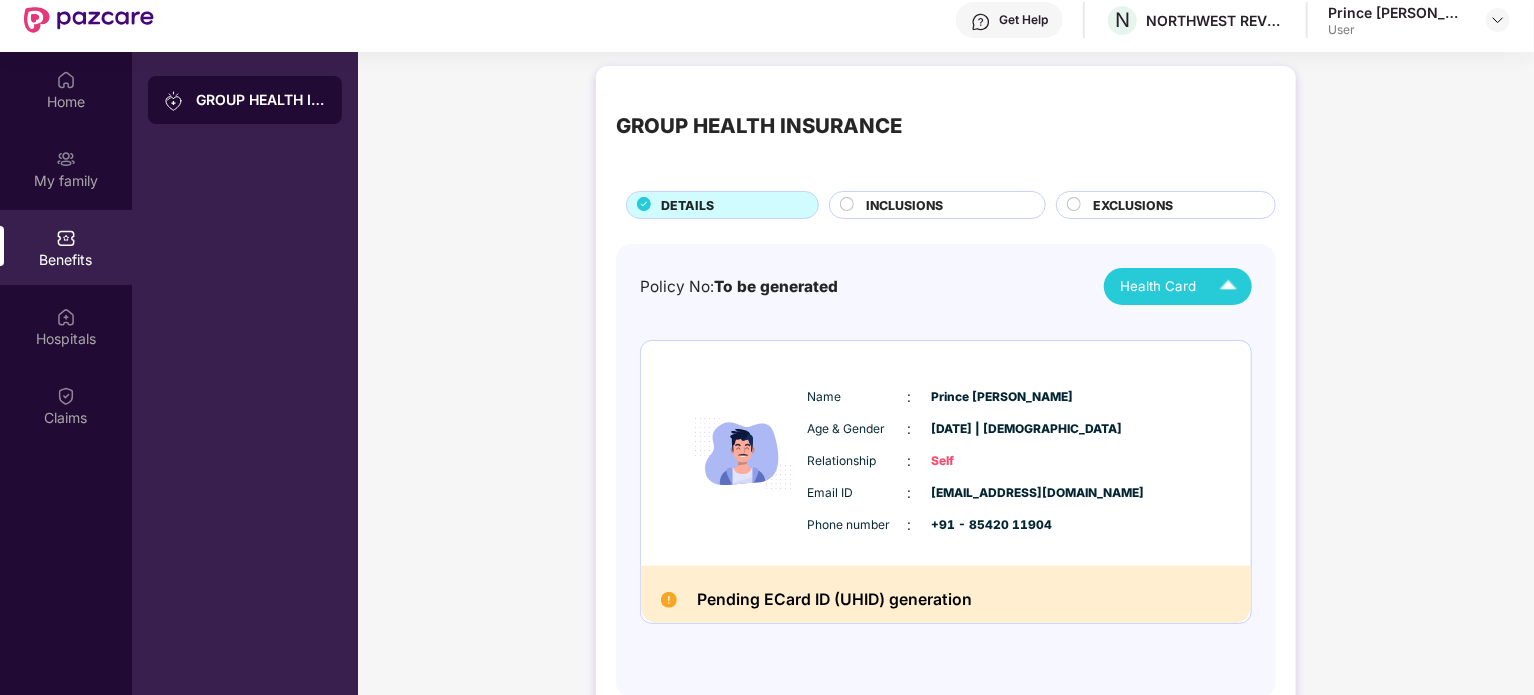 scroll, scrollTop: 112, scrollLeft: 0, axis: vertical 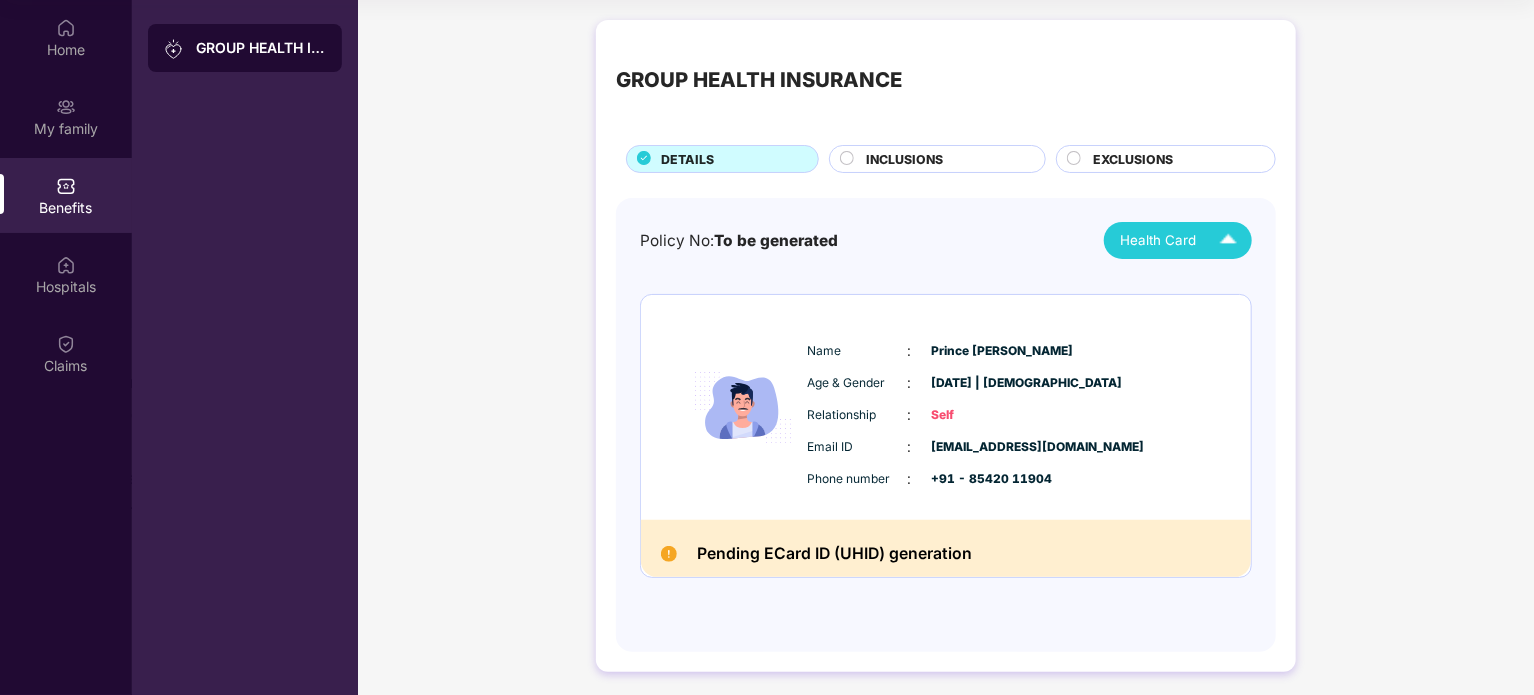 click on "GROUP HEALTH INSURANCE DETAILS INCLUSIONS EXCLUSIONS" at bounding box center [946, 106] 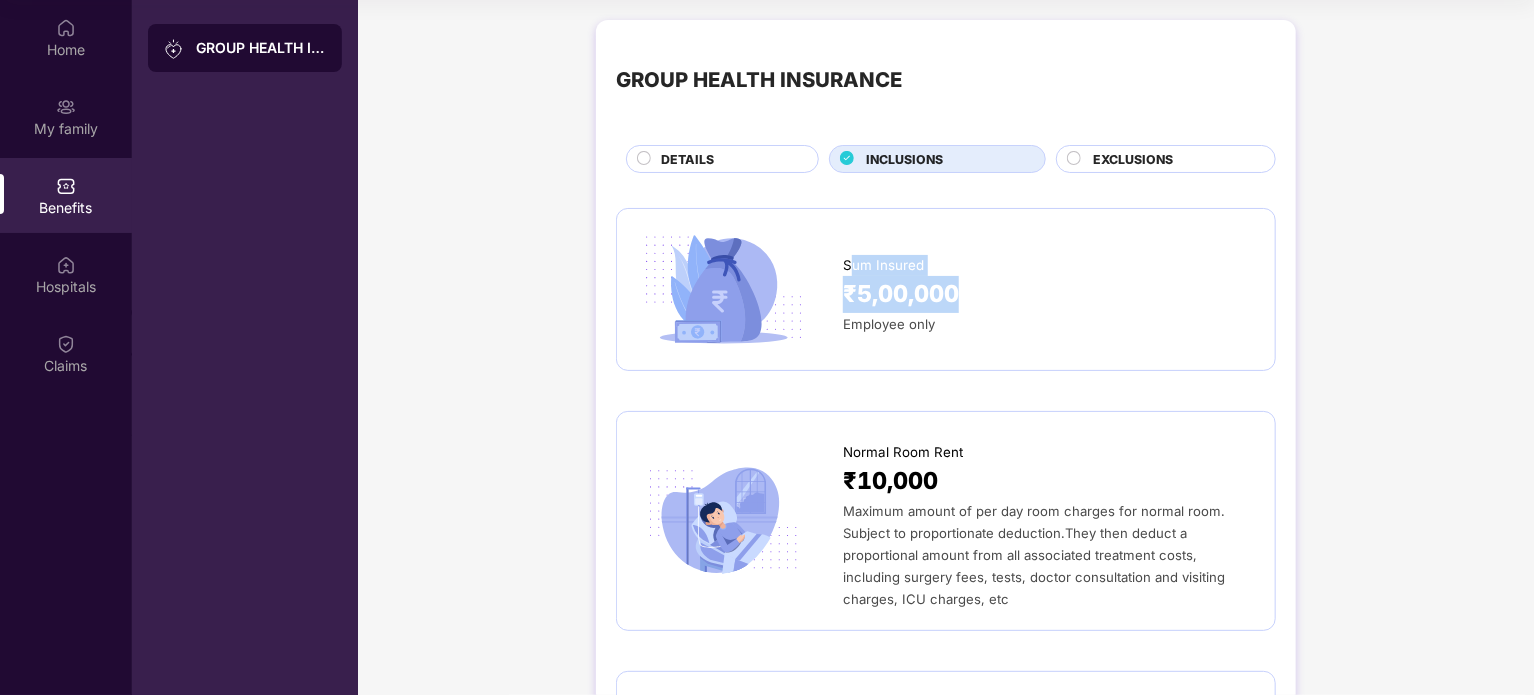 drag, startPoint x: 969, startPoint y: 303, endPoint x: 852, endPoint y: 259, distance: 125 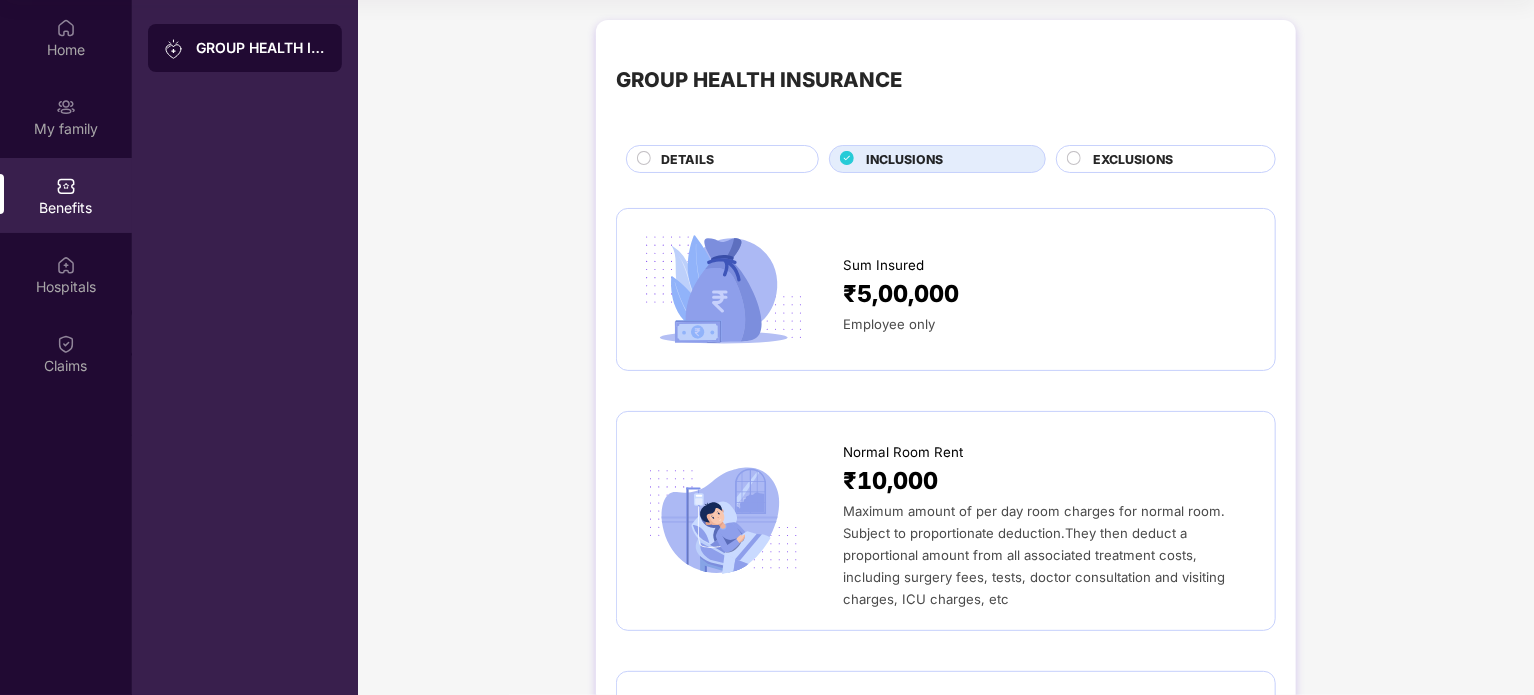 click on "Sum Insured ₹5,00,000 Employee only" at bounding box center (946, 289) 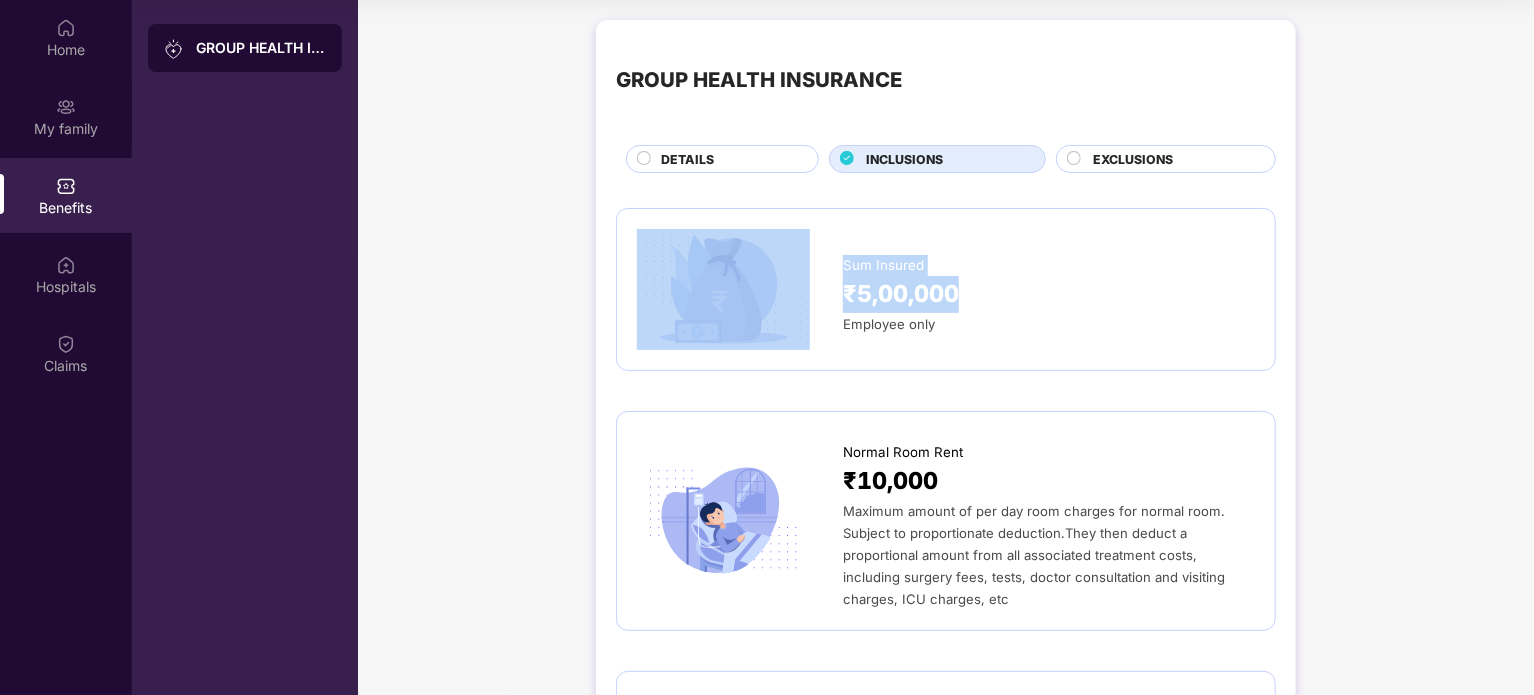 drag, startPoint x: 822, startPoint y: 254, endPoint x: 974, endPoint y: 299, distance: 158.52129 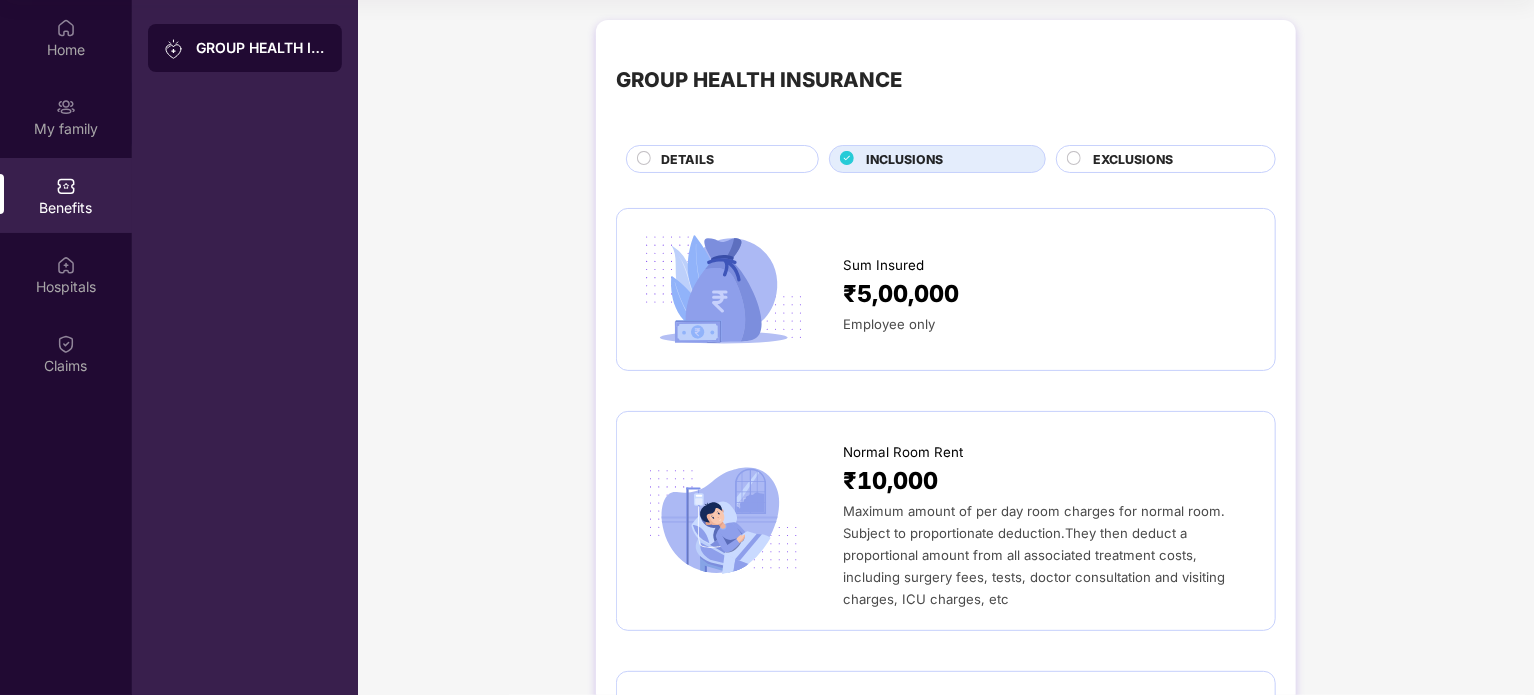 click on "Normal Room Rent ₹10,000 Maximum amount of per day room charges for normal room. Subject to proportionate deduction.They then deduct a proportional amount from all associated treatment costs, including surgery fees, tests, doctor consultation and visiting charges, ICU charges, etc" at bounding box center [946, 521] 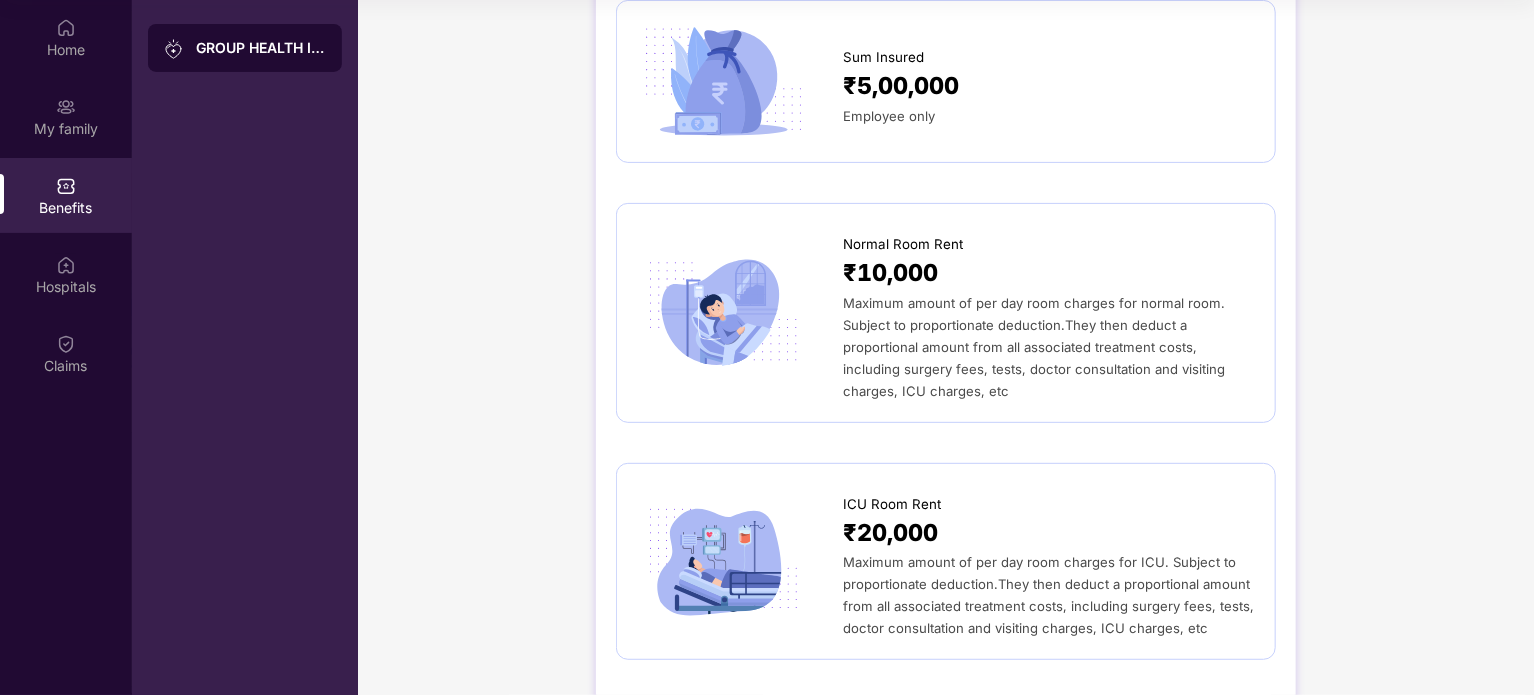 scroll, scrollTop: 215, scrollLeft: 0, axis: vertical 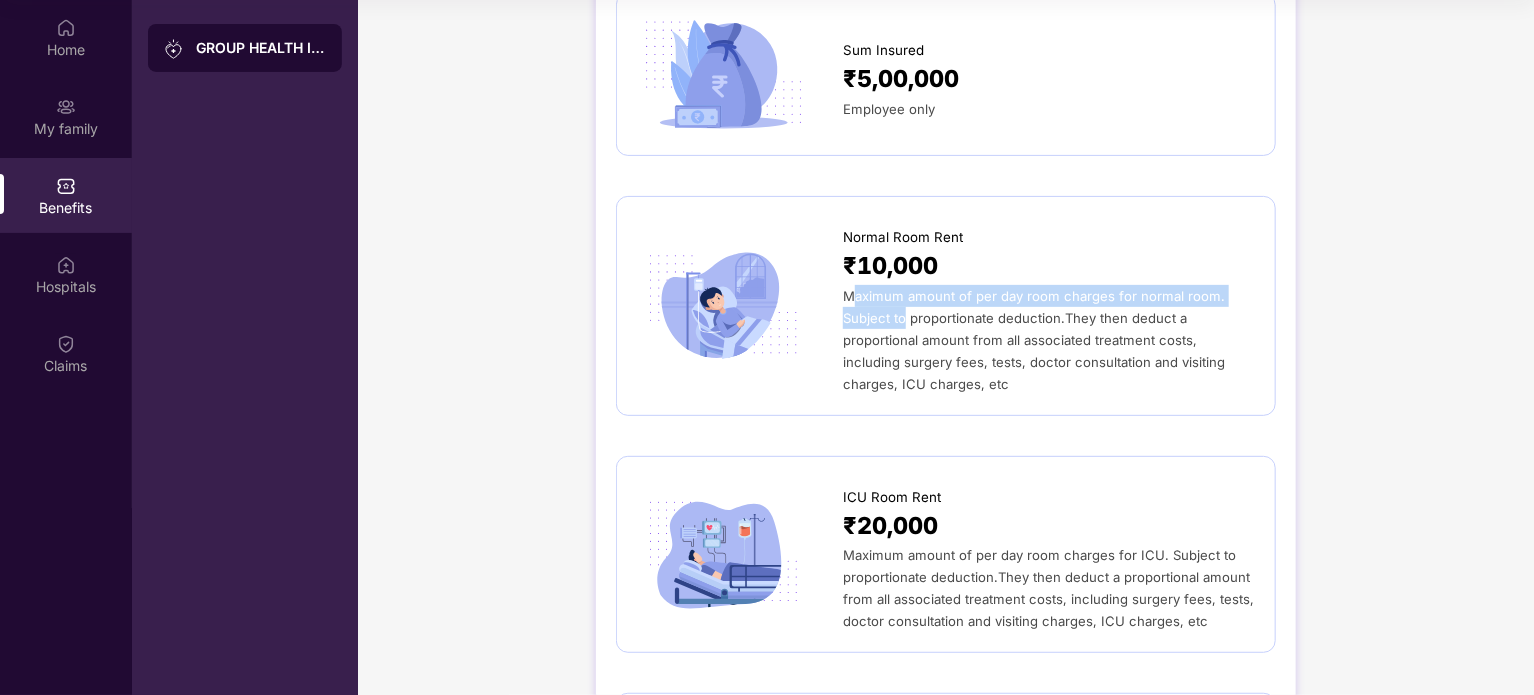 drag, startPoint x: 849, startPoint y: 283, endPoint x: 904, endPoint y: 309, distance: 60.835846 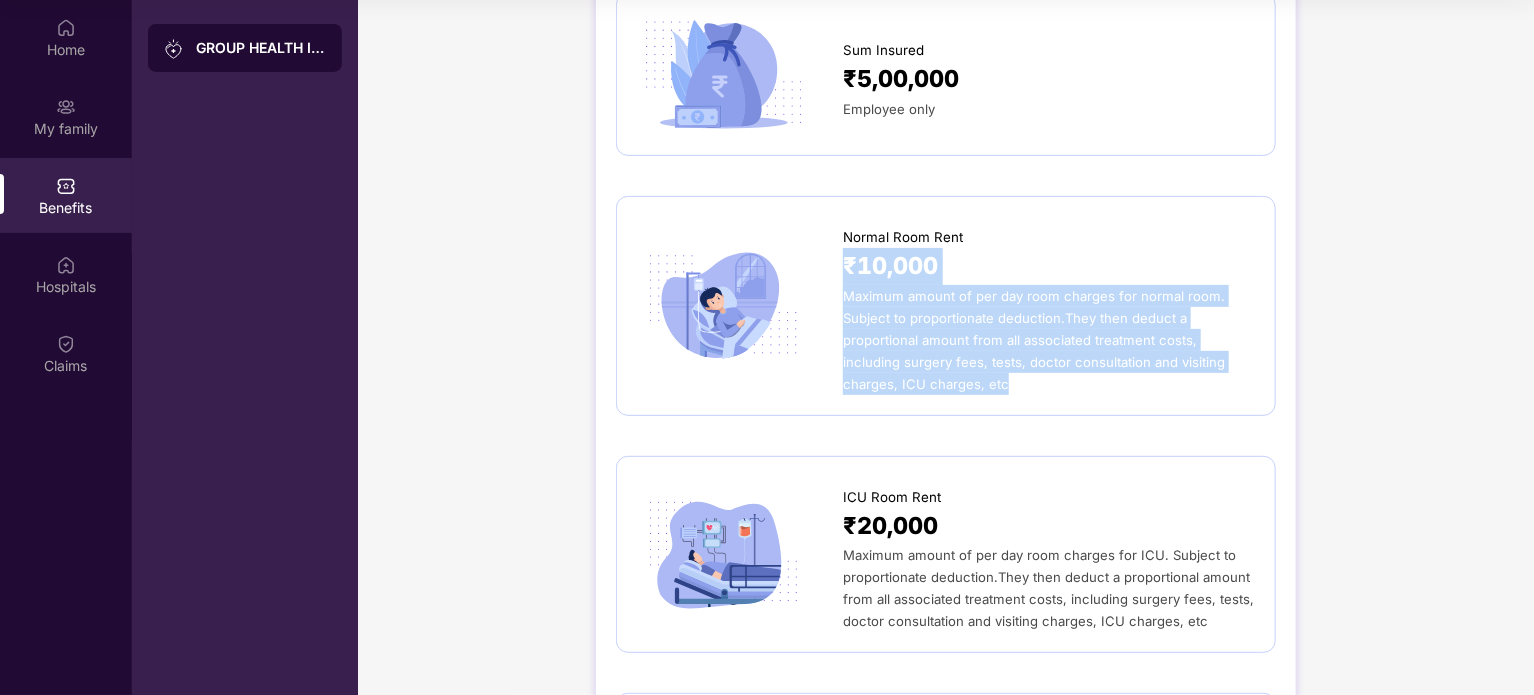drag, startPoint x: 1032, startPoint y: 382, endPoint x: 846, endPoint y: 283, distance: 210.70596 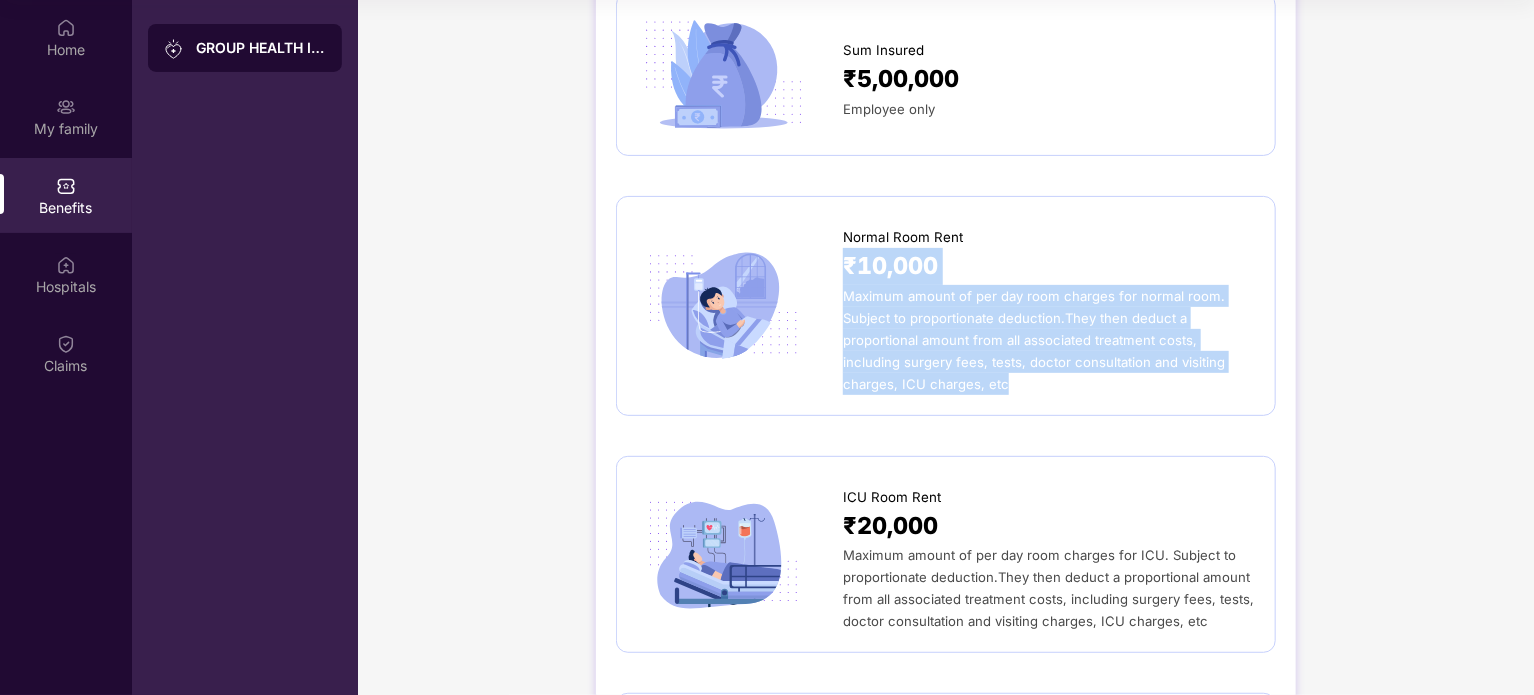 click on "Sum Insured ₹5,00,000 Employee only Normal Room Rent ₹10,000 Maximum amount of per day room charges for normal room. Subject to proportionate deduction.They then deduct a proportional amount from all associated treatment costs, including surgery fees, tests, doctor consultation and visiting charges, ICU charges, etc ICU Room Rent ₹20,000 Maximum amount of per day room charges for ICU. Subject to proportionate deduction.They then deduct a proportional amount from all associated treatment costs, including surgery fees, tests, doctor consultation and visiting charges, ICU charges, etc Disease wise capping No limit No Disease Wise Capping. Payment Of Cover Will Be Proportionate To Cover On Room Rent & Upto Sum Insured. Please Refer Policy Terms And Condition For CompleteDetails. Pre Hospitalization 30 days Medical Expenses : incurred during a period as specified in the Policy Certificate falling immediately prior to the date of the Insured Member's admission to the Hospital Post Hospitalization 60 days are" at bounding box center (946, 2094) 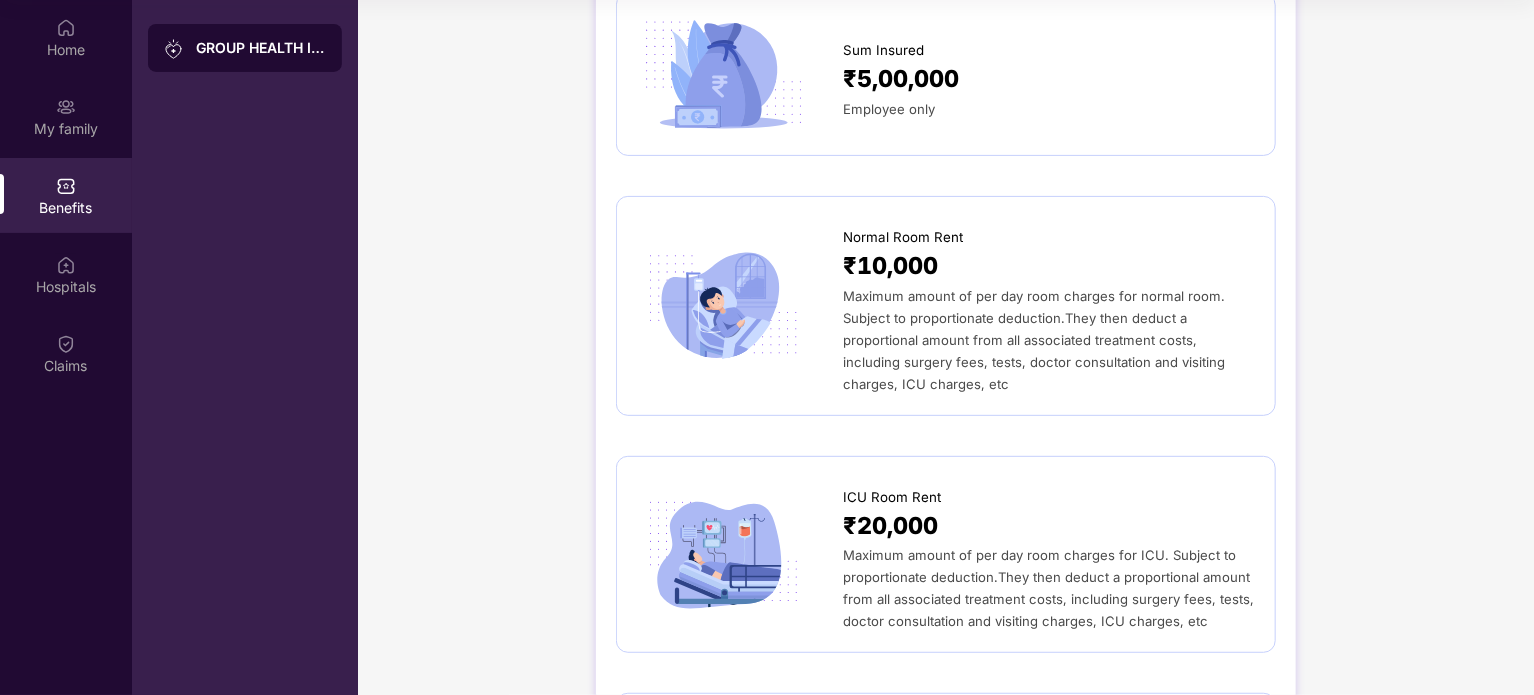 click on "Maximum amount of per day room charges for normal room. Subject to proportionate deduction.They then deduct a proportional amount from all associated treatment costs, including surgery fees, tests, doctor consultation and visiting charges, ICU charges, etc" at bounding box center [1049, 340] 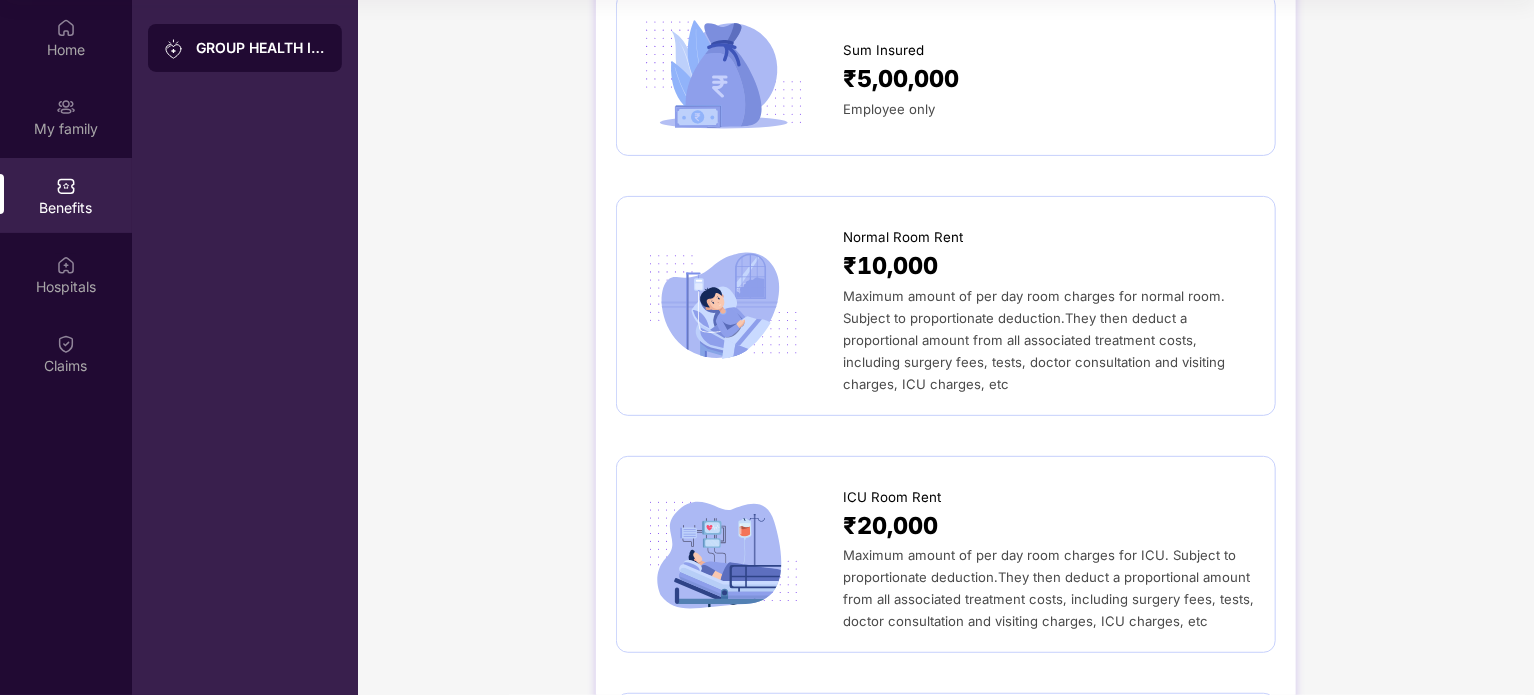 click on "Maximum amount of per day room charges for normal room. Subject to proportionate deduction.They then deduct a proportional amount from all associated treatment costs, including surgery fees, tests, doctor consultation and visiting charges, ICU charges, etc" at bounding box center (1049, 340) 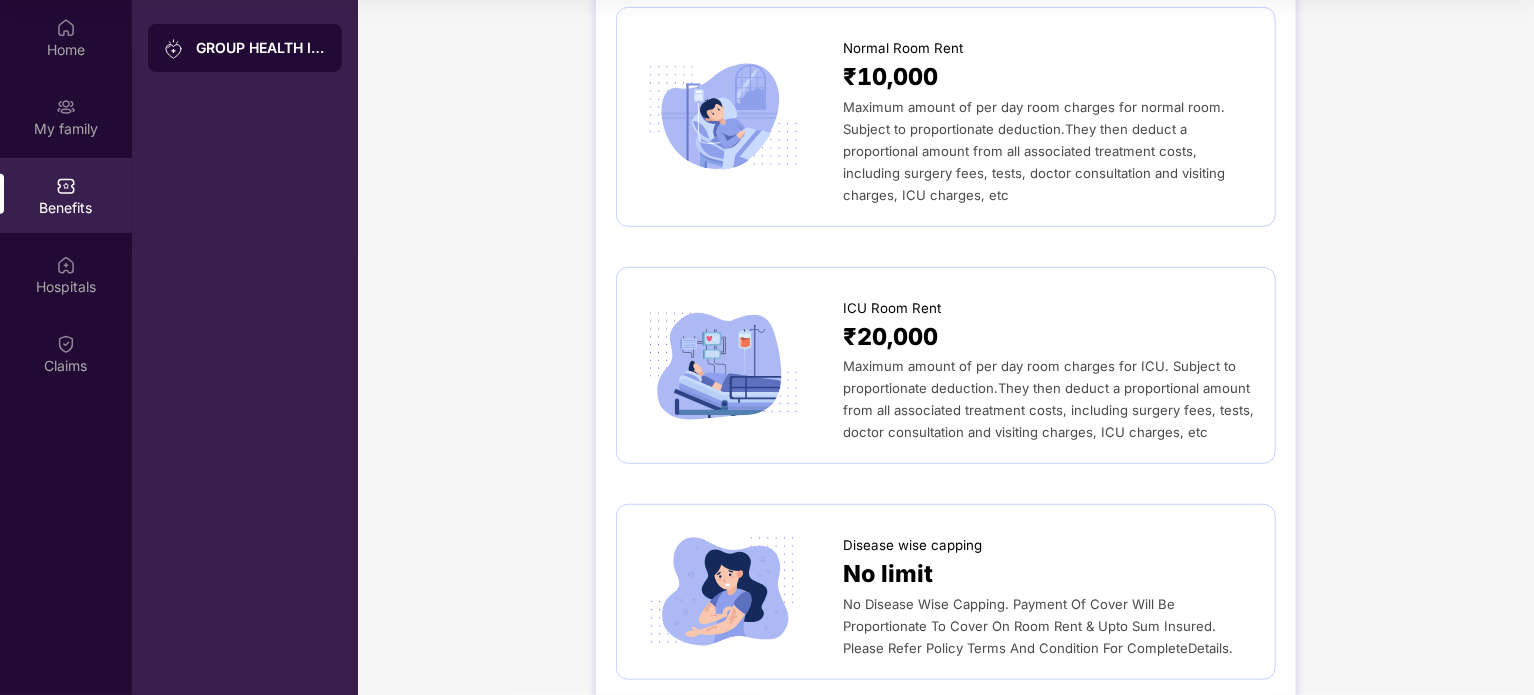 scroll, scrollTop: 406, scrollLeft: 0, axis: vertical 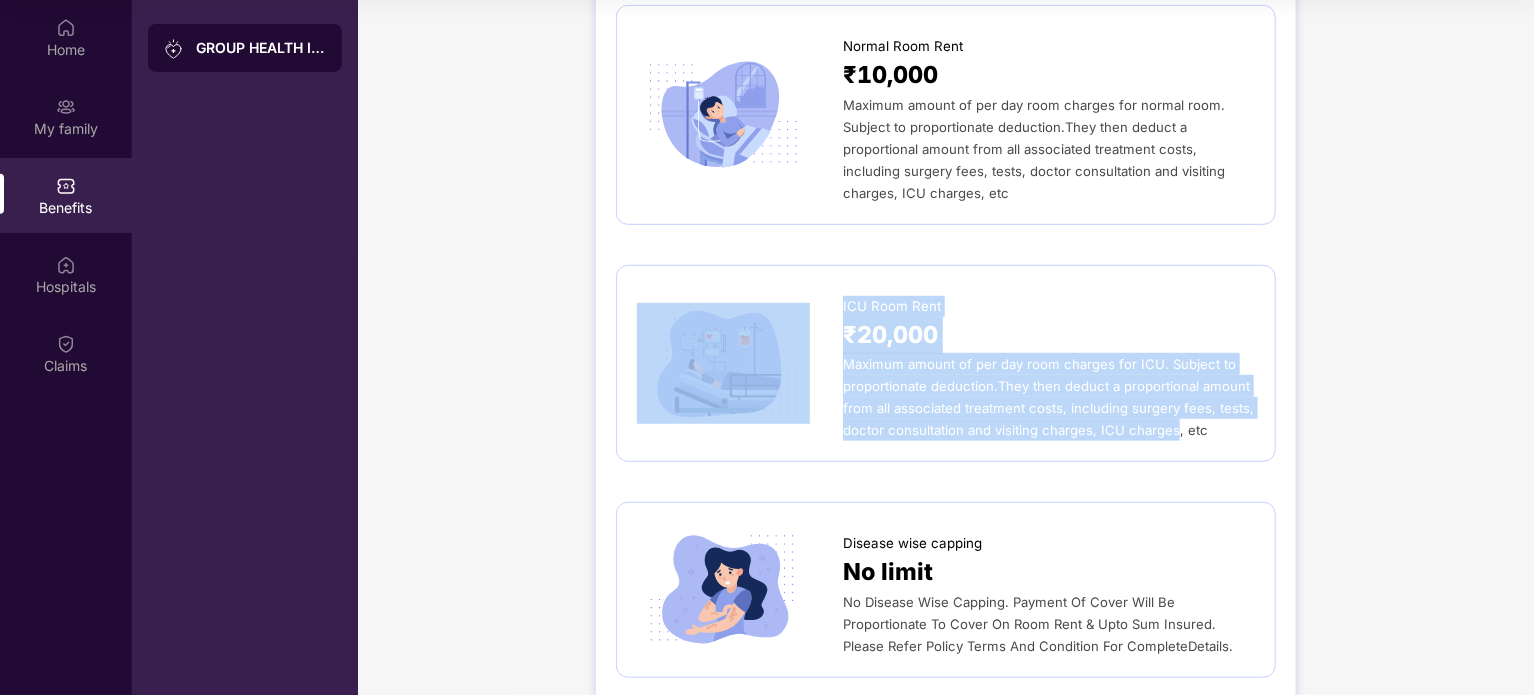drag, startPoint x: 831, startPoint y: 359, endPoint x: 1174, endPoint y: 446, distance: 353.86154 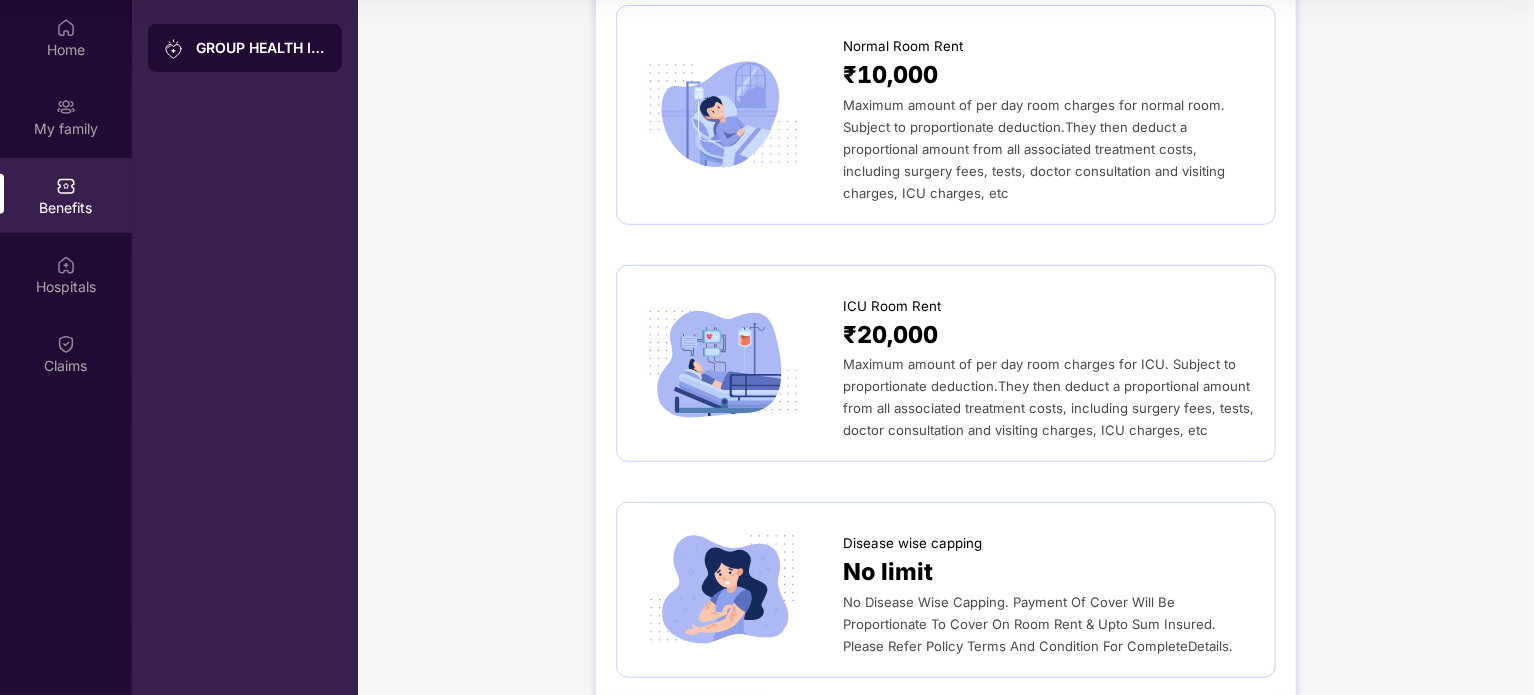 click on "ICU Room Rent ₹20,000 Maximum amount of per day room charges for ICU. Subject to proportionate deduction.They then deduct a proportional amount from all associated treatment costs, including surgery fees, tests, doctor consultation and visiting charges, ICU charges, etc" at bounding box center (946, 364) 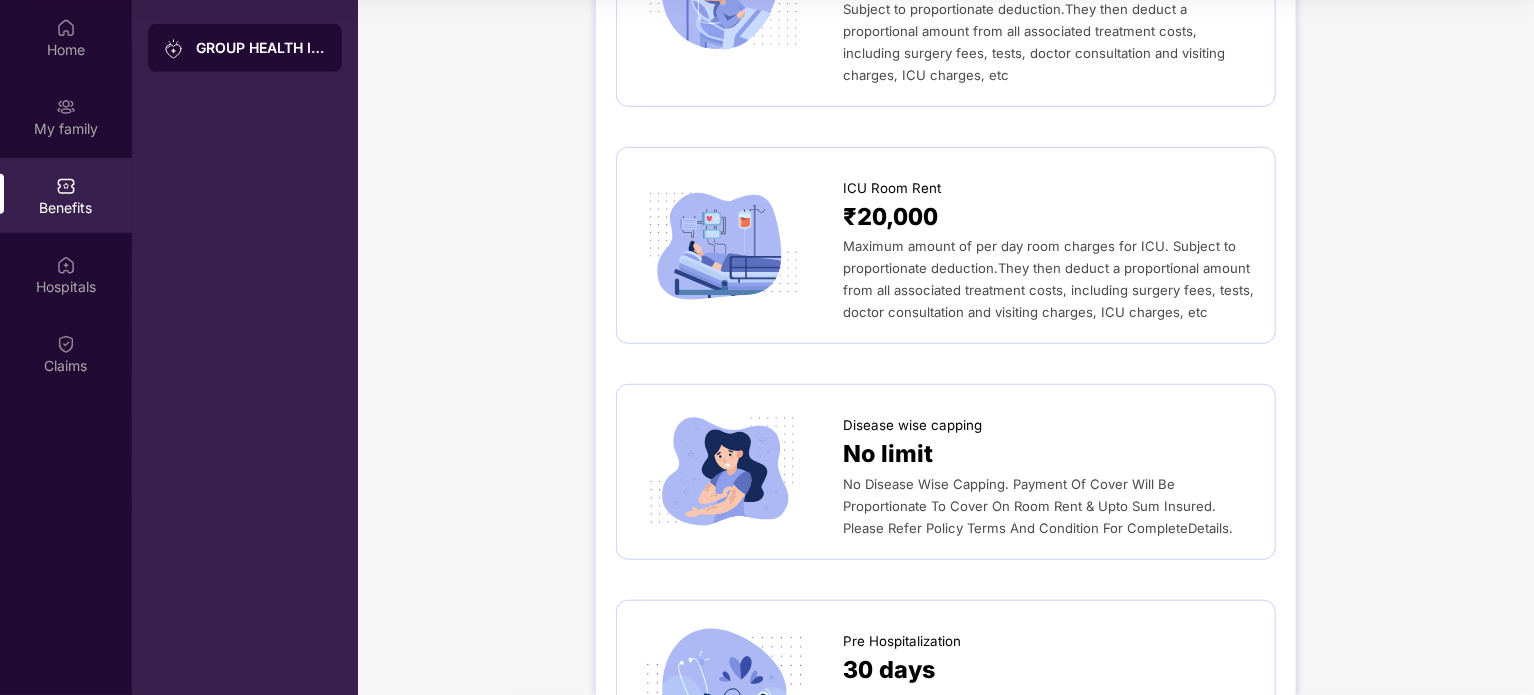scroll, scrollTop: 635, scrollLeft: 0, axis: vertical 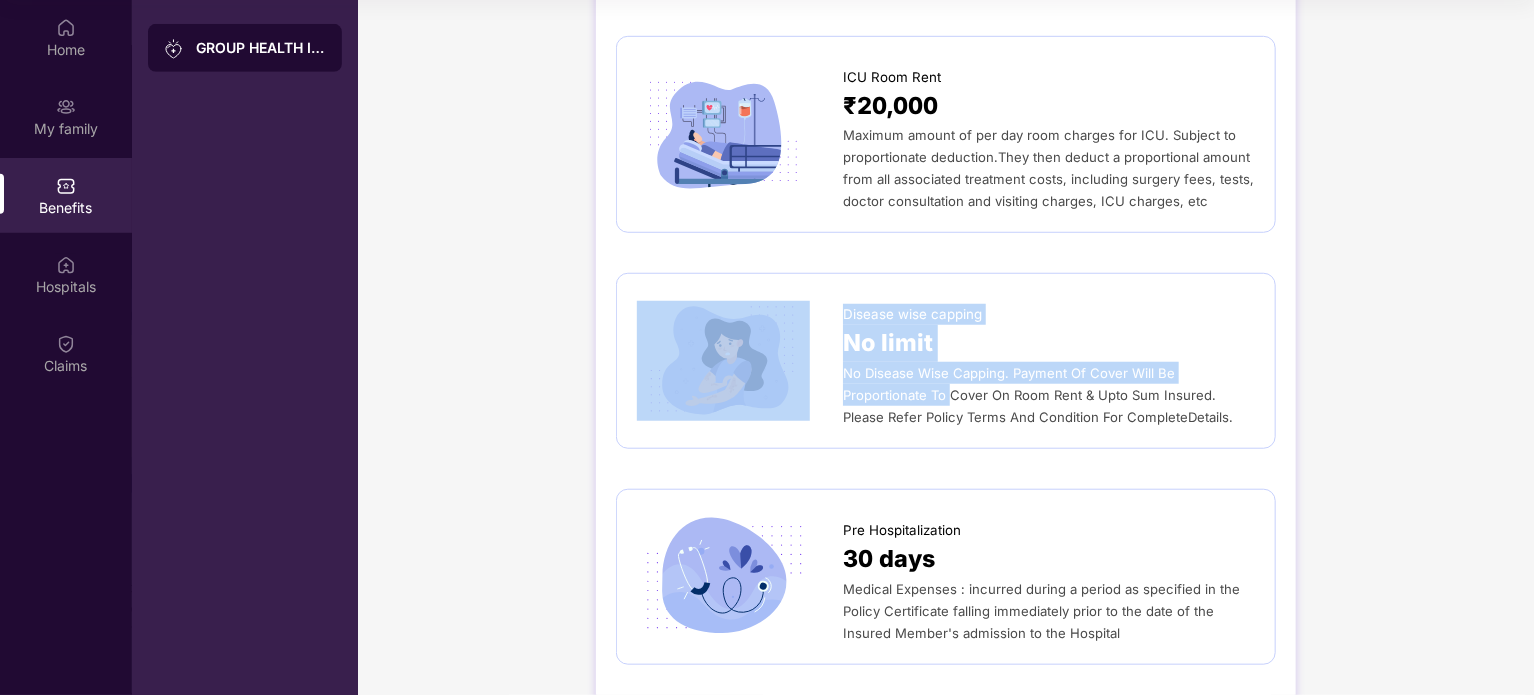 drag, startPoint x: 836, startPoint y: 367, endPoint x: 950, endPoint y: 402, distance: 119.25183 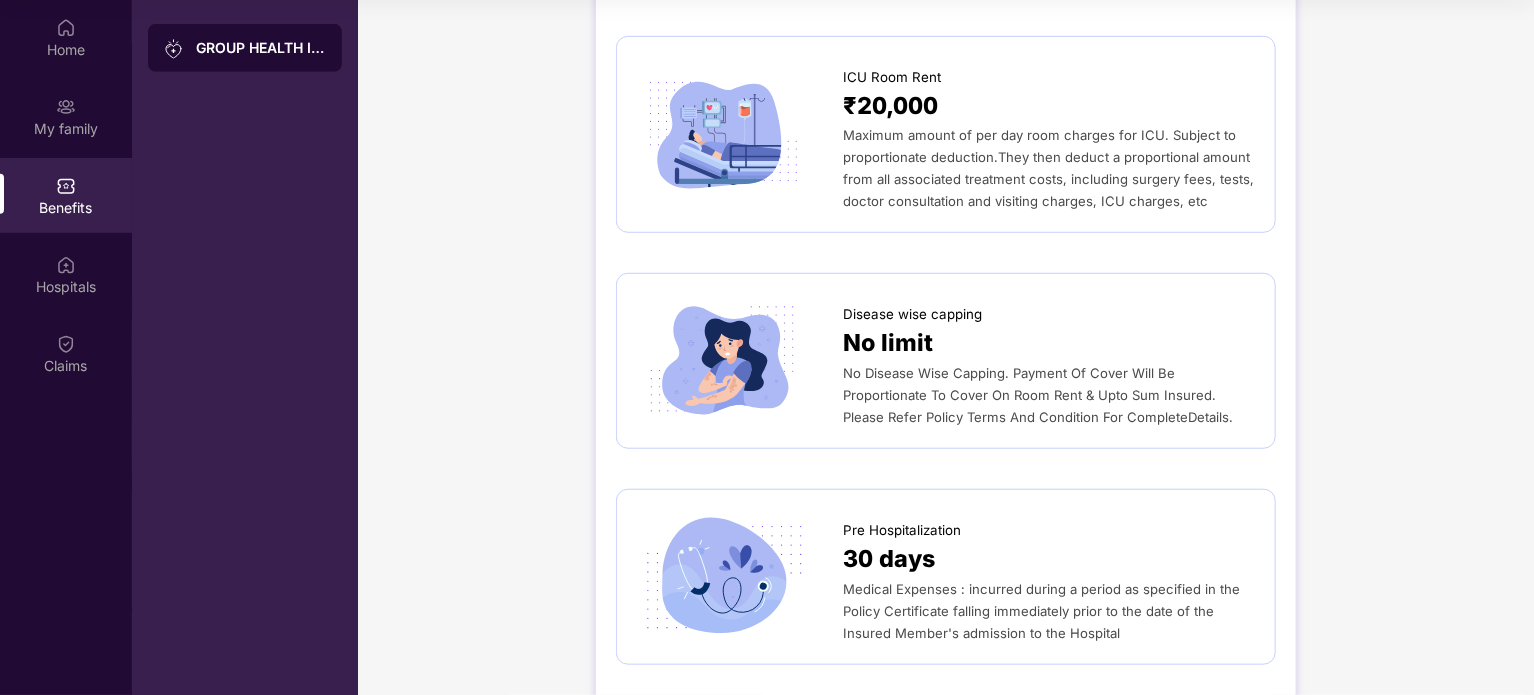 click on "Disease wise capping No limit No Disease Wise Capping. Payment Of Cover Will Be Proportionate To Cover On Room Rent & Upto Sum Insured. Please Refer Policy Terms And Condition For CompleteDetails." at bounding box center [946, 361] 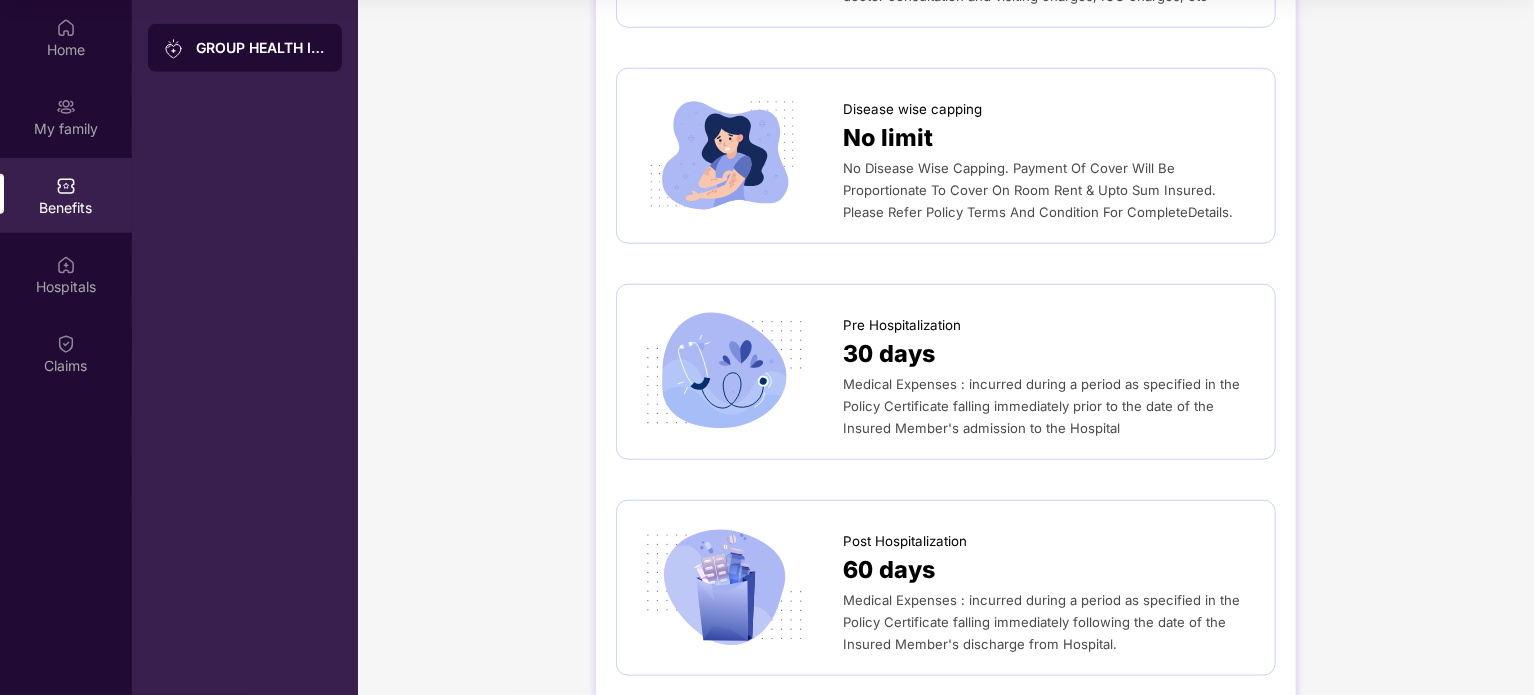scroll, scrollTop: 844, scrollLeft: 0, axis: vertical 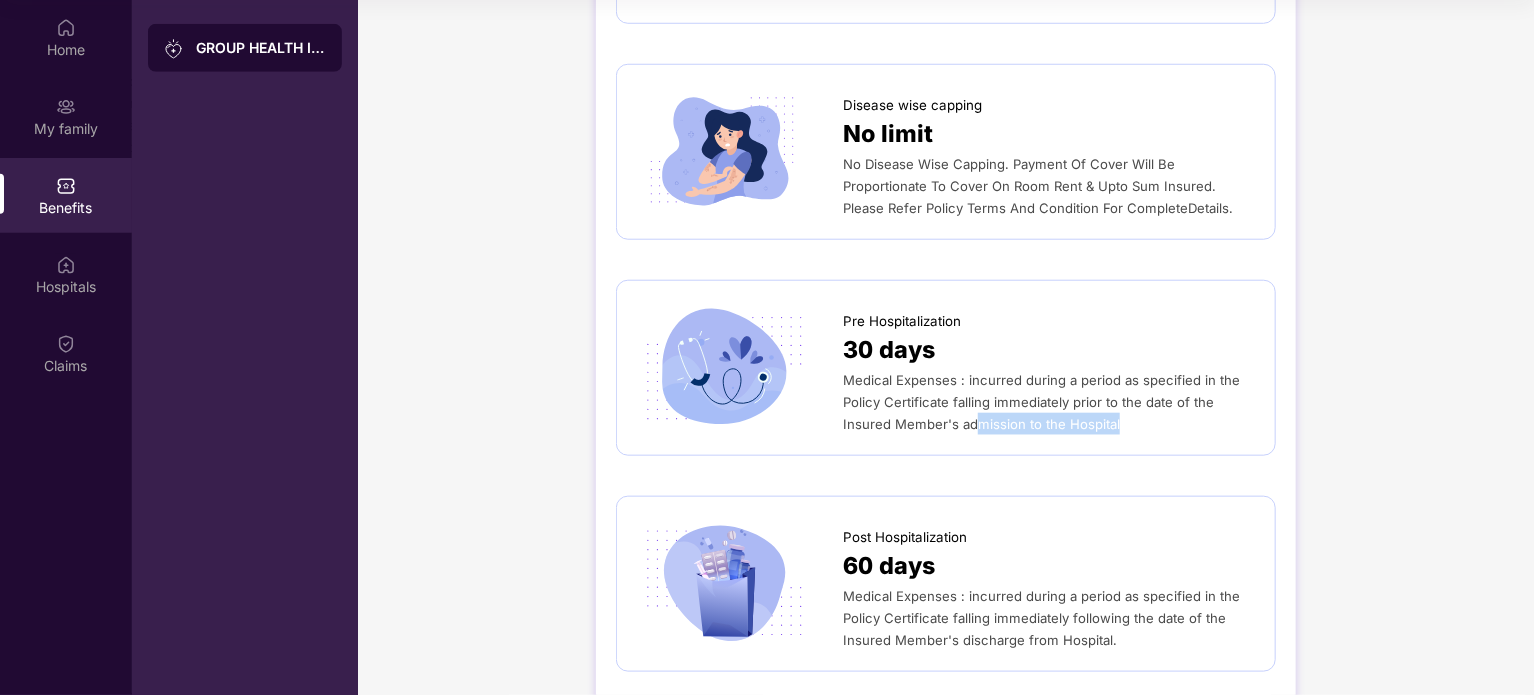 drag, startPoint x: 1150, startPoint y: 424, endPoint x: 979, endPoint y: 461, distance: 174.95714 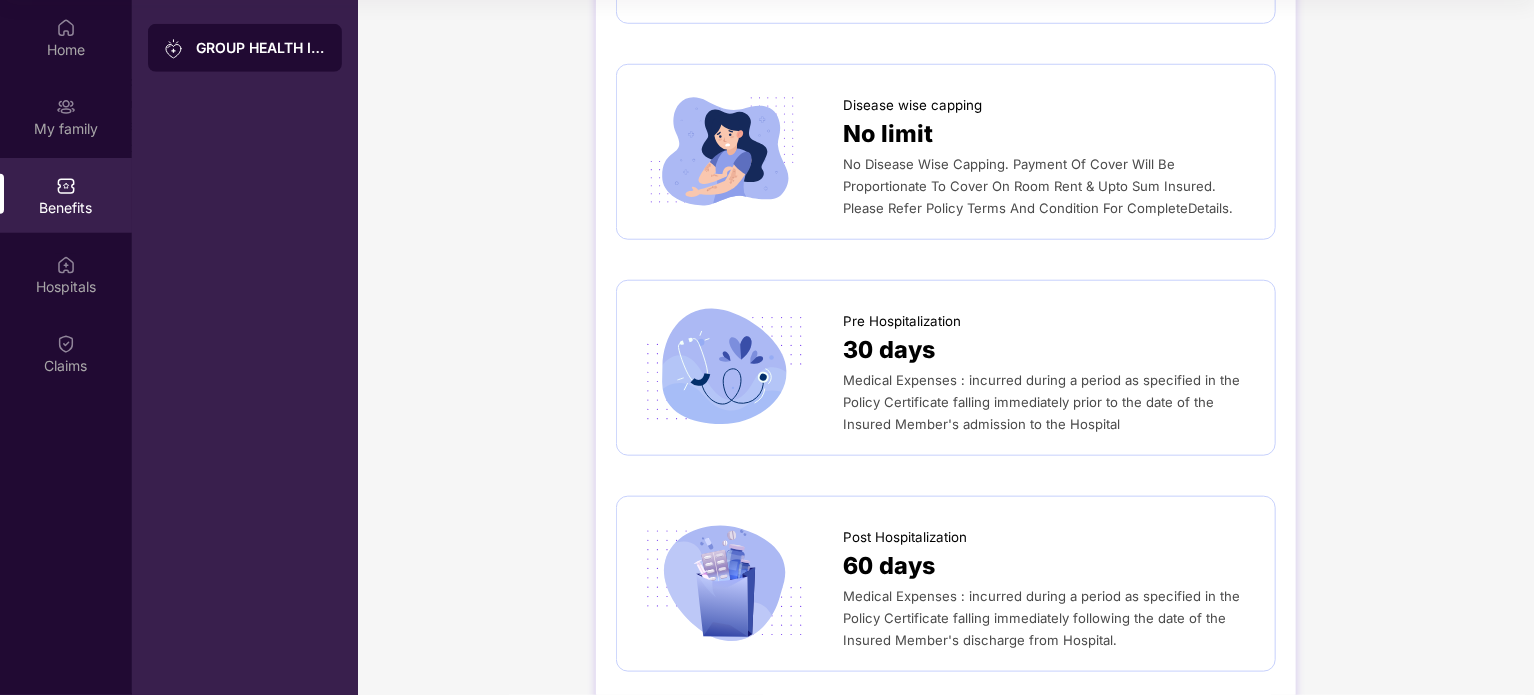 click on "Pre Hospitalization 30 days Medical Expenses : incurred during a period as specified in the Policy Certificate falling immediately prior to the date of the Insured Member's admission to the Hospital" at bounding box center (946, 368) 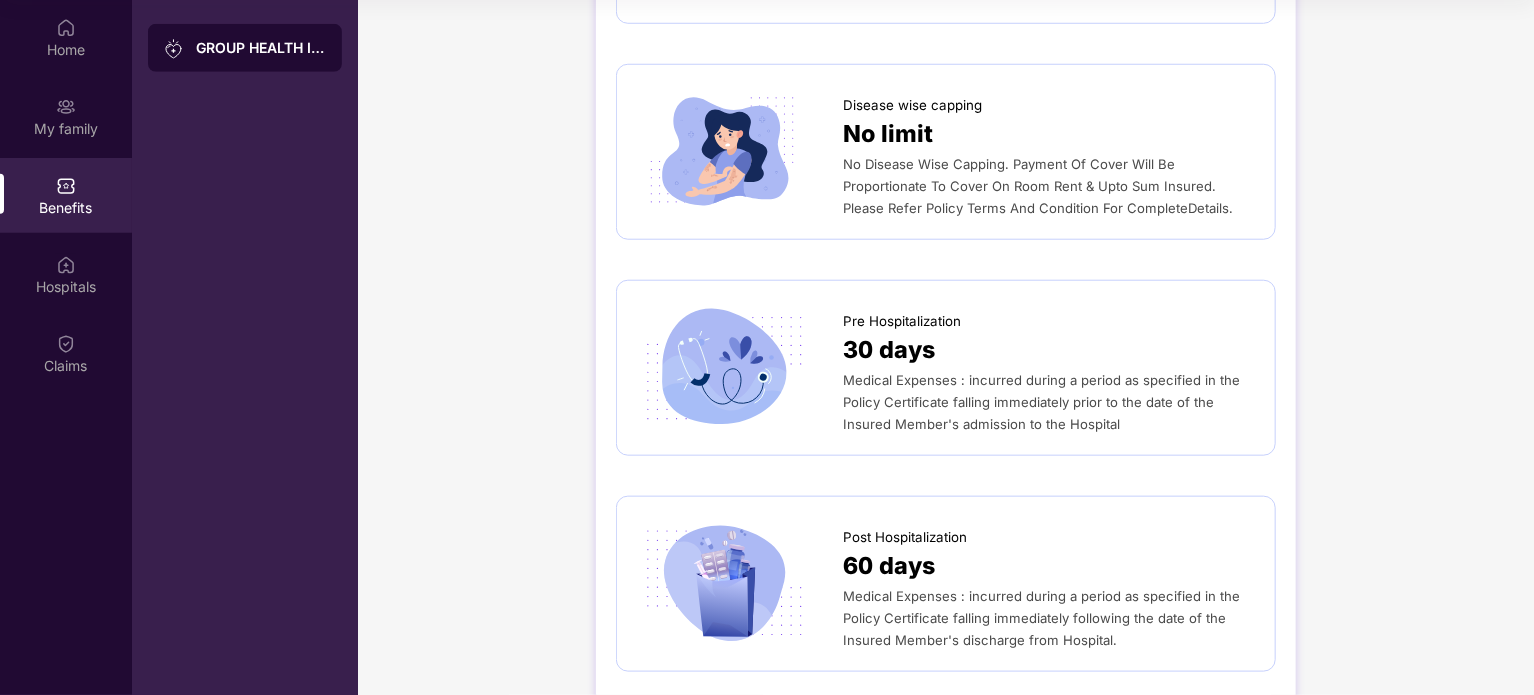 click on "Medical Expenses : incurred during a period as specified in the Policy Certificate falling immediately prior to the date of the Insured Member's admission to the Hospital" at bounding box center (1041, 402) 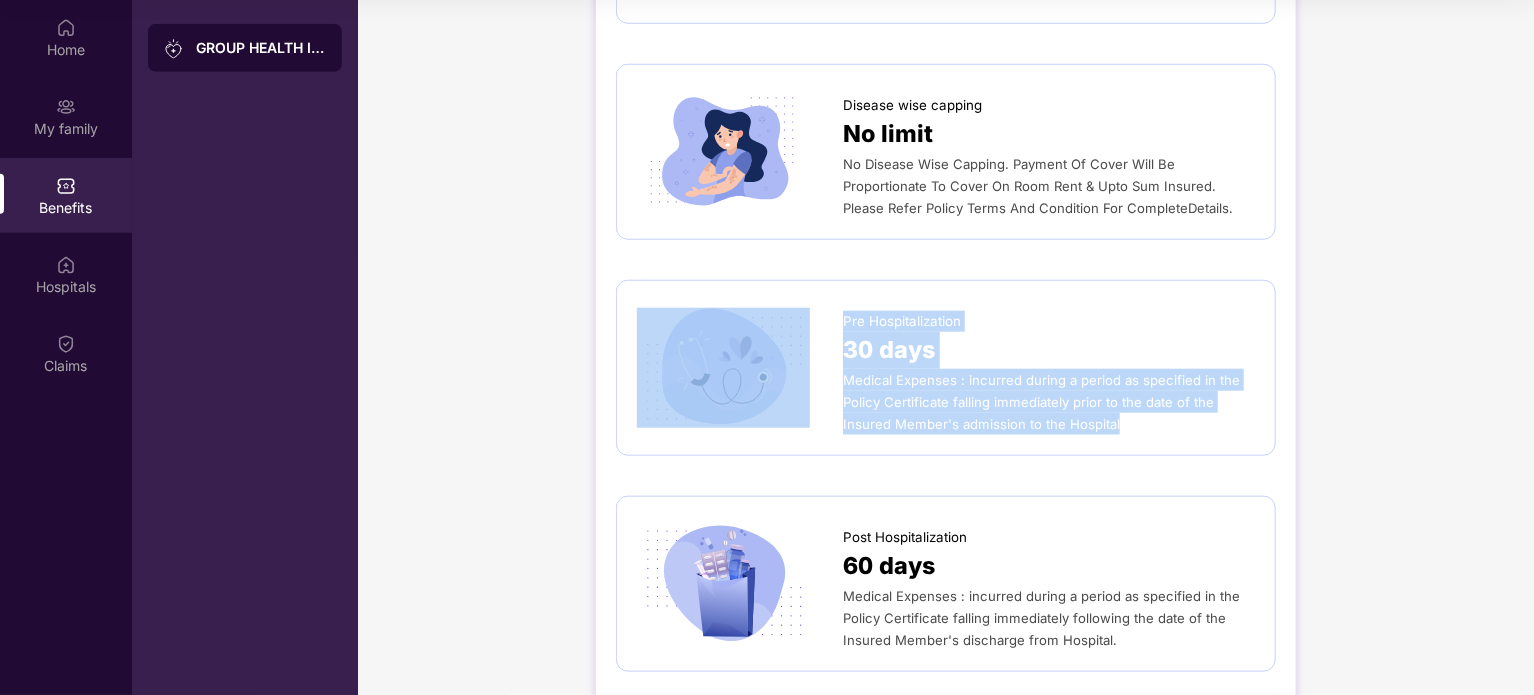 drag, startPoint x: 1156, startPoint y: 427, endPoint x: 828, endPoint y: 415, distance: 328.21945 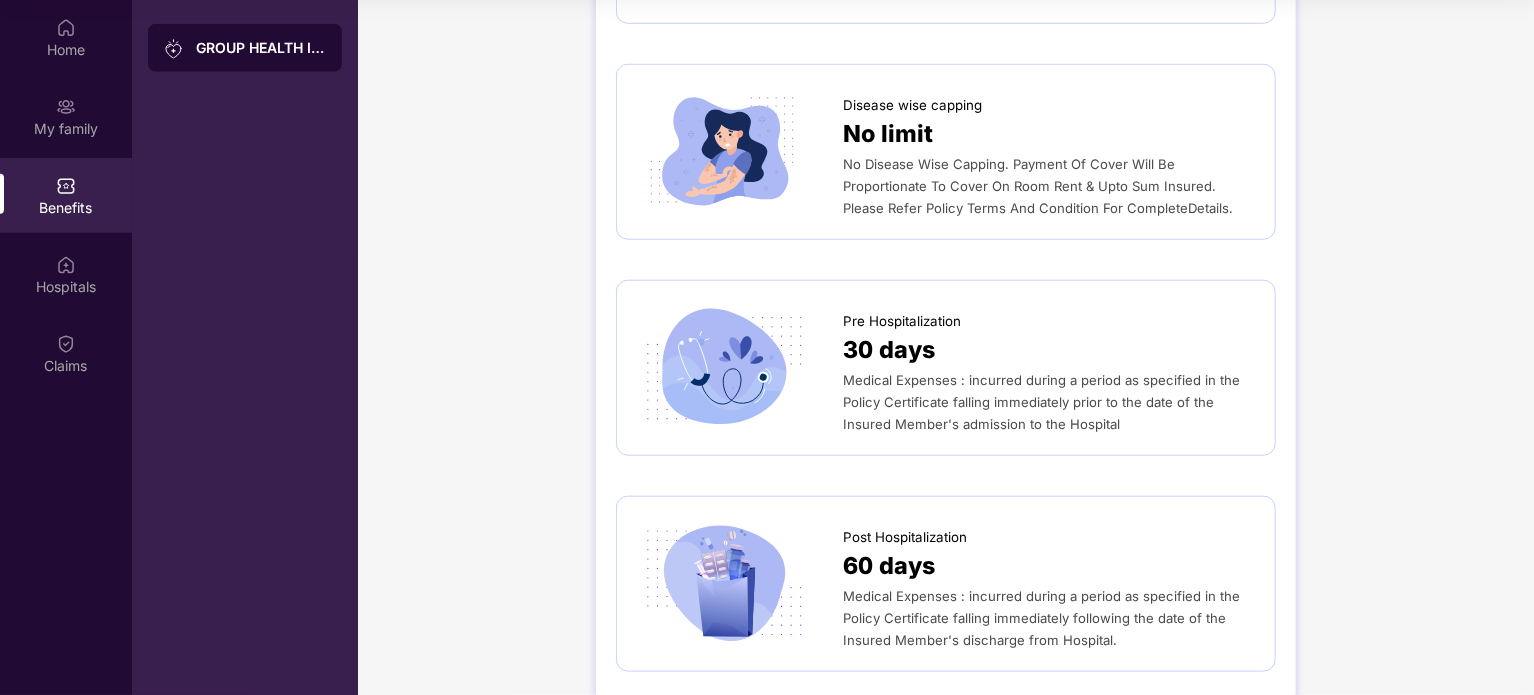 click on "60 days" at bounding box center [1049, 566] 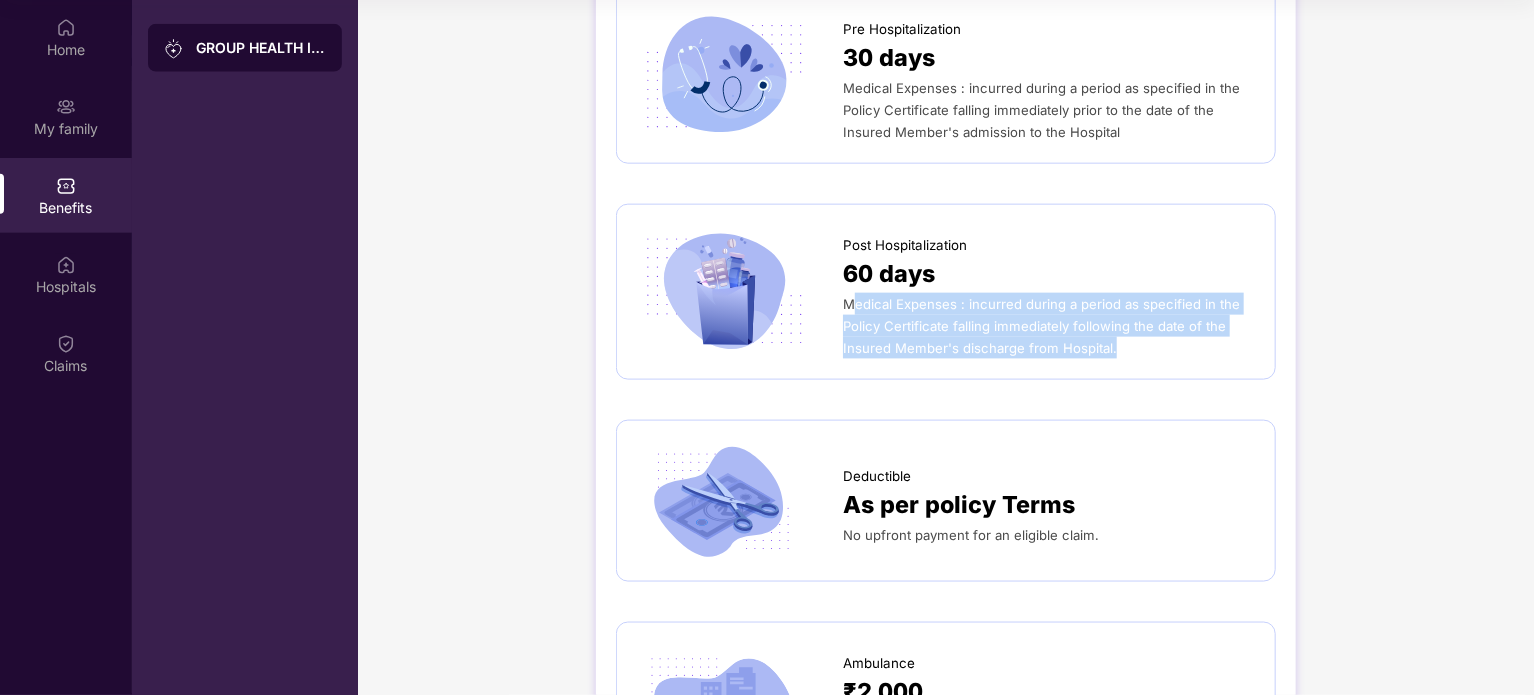 drag, startPoint x: 850, startPoint y: 299, endPoint x: 1124, endPoint y: 362, distance: 281.1494 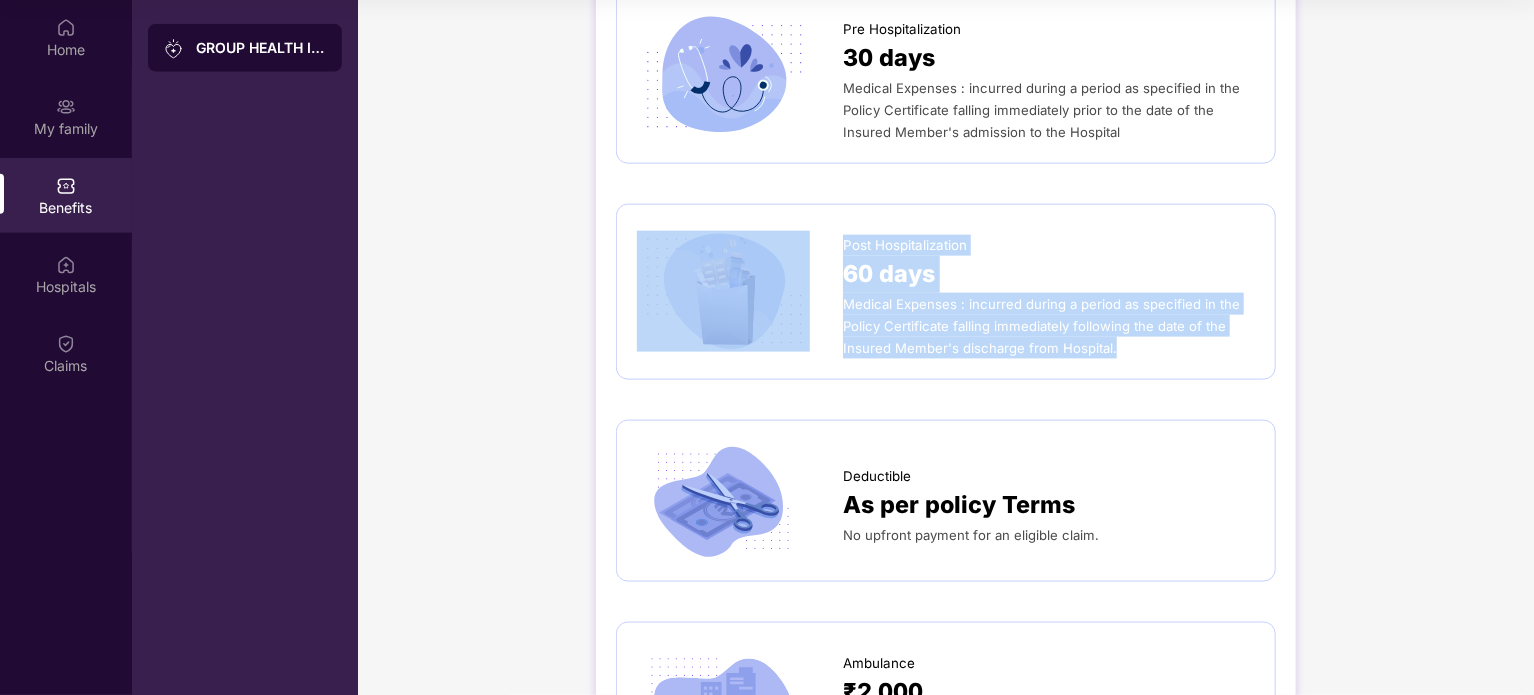 drag, startPoint x: 1156, startPoint y: 367, endPoint x: 822, endPoint y: 271, distance: 347.52267 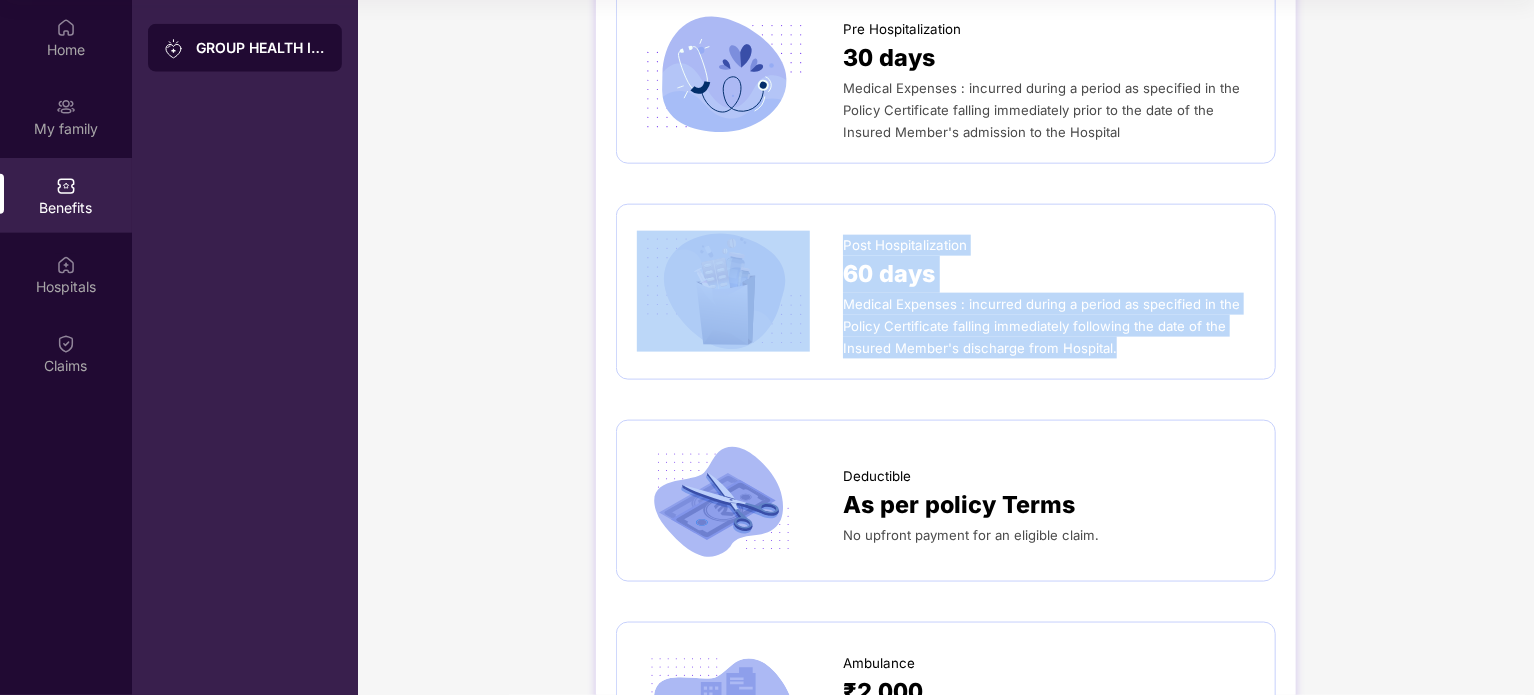 click on "Post Hospitalization 60 days Medical Expenses : incurred during a period as specified in the Policy Certificate falling immediately following the date of the Insured Member's discharge from Hospital." at bounding box center [946, 292] 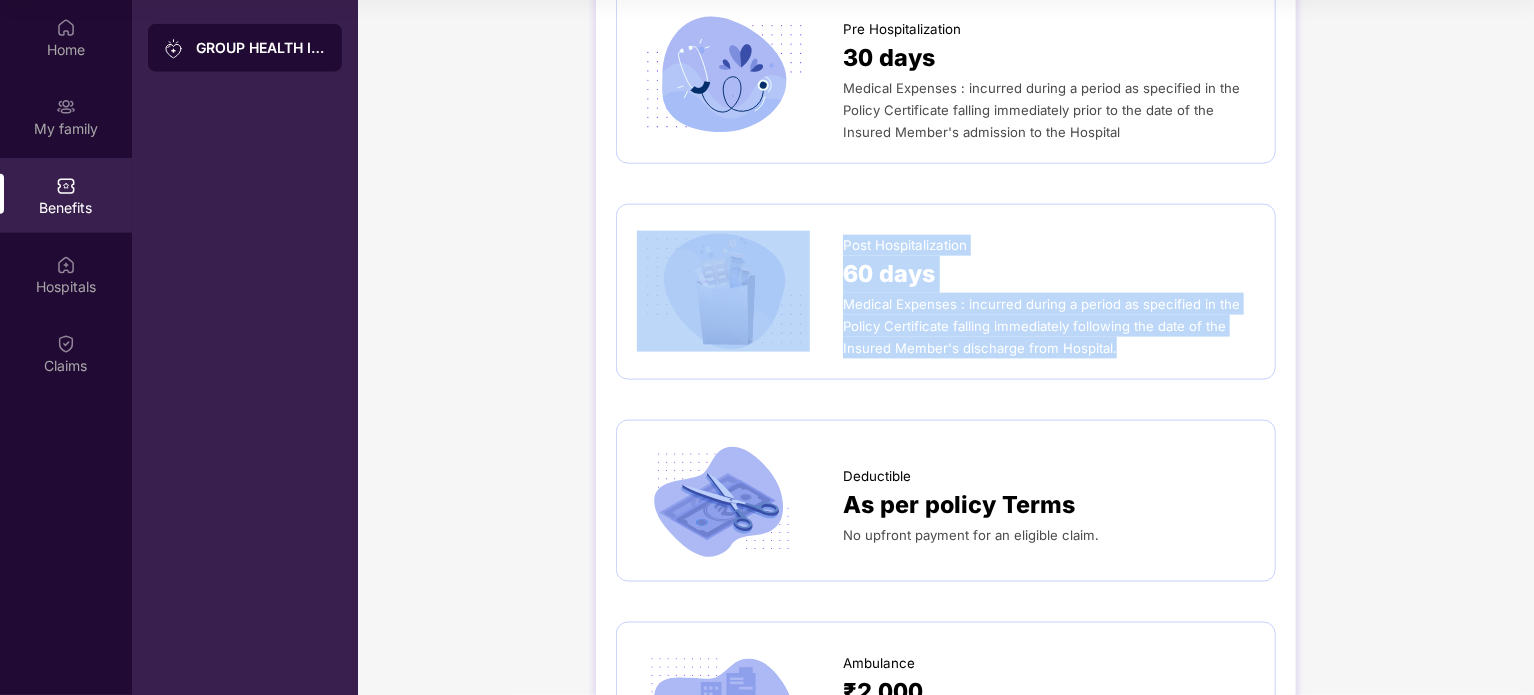 drag, startPoint x: 1130, startPoint y: 367, endPoint x: 837, endPoint y: 247, distance: 316.62122 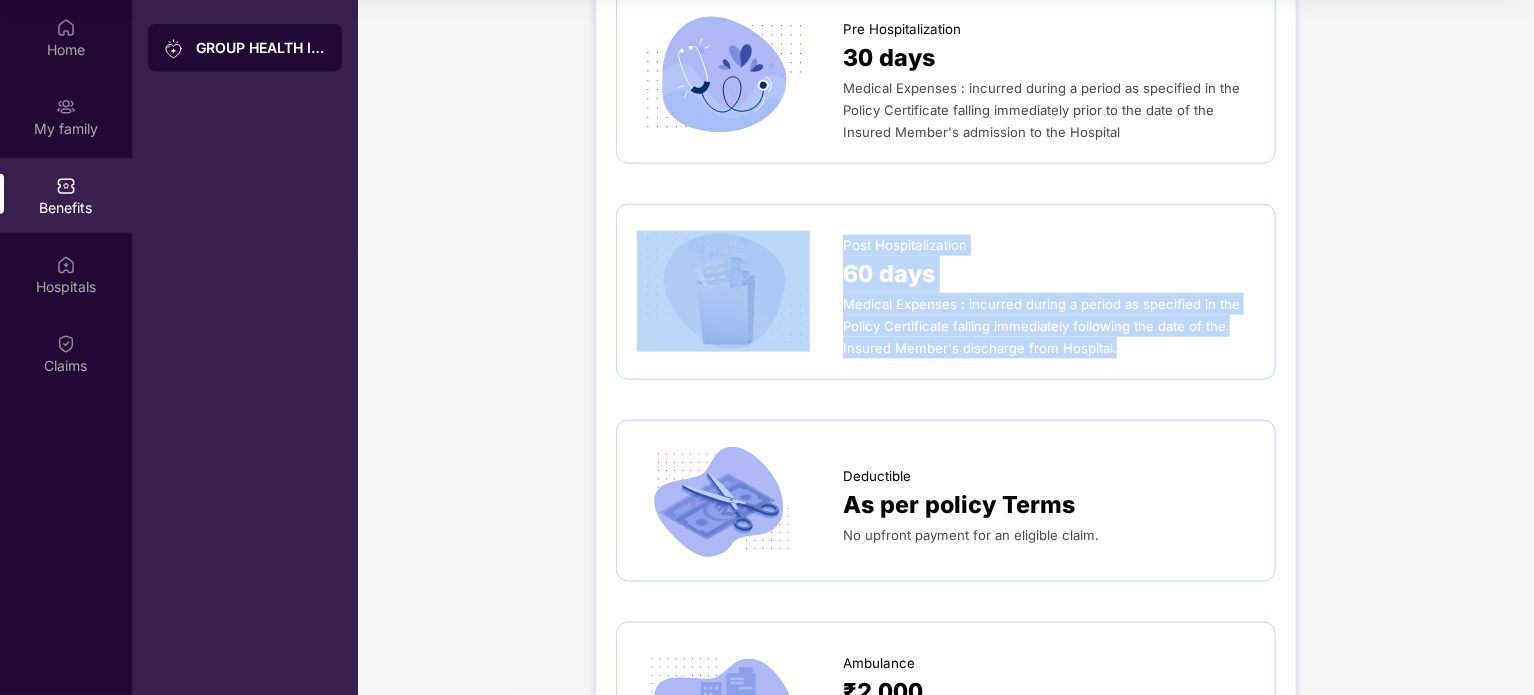 click on "Post Hospitalization 60 days Medical Expenses : incurred during a period as specified in the Policy Certificate falling immediately following the date of the Insured Member's discharge from Hospital." at bounding box center (946, 292) 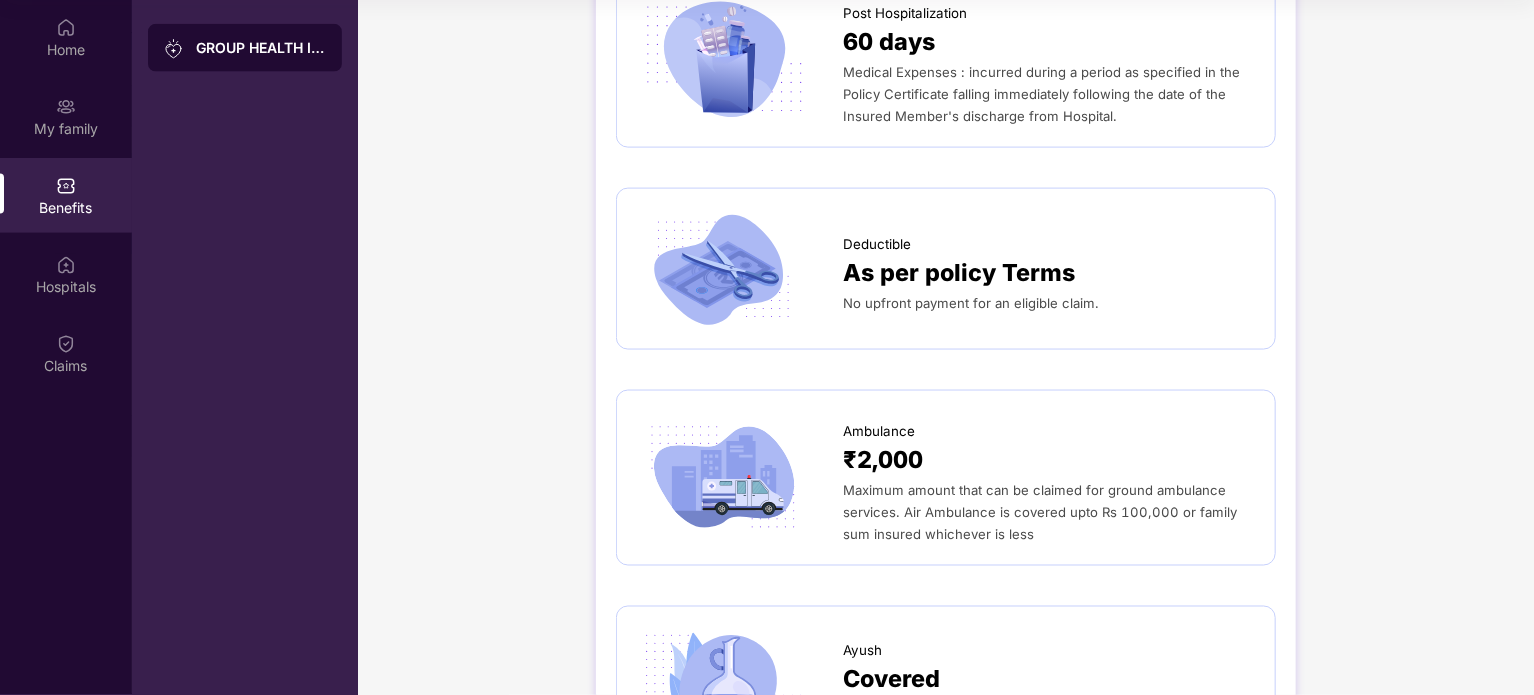 scroll, scrollTop: 1368, scrollLeft: 0, axis: vertical 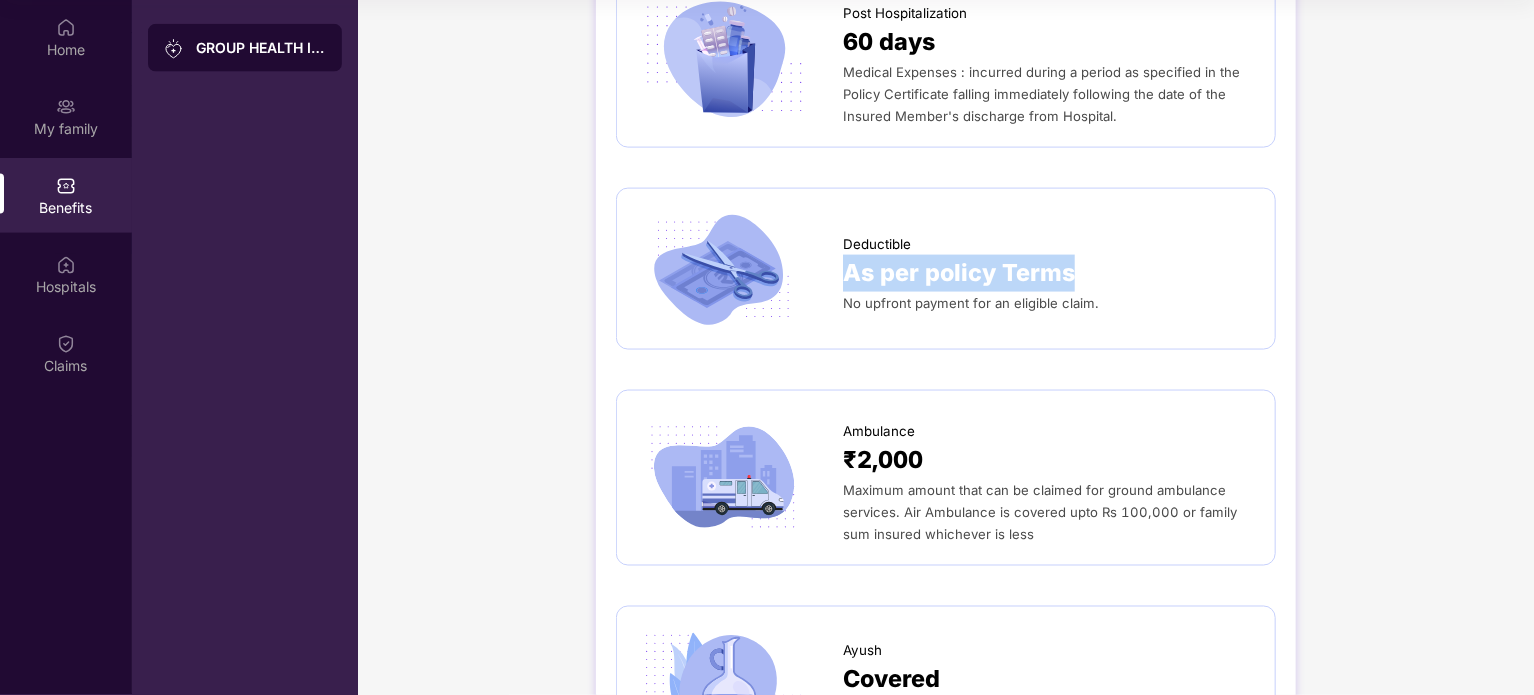 drag, startPoint x: 848, startPoint y: 273, endPoint x: 1098, endPoint y: 265, distance: 250.12796 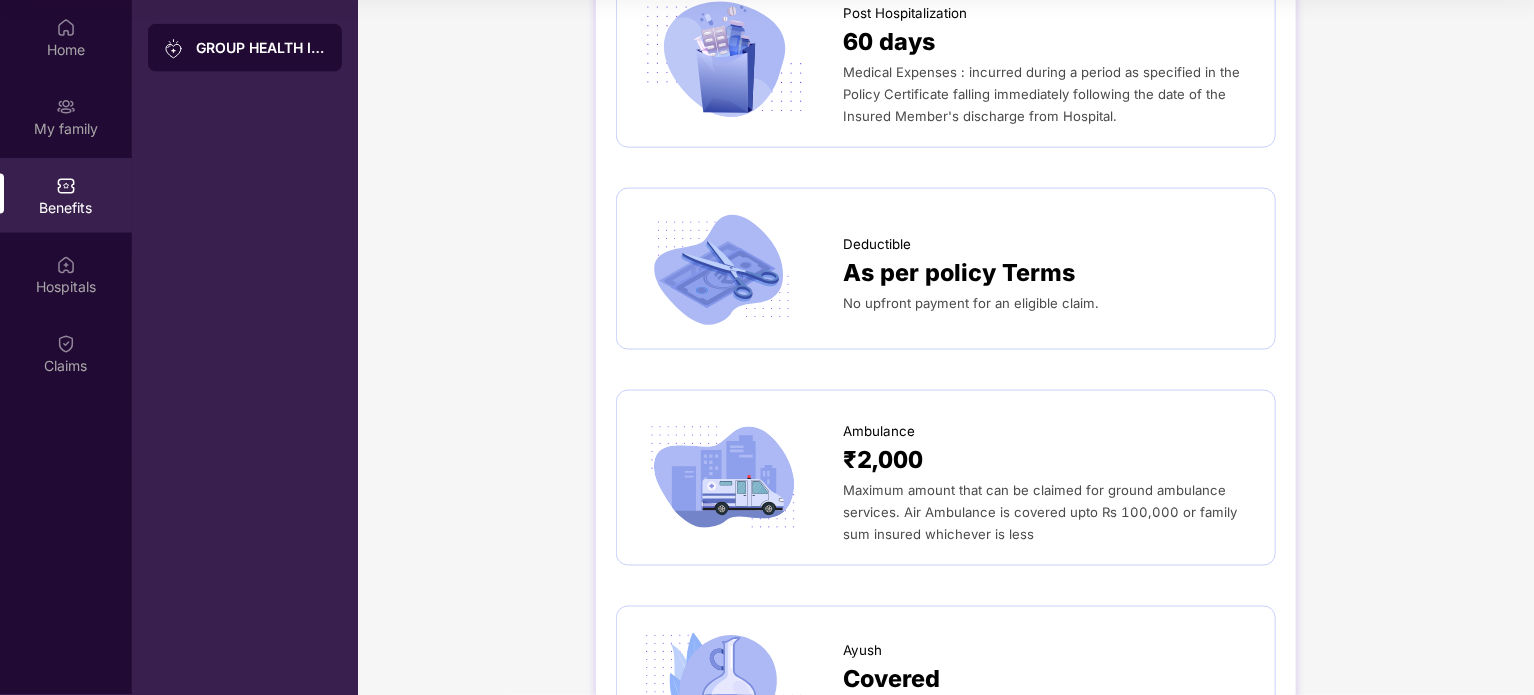 click on "Deductible As per policy Terms No upfront payment for an eligible claim." at bounding box center (946, 269) 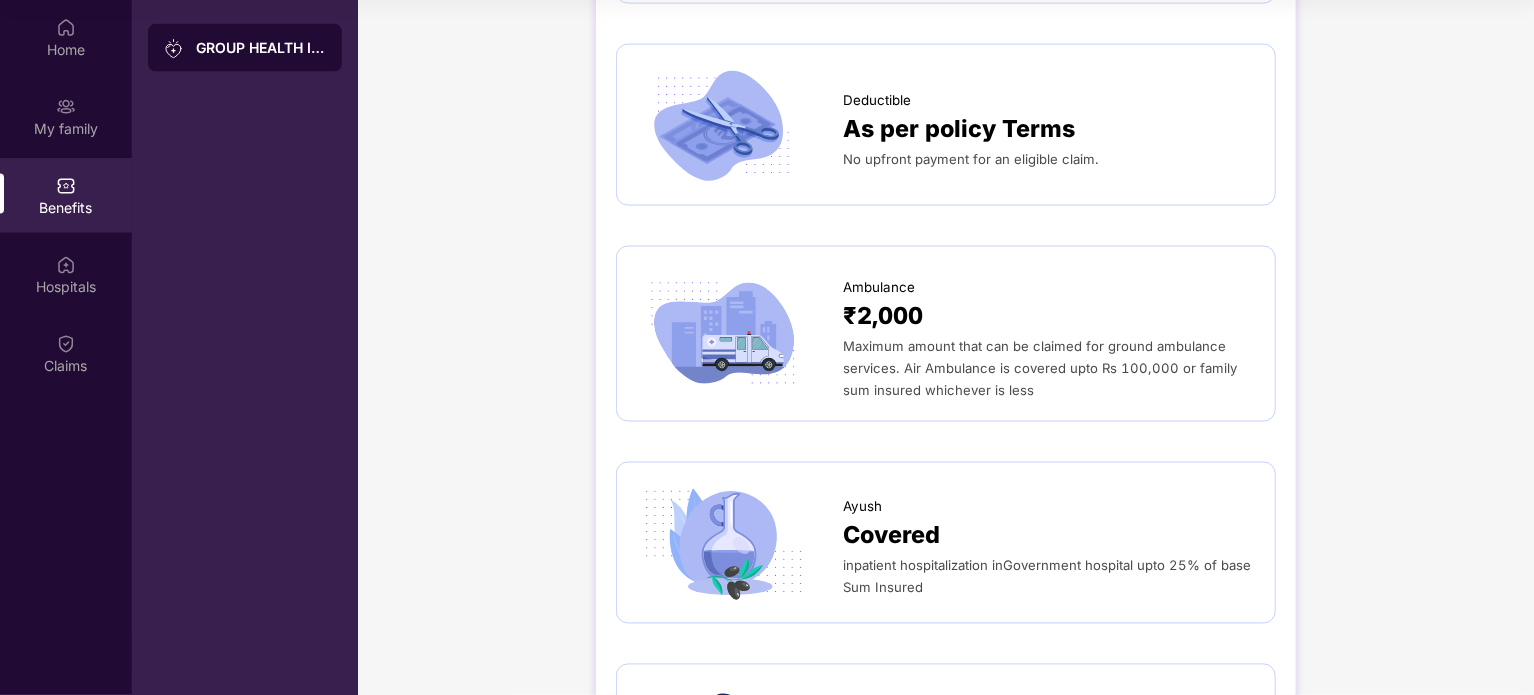 scroll, scrollTop: 1522, scrollLeft: 0, axis: vertical 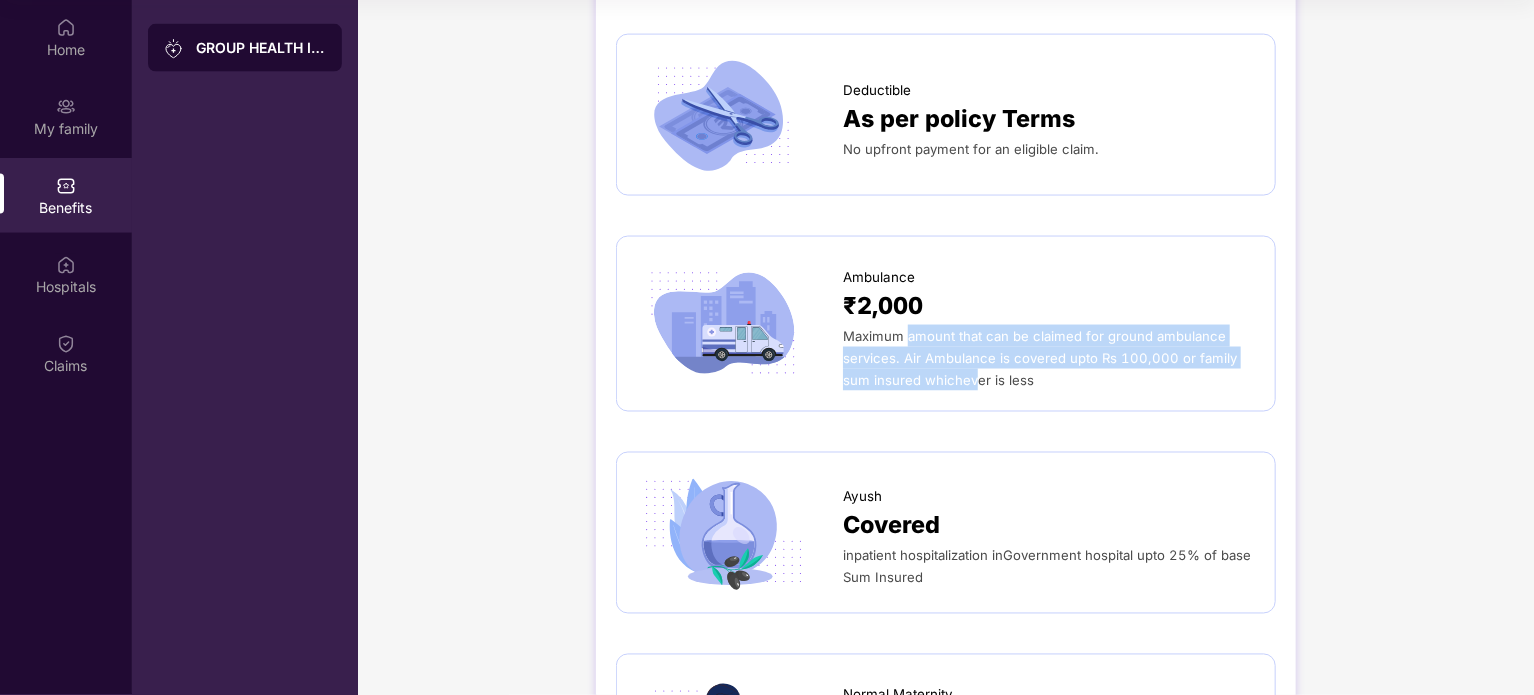 drag, startPoint x: 909, startPoint y: 338, endPoint x: 972, endPoint y: 372, distance: 71.5891 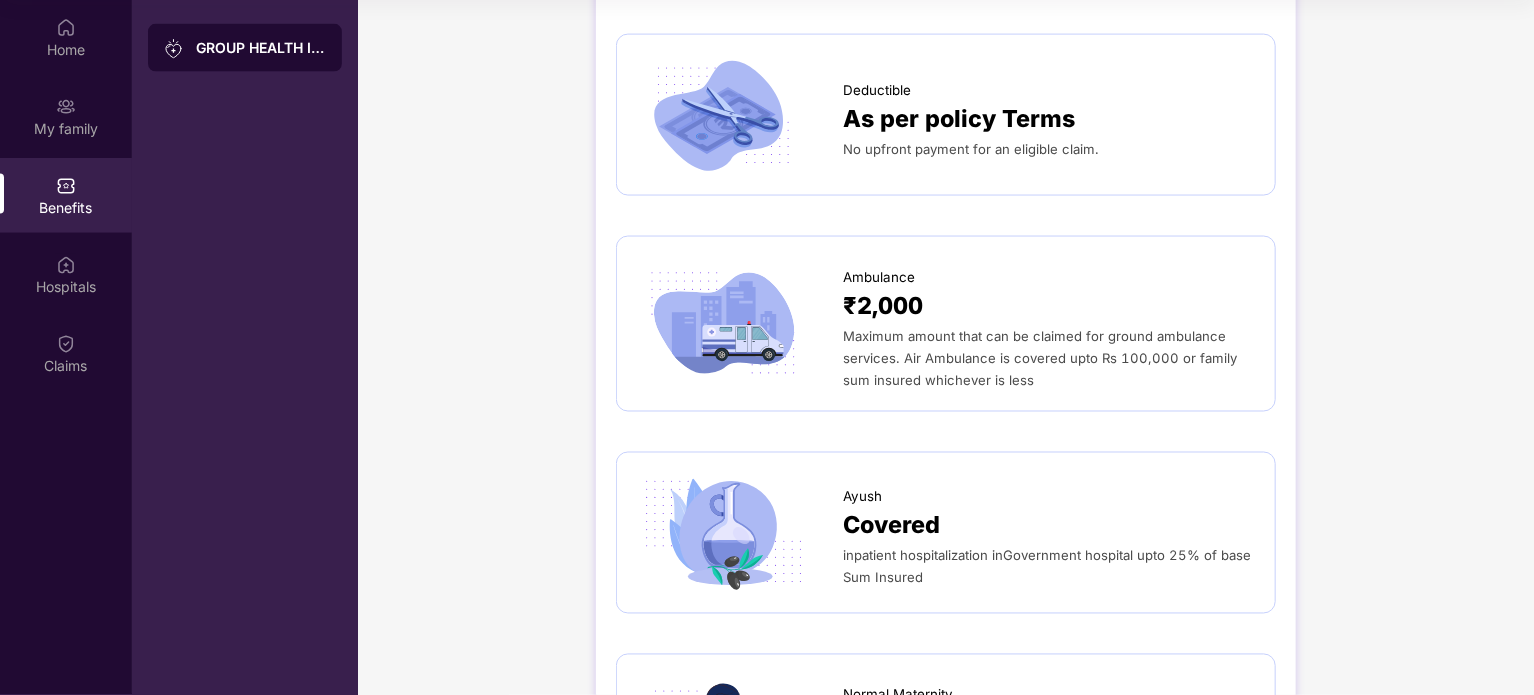 click on "Sum Insured ₹5,00,000 Employee only Normal Room Rent ₹10,000 Maximum amount of per day room charges for normal room. Subject to proportionate deduction.They then deduct a proportional amount from all associated treatment costs, including surgery fees, tests, doctor consultation and visiting charges, ICU charges, etc ICU Room Rent ₹20,000 Maximum amount of per day room charges for ICU. Subject to proportionate deduction.They then deduct a proportional amount from all associated treatment costs, including surgery fees, tests, doctor consultation and visiting charges, ICU charges, etc Disease wise capping No limit No Disease Wise Capping. Payment Of Cover Will Be Proportionate To Cover On Room Rent & Upto Sum Insured. Please Refer Policy Terms And Condition For CompleteDetails. Pre Hospitalization 30 days Medical Expenses : incurred during a period as specified in the Policy Certificate falling immediately prior to the date of the Insured Member's admission to the Hospital Post Hospitalization 60 days are" at bounding box center [946, 787] 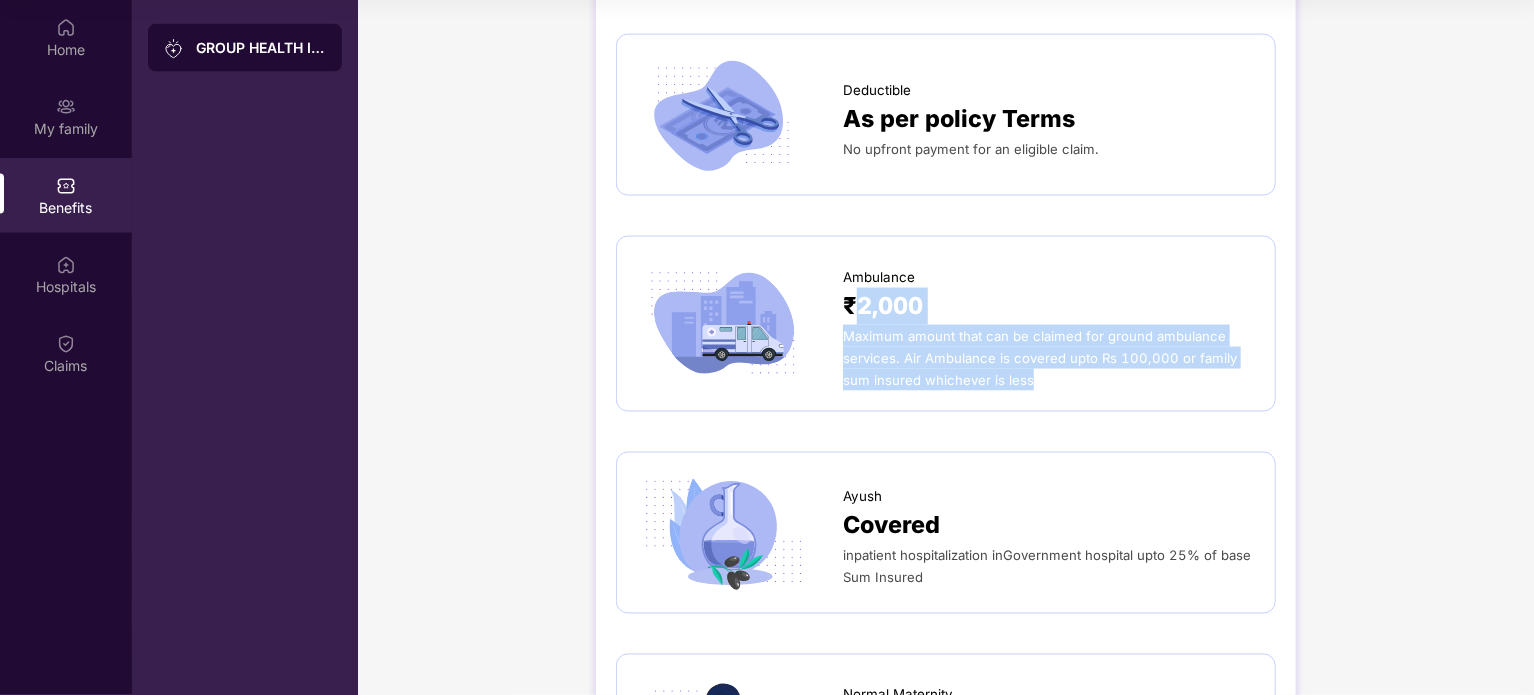 drag, startPoint x: 1048, startPoint y: 395, endPoint x: 856, endPoint y: 320, distance: 206.1286 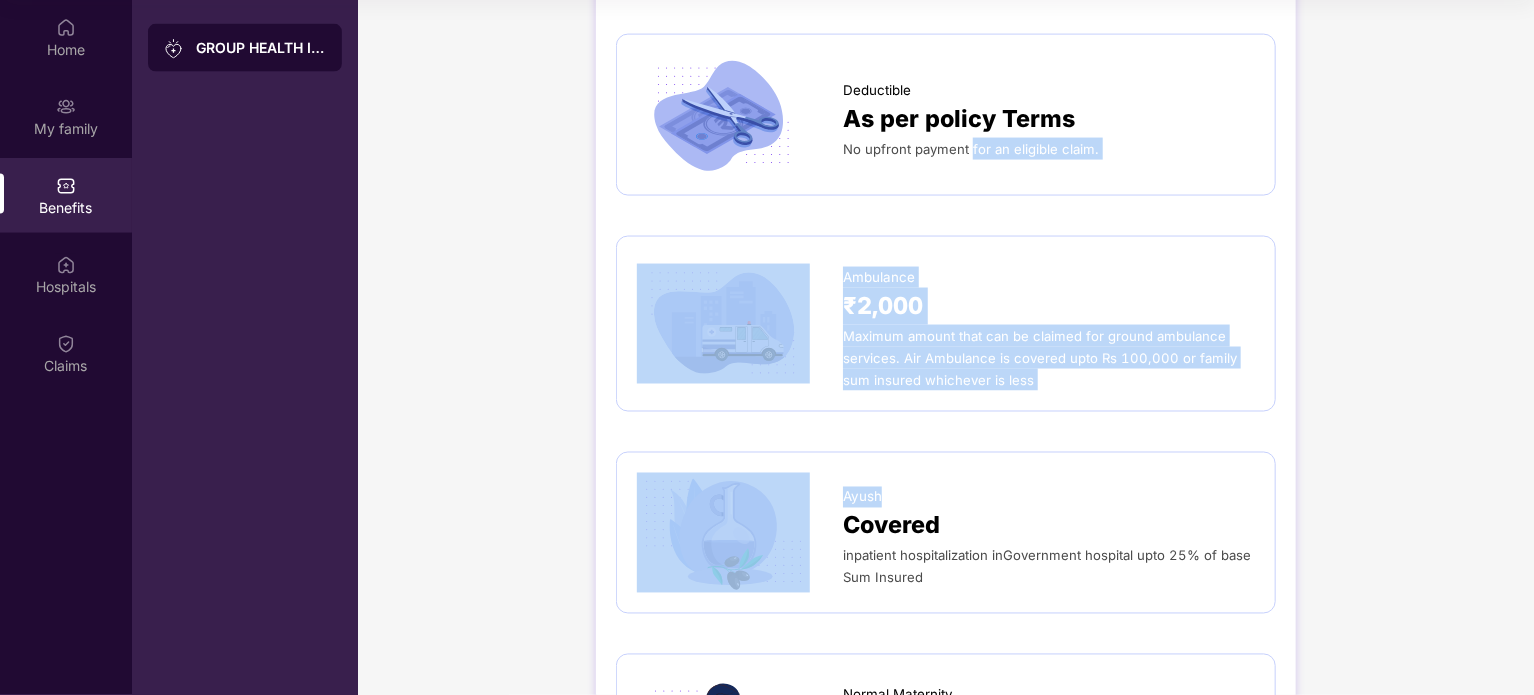 drag, startPoint x: 921, startPoint y: 442, endPoint x: 969, endPoint y: 178, distance: 268.32816 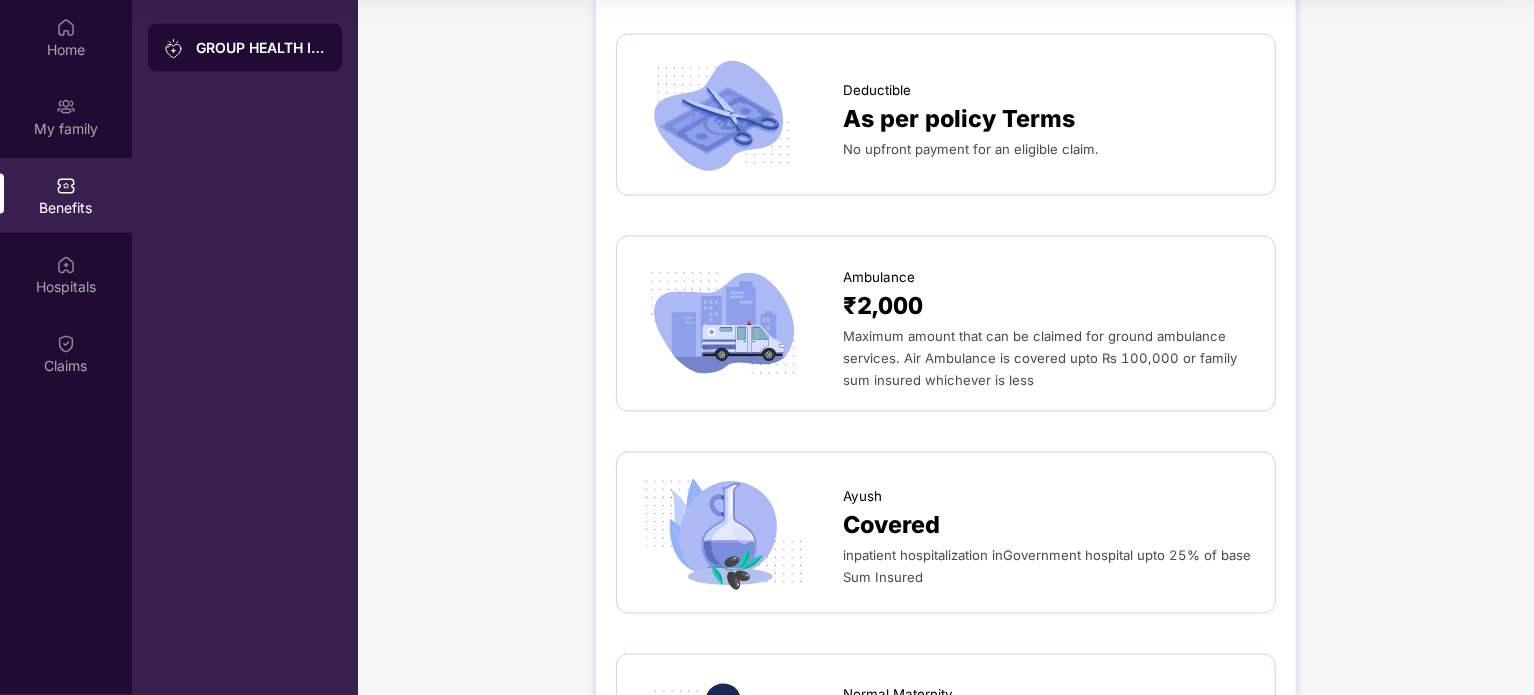 click on "Covered" at bounding box center [1049, 526] 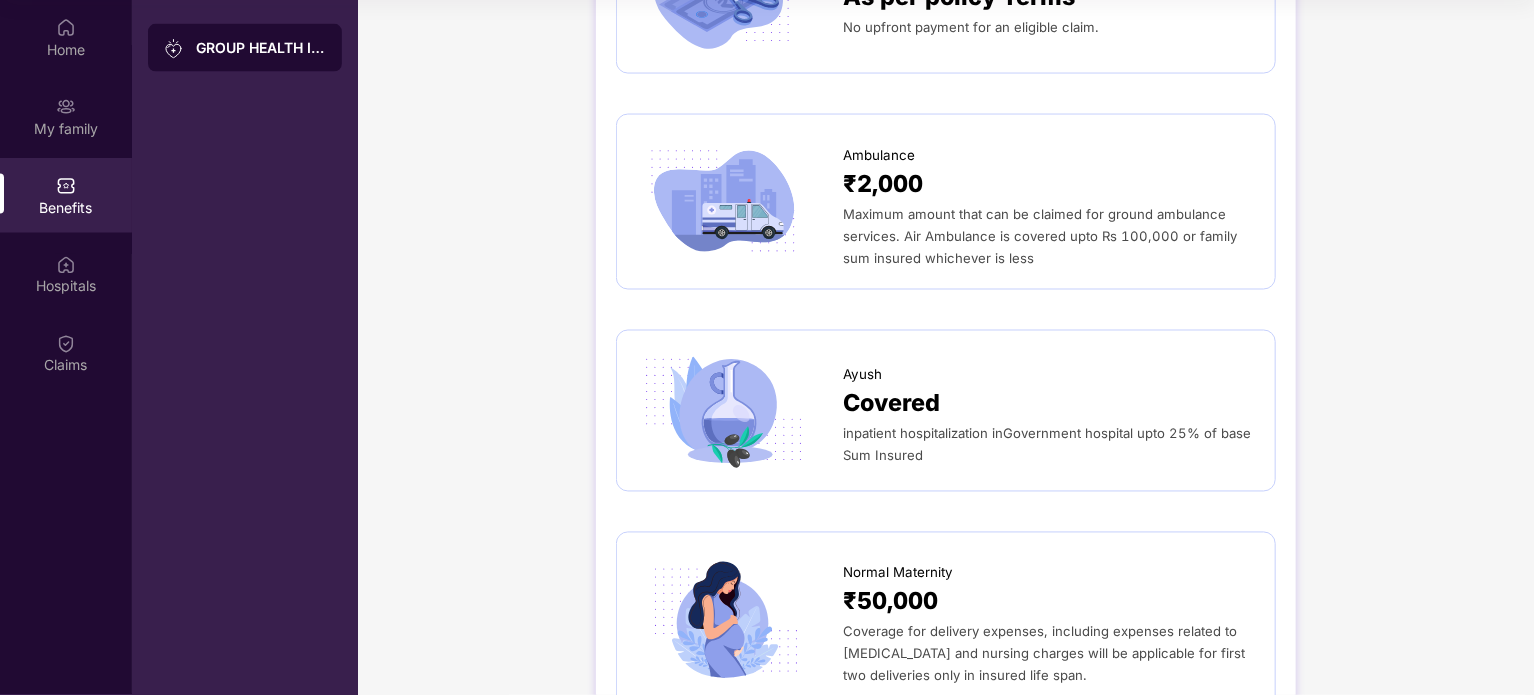 scroll, scrollTop: 1646, scrollLeft: 0, axis: vertical 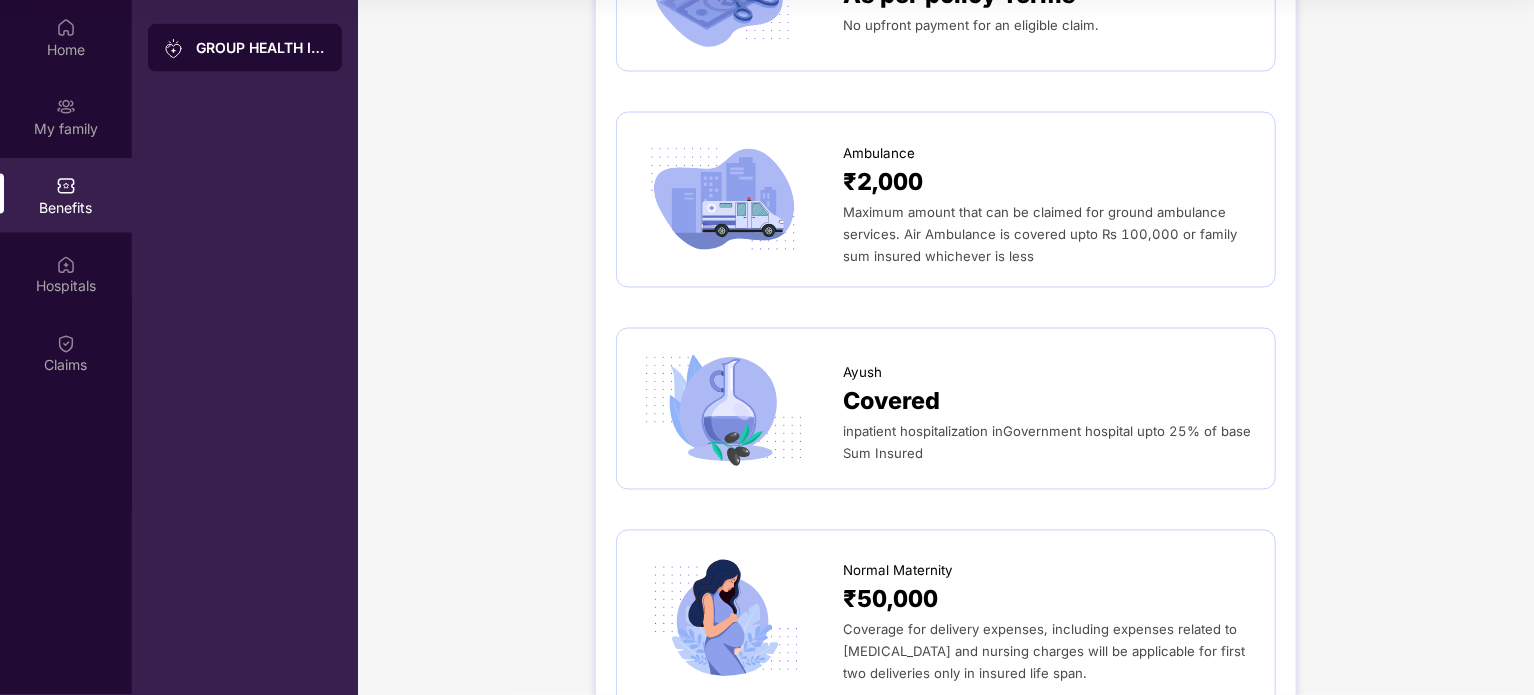 drag, startPoint x: 950, startPoint y: 462, endPoint x: 822, endPoint y: 379, distance: 152.5549 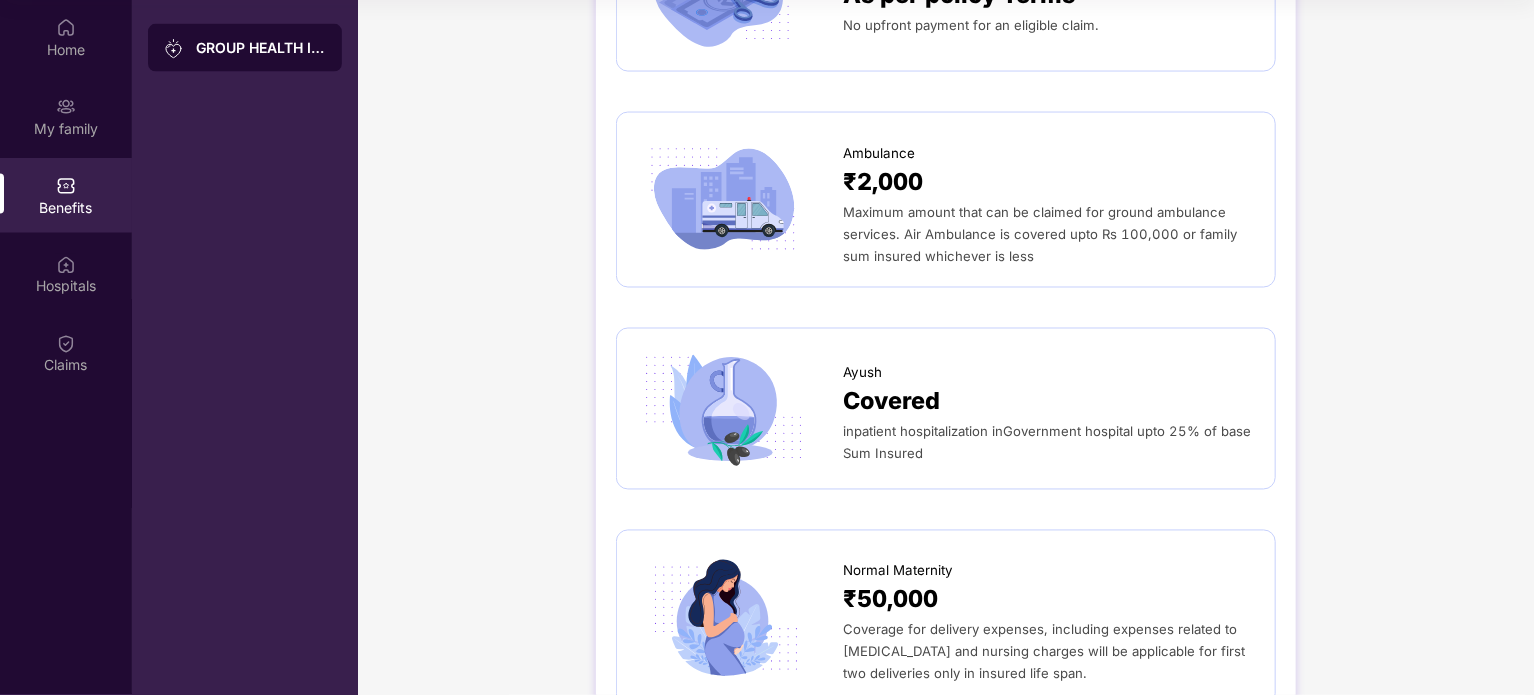 drag, startPoint x: 849, startPoint y: 423, endPoint x: 975, endPoint y: 474, distance: 135.93013 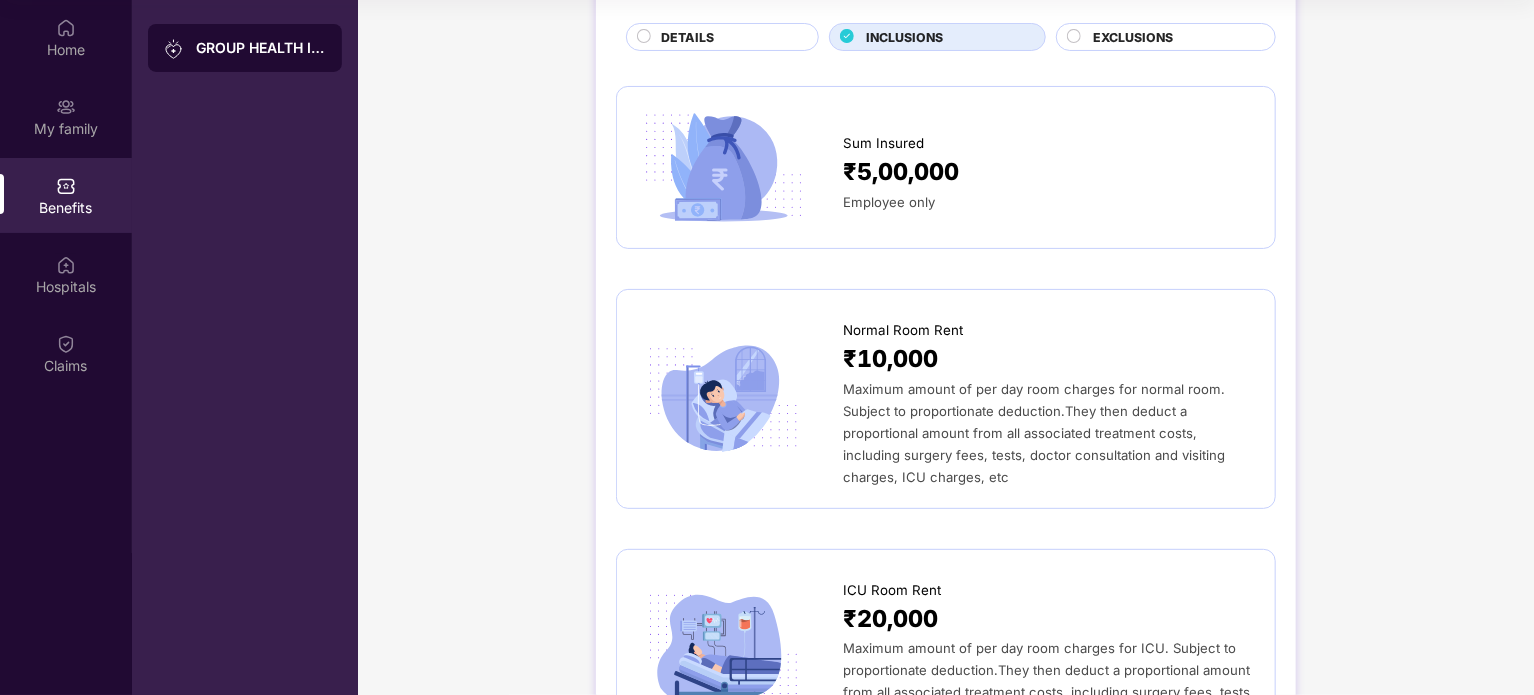 scroll, scrollTop: 0, scrollLeft: 0, axis: both 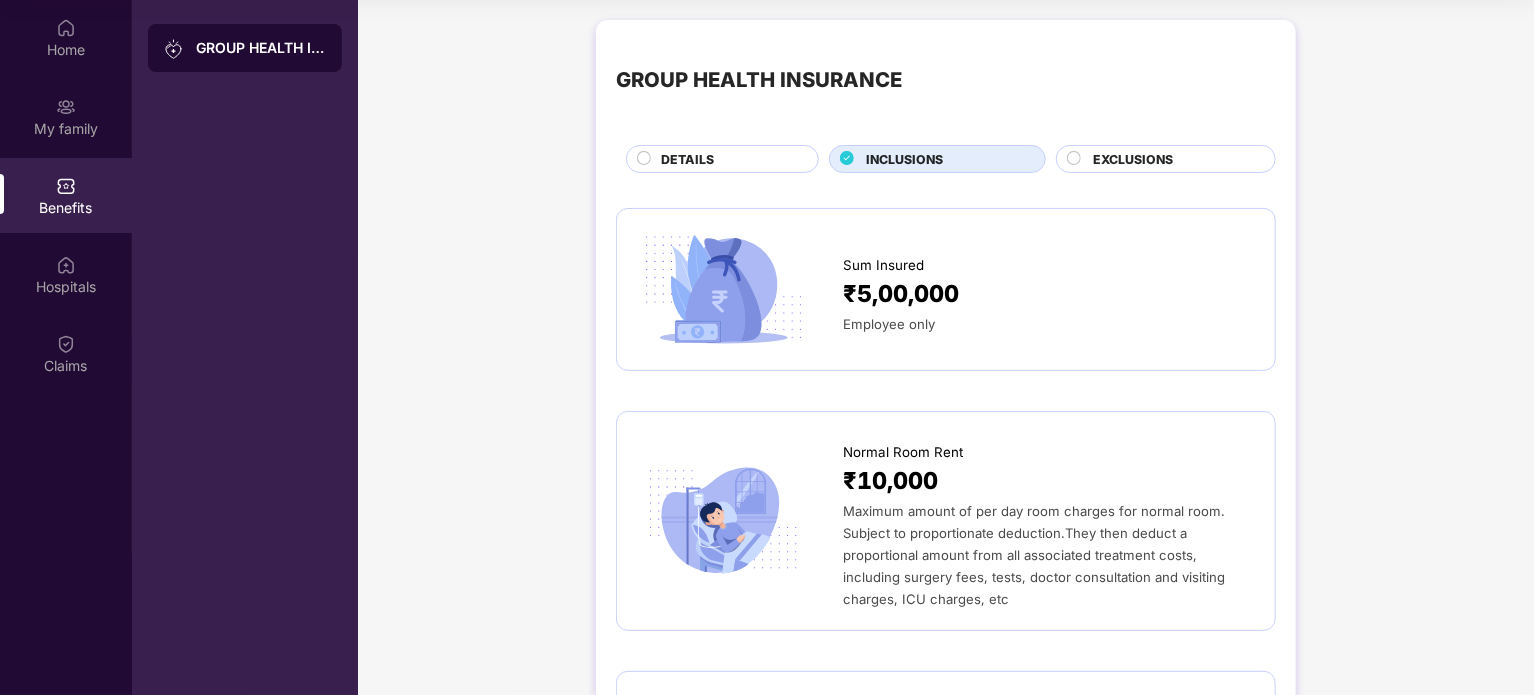 click on "EXCLUSIONS" at bounding box center (1133, 159) 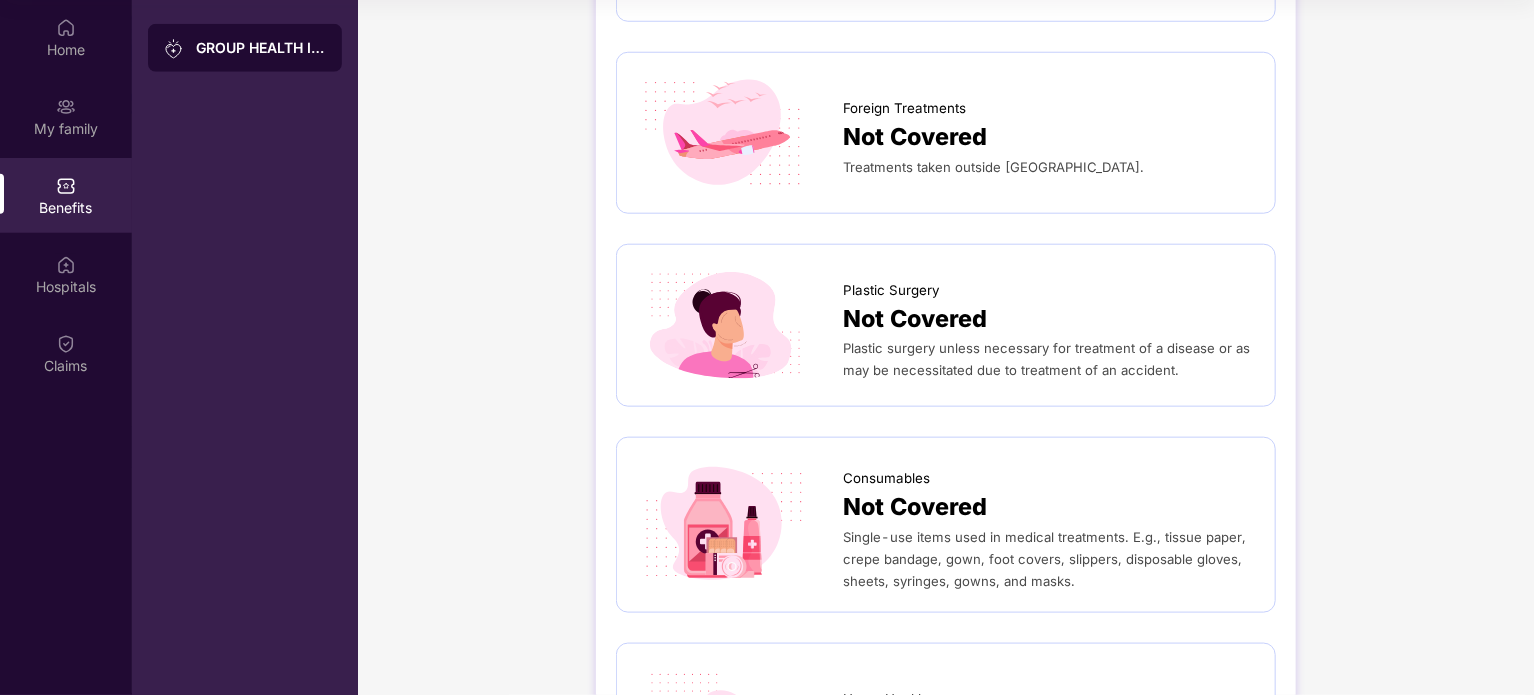 scroll, scrollTop: 1113, scrollLeft: 0, axis: vertical 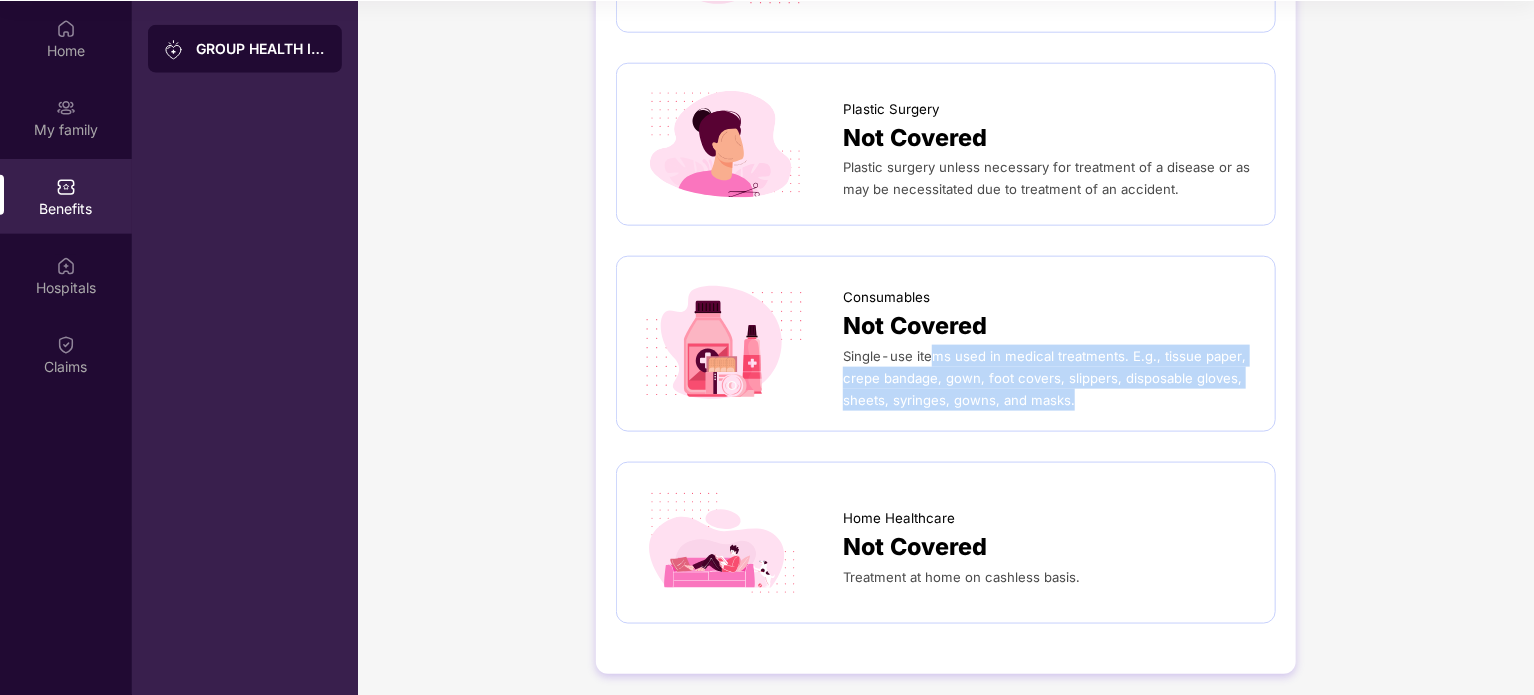 drag, startPoint x: 932, startPoint y: 343, endPoint x: 1100, endPoint y: 415, distance: 182.77855 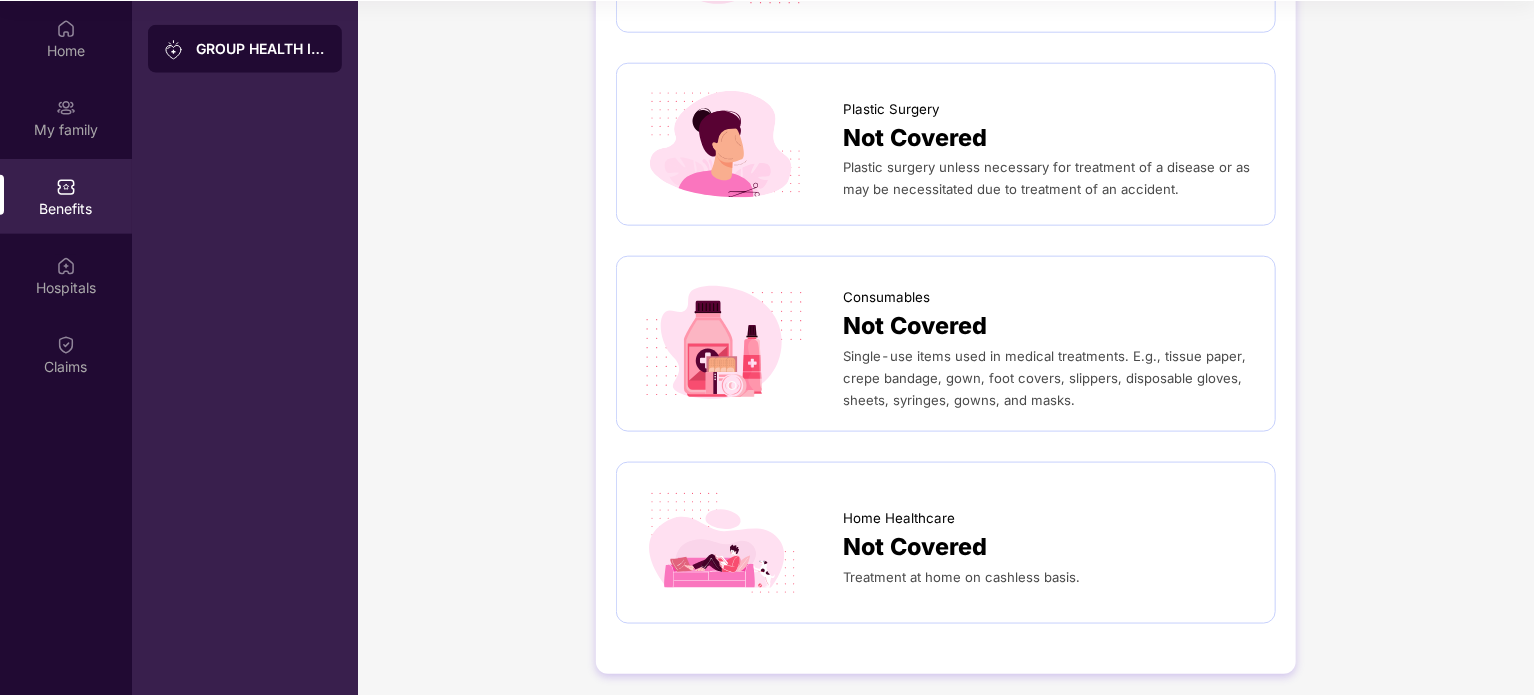 click on "GROUP HEALTH INSURANCE DETAILS INCLUSIONS EXCLUSIONS OPD Not Covered Diagnostics, XRay or lab exams where hospitalization is not required.	 External equipments Not Covered Cost of spectacles, contact lenses, hearing aids. Miscellaneous charges Not Covered Admin, registration fee, services charges & other non - medical charges. Dental treatment Not Covered Dental sugeries of any kind unless requiring hospitalization in case of accidents. Foreign Treatments Not Covered Treatments taken outside [GEOGRAPHIC_DATA]. Plastic Surgery Not Covered Plastic surgery unless necessary for treatment of a disease or as may be necessitated due to treatment of an accident. Consumables Not Covered Single-use items used in medical treatments. E.g., tissue paper, crepe bandage, gown, foot covers, slippers, disposable gloves, sheets, syringes, gowns, and masks. Home Healthcare Not Covered Treatment at home on cashless basis." at bounding box center (946, -197) 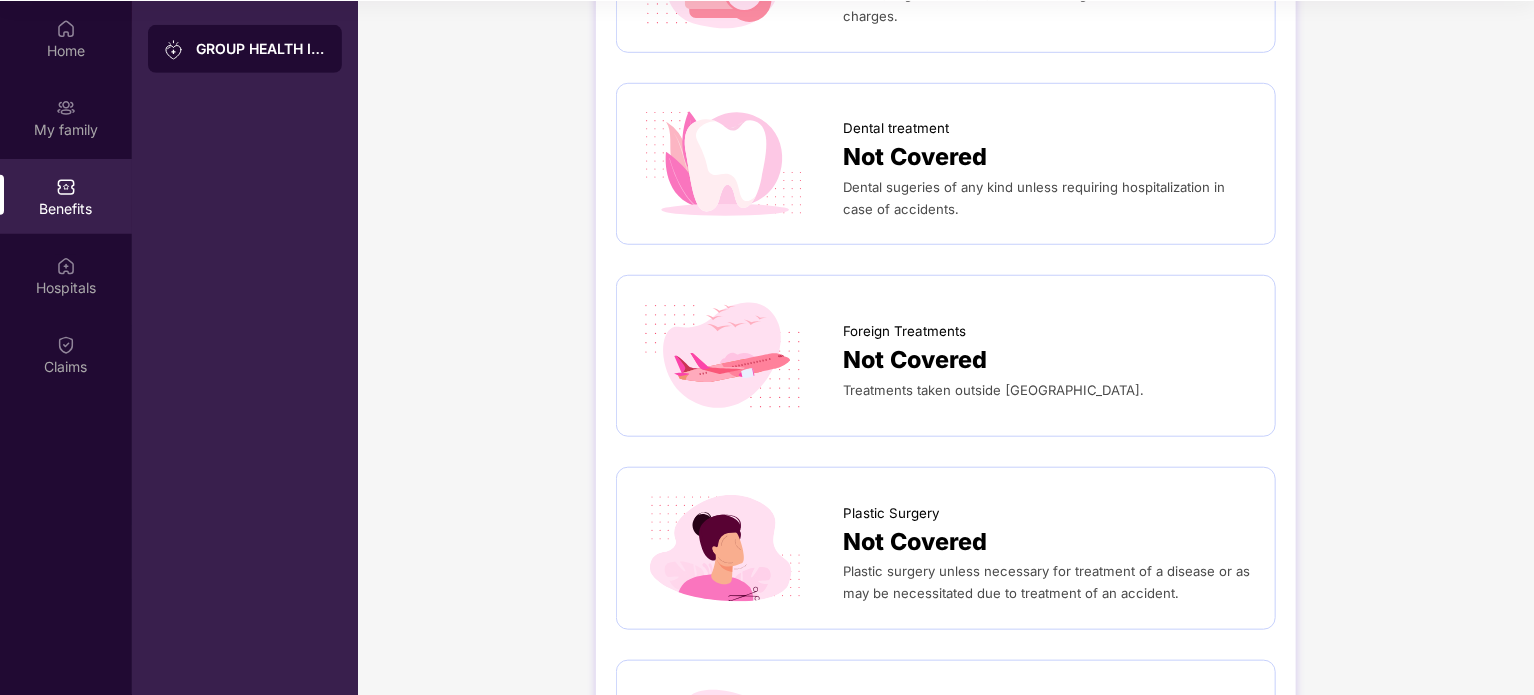 scroll, scrollTop: 588, scrollLeft: 0, axis: vertical 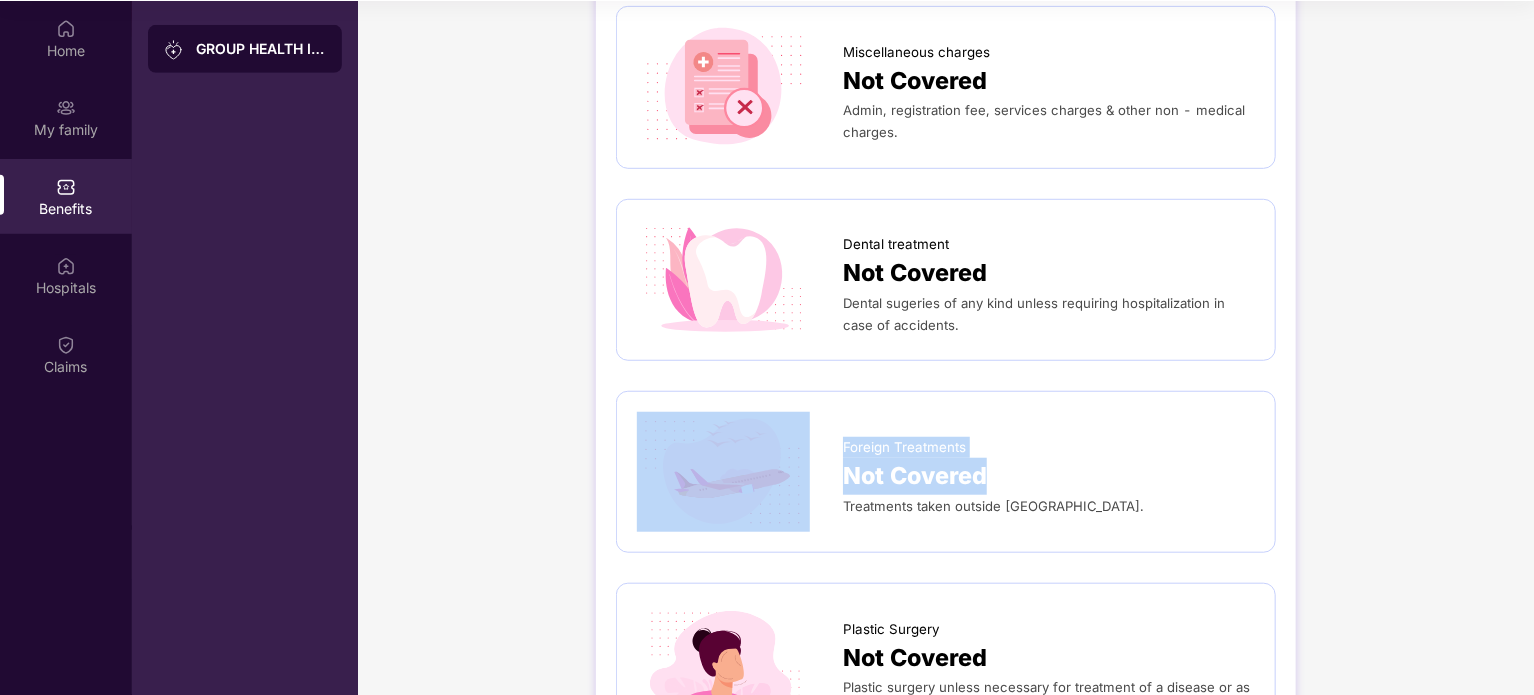 drag, startPoint x: 1112, startPoint y: 489, endPoint x: 820, endPoint y: 451, distance: 294.46222 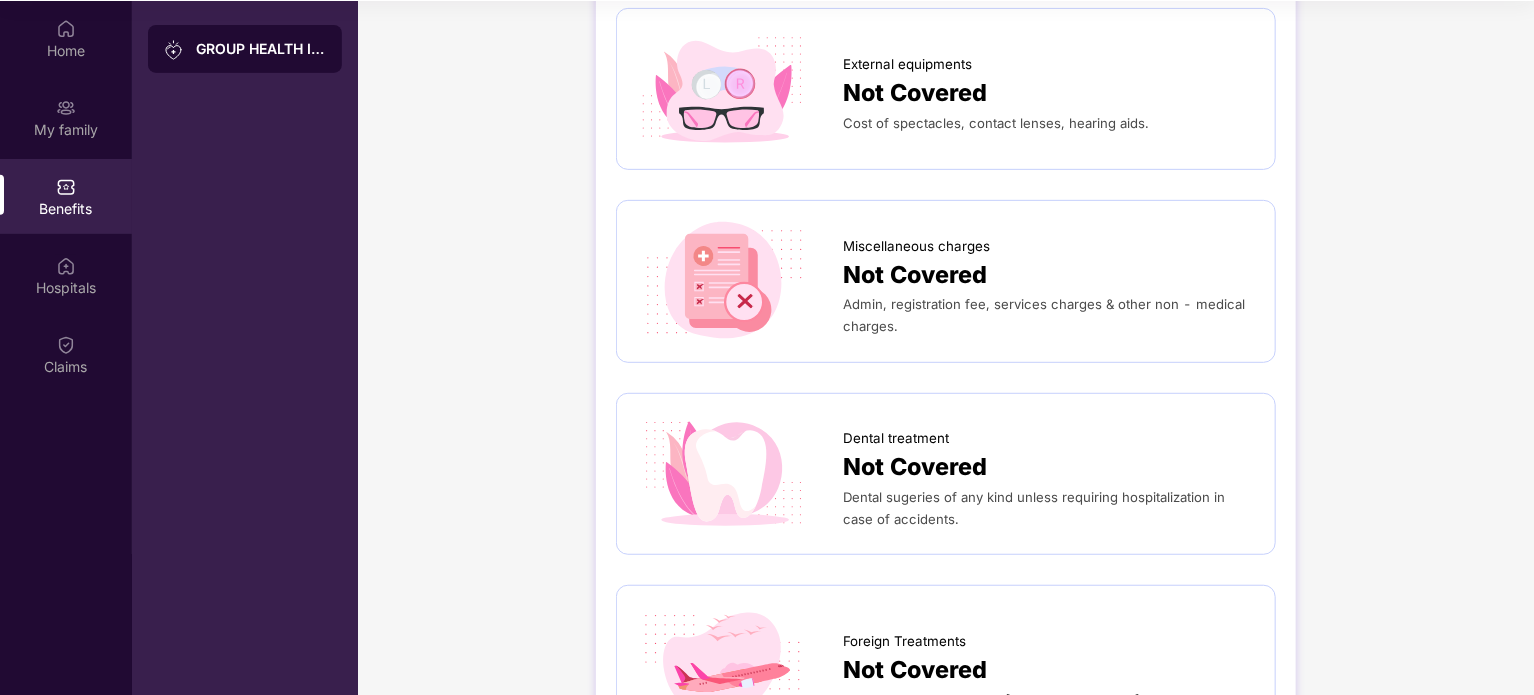 scroll, scrollTop: 412, scrollLeft: 0, axis: vertical 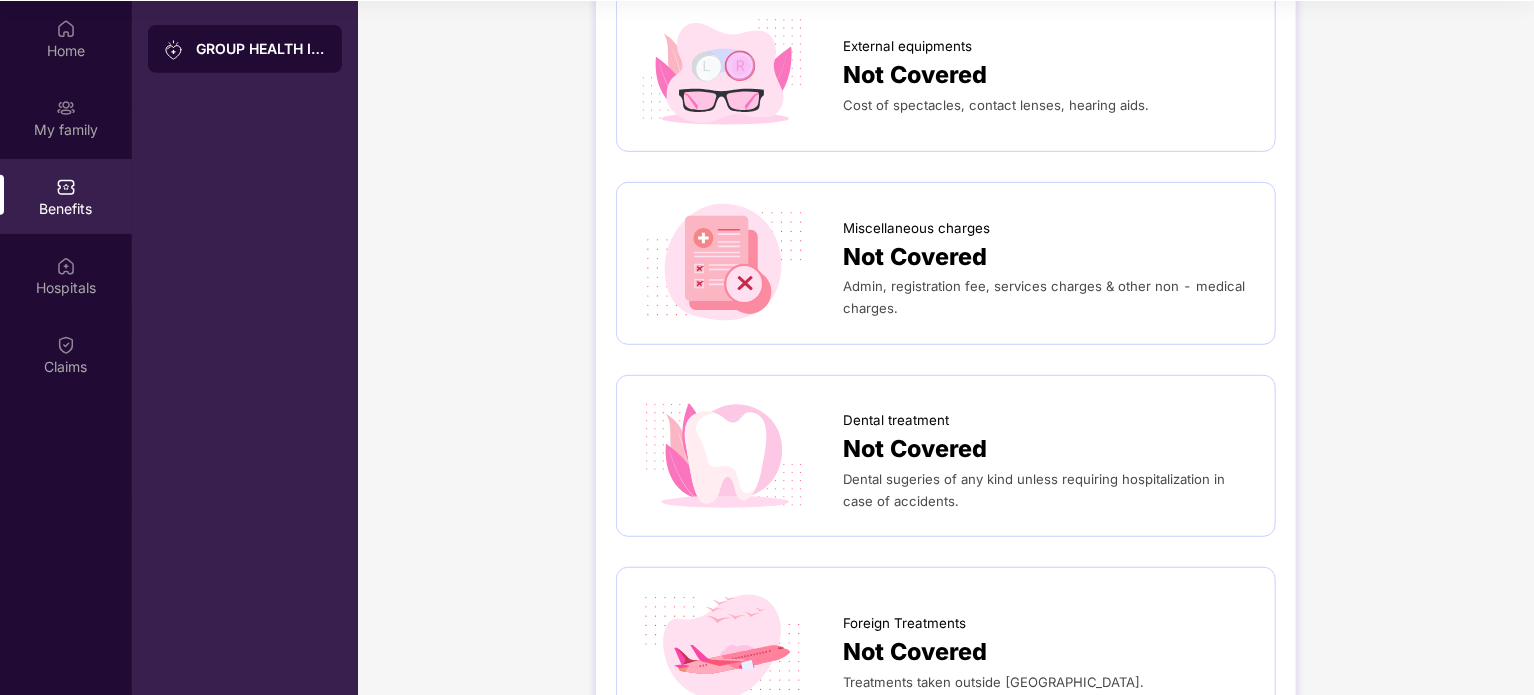 click on "GROUP HEALTH INSURANCE DETAILS INCLUSIONS EXCLUSIONS OPD Not Covered Diagnostics, XRay or lab exams where hospitalization is not required.	 External equipments Not Covered Cost of spectacles, contact lenses, hearing aids. Miscellaneous charges Not Covered Admin, registration fee, services charges & other non - medical charges. Dental treatment Not Covered Dental sugeries of any kind unless requiring hospitalization in case of accidents. Foreign Treatments Not Covered Treatments taken outside [GEOGRAPHIC_DATA]. Plastic Surgery Not Covered Plastic surgery unless necessary for treatment of a disease or as may be necessitated due to treatment of an accident. Consumables Not Covered Single-use items used in medical treatments. E.g., tissue paper, crepe bandage, gown, foot covers, slippers, disposable gloves, sheets, syringes, gowns, and masks. Home Healthcare Not Covered Treatment at home on cashless basis." at bounding box center [946, 499] 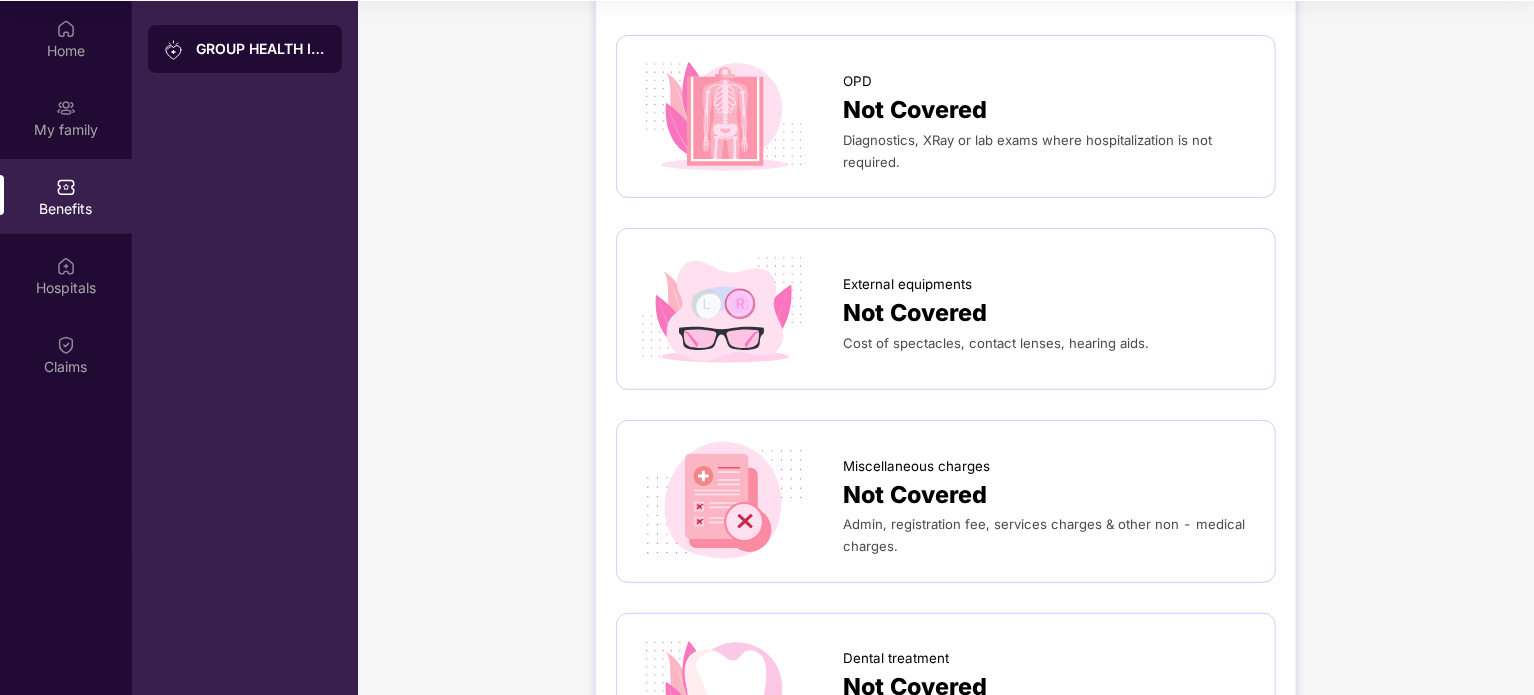 scroll, scrollTop: 0, scrollLeft: 0, axis: both 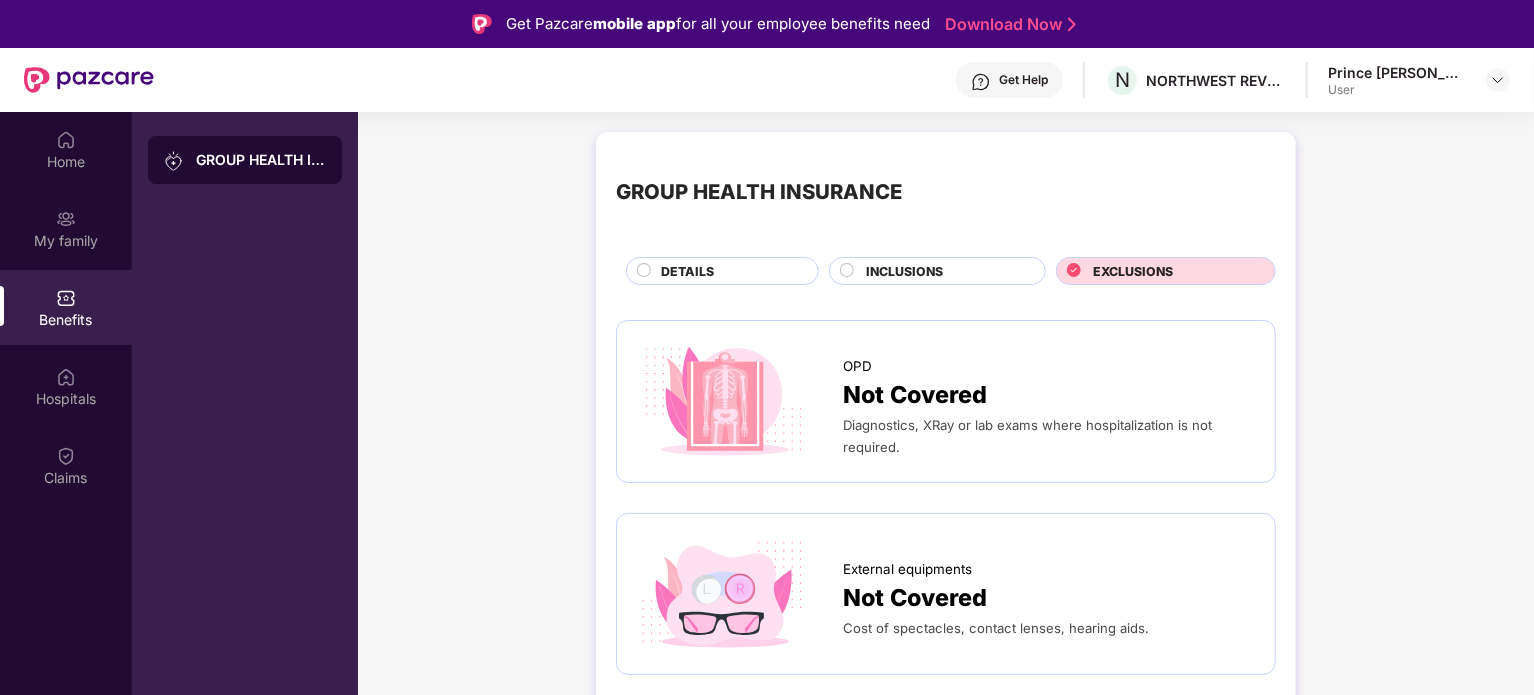 click on "INCLUSIONS" at bounding box center (945, 273) 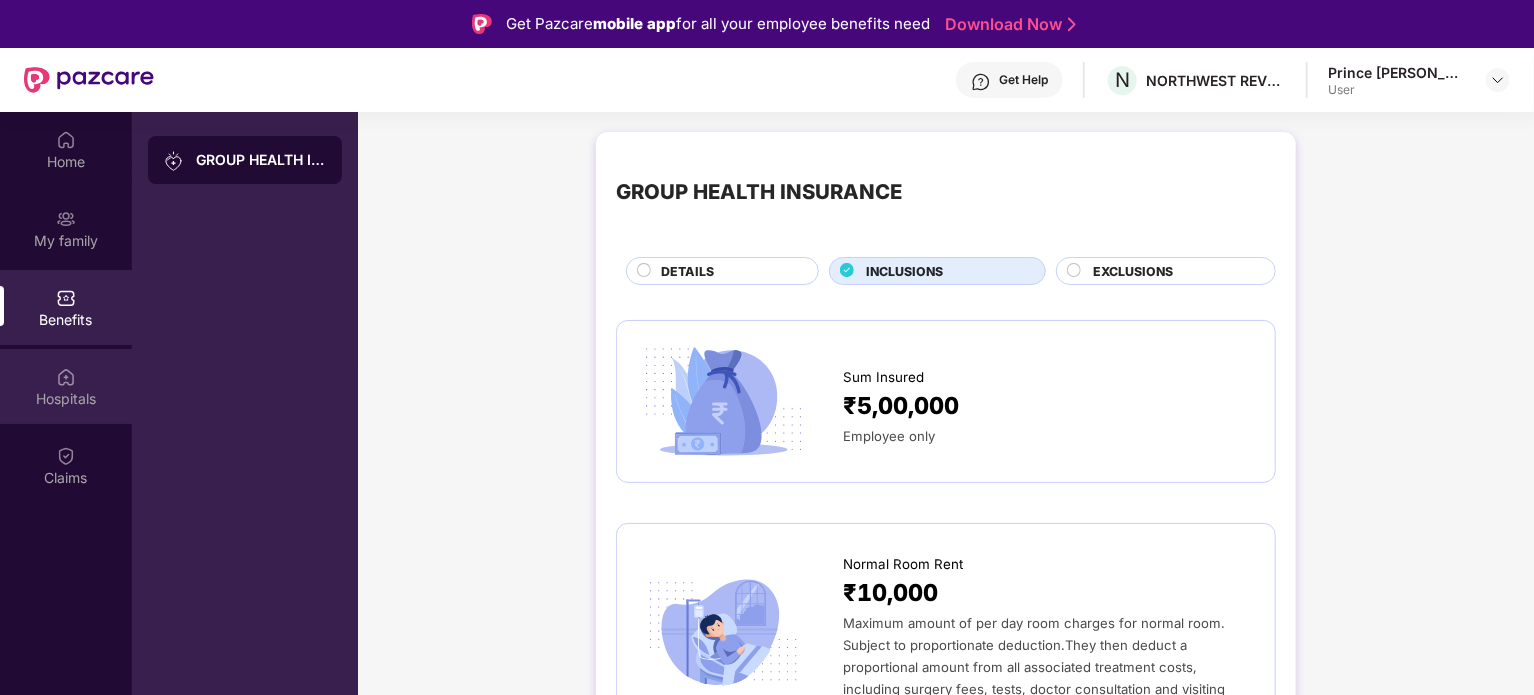 click on "Hospitals" at bounding box center (66, 386) 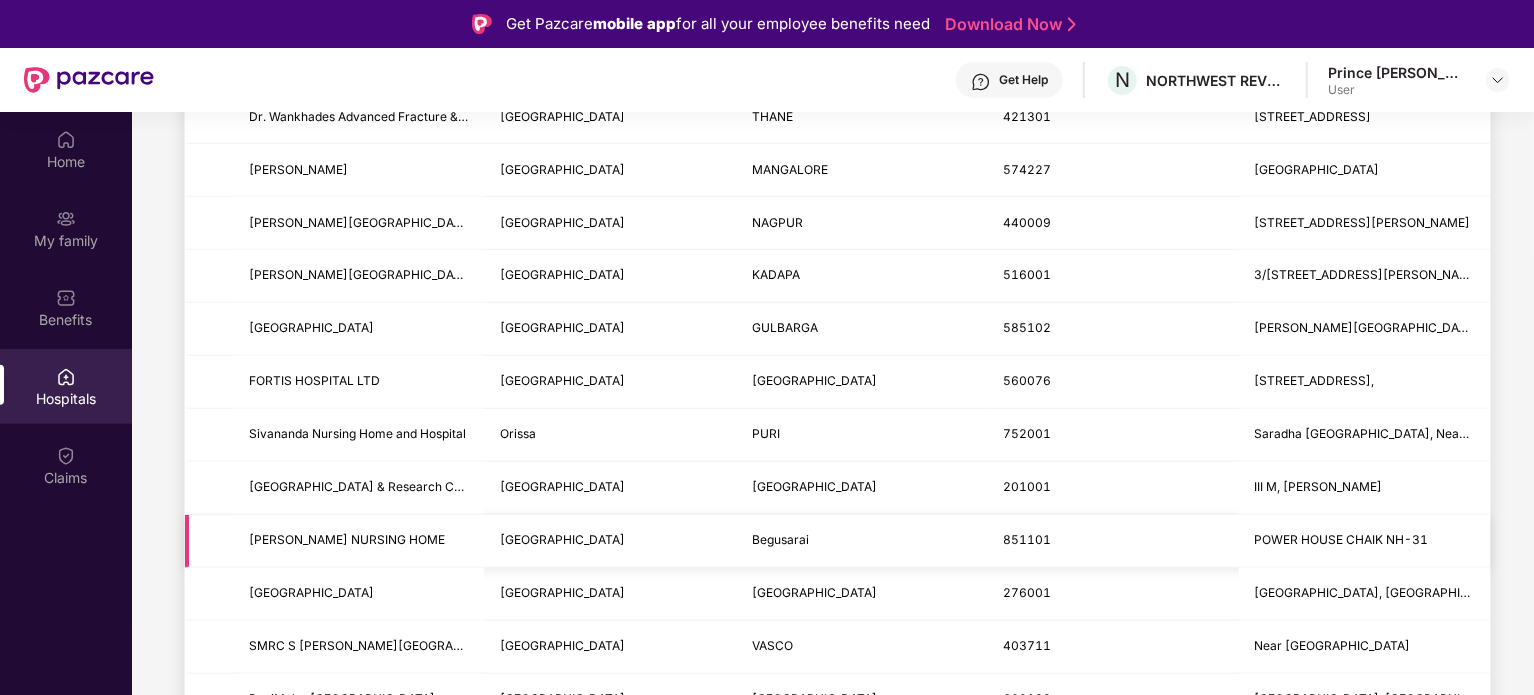 scroll, scrollTop: 0, scrollLeft: 0, axis: both 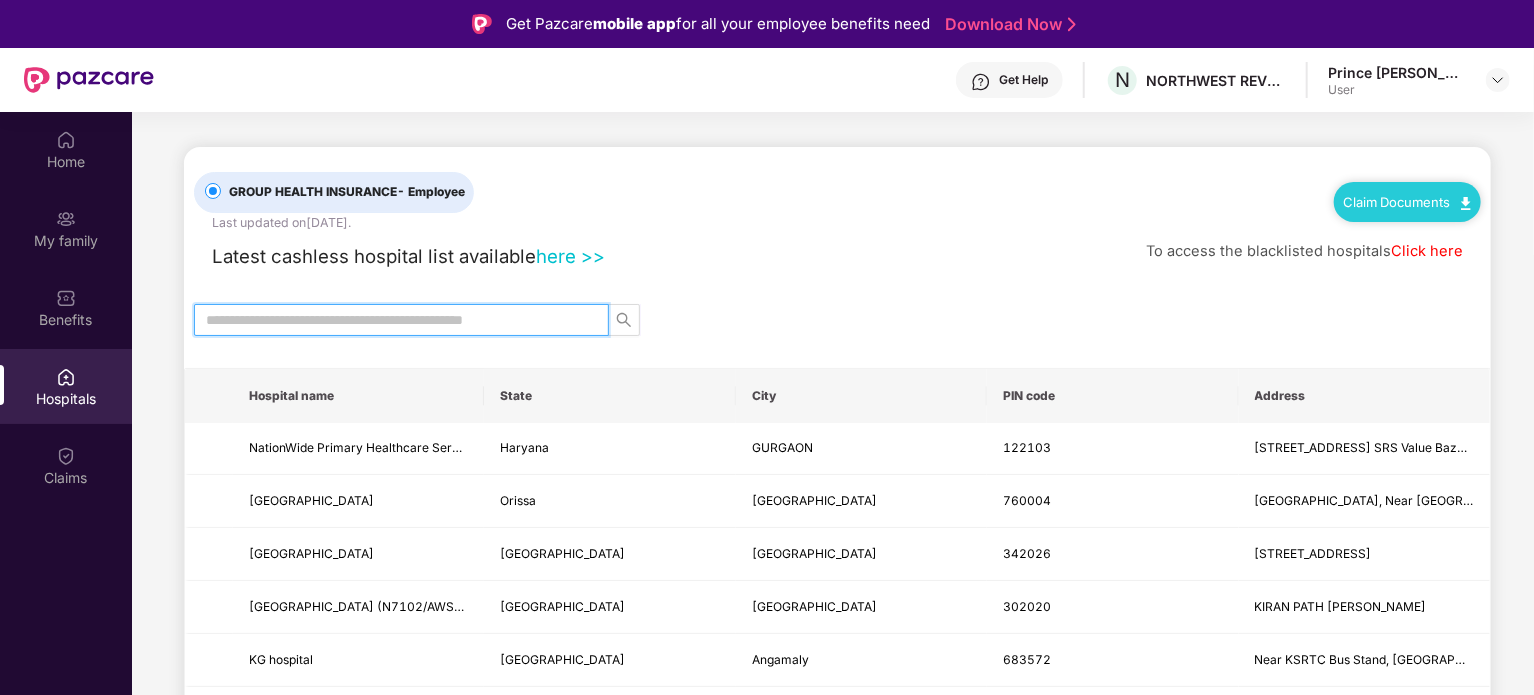 click at bounding box center [393, 320] 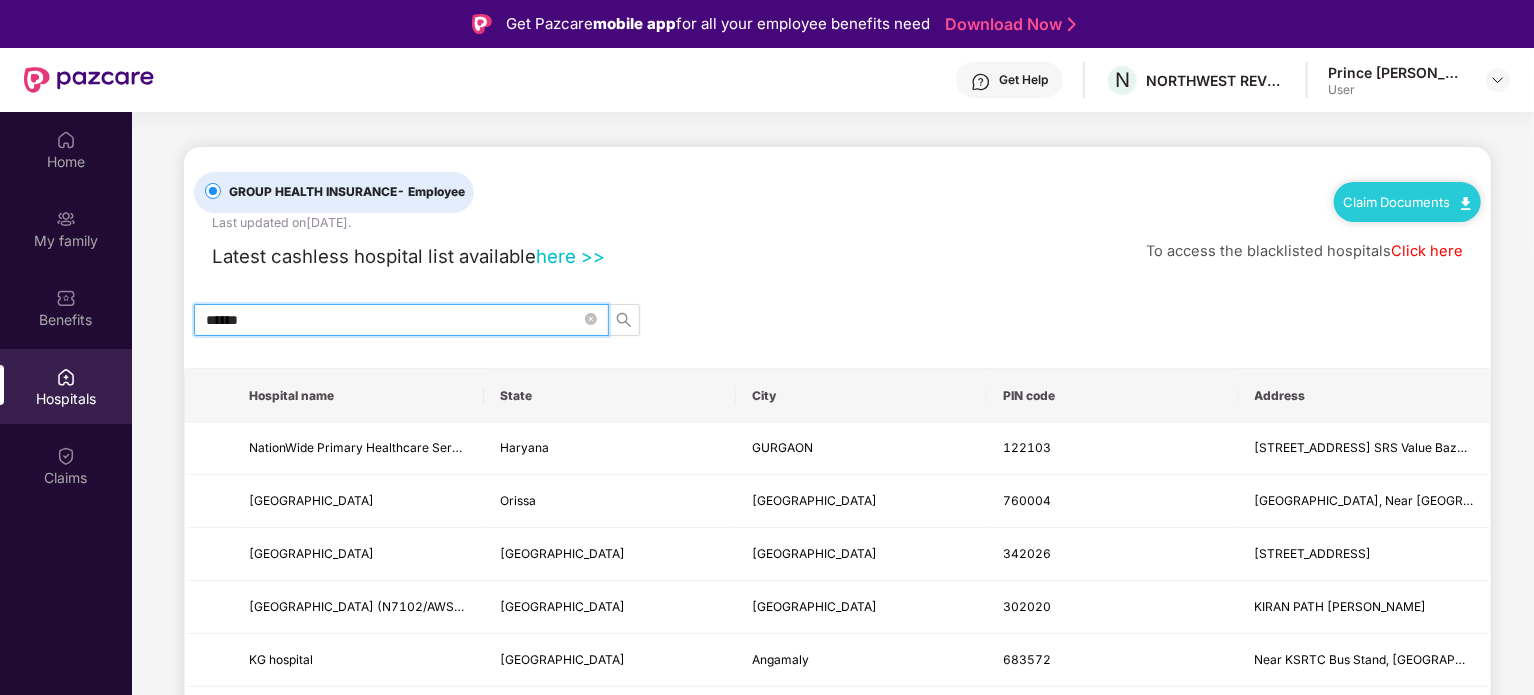 type on "******" 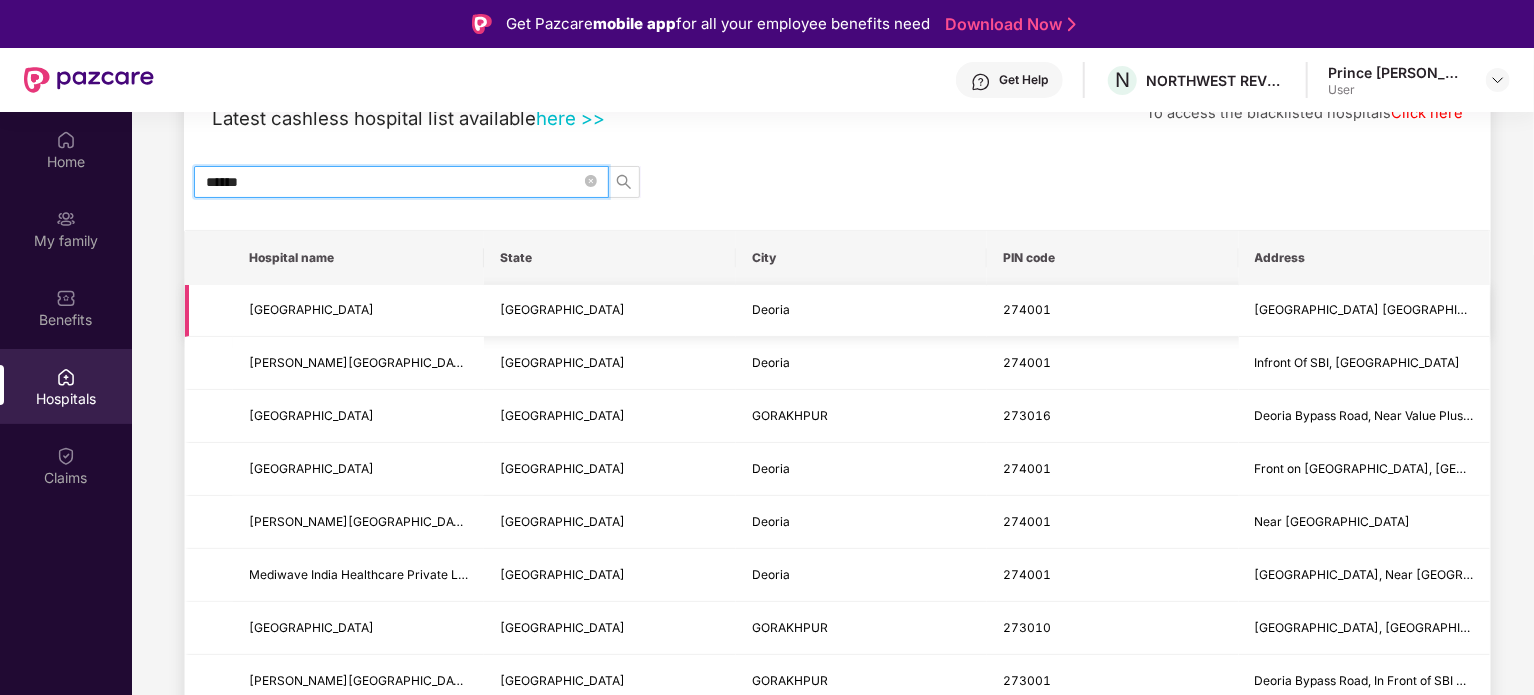 scroll, scrollTop: 0, scrollLeft: 0, axis: both 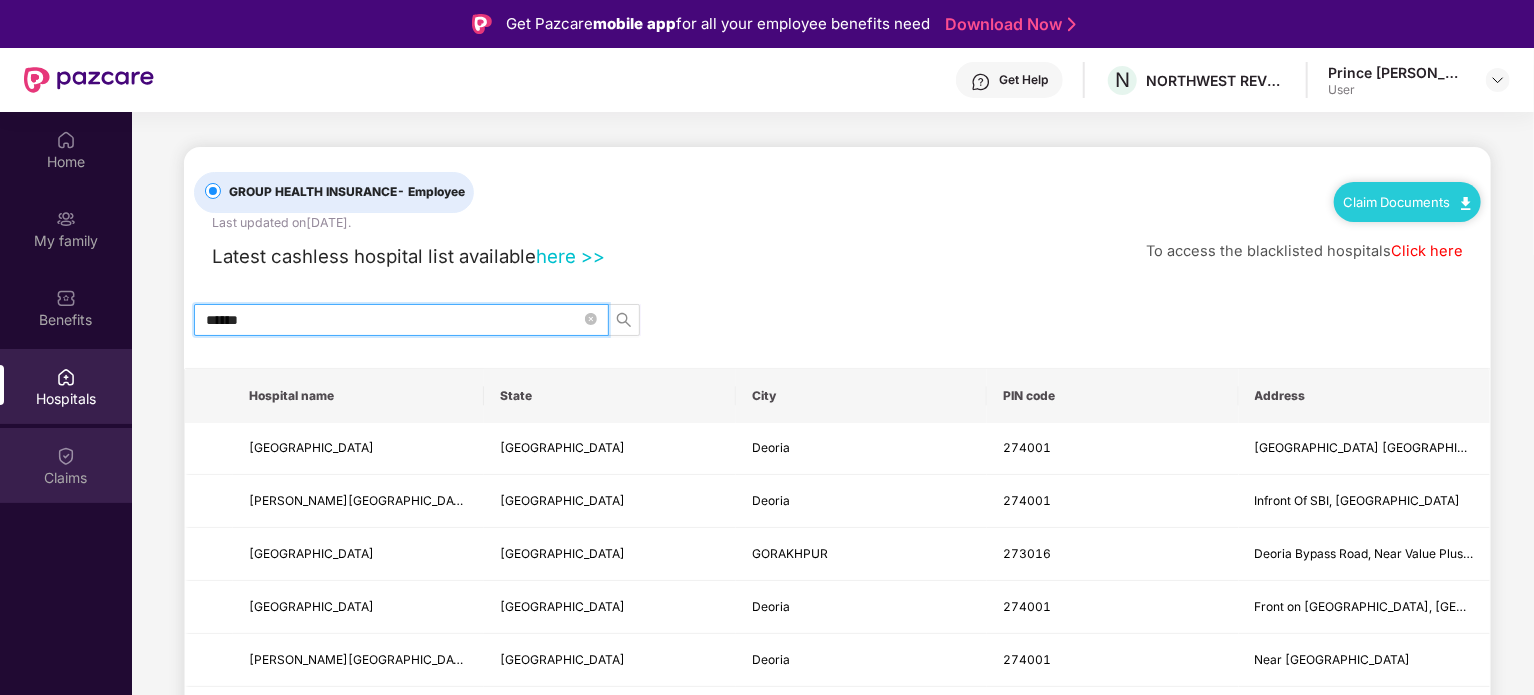 click on "Claims" at bounding box center [66, 478] 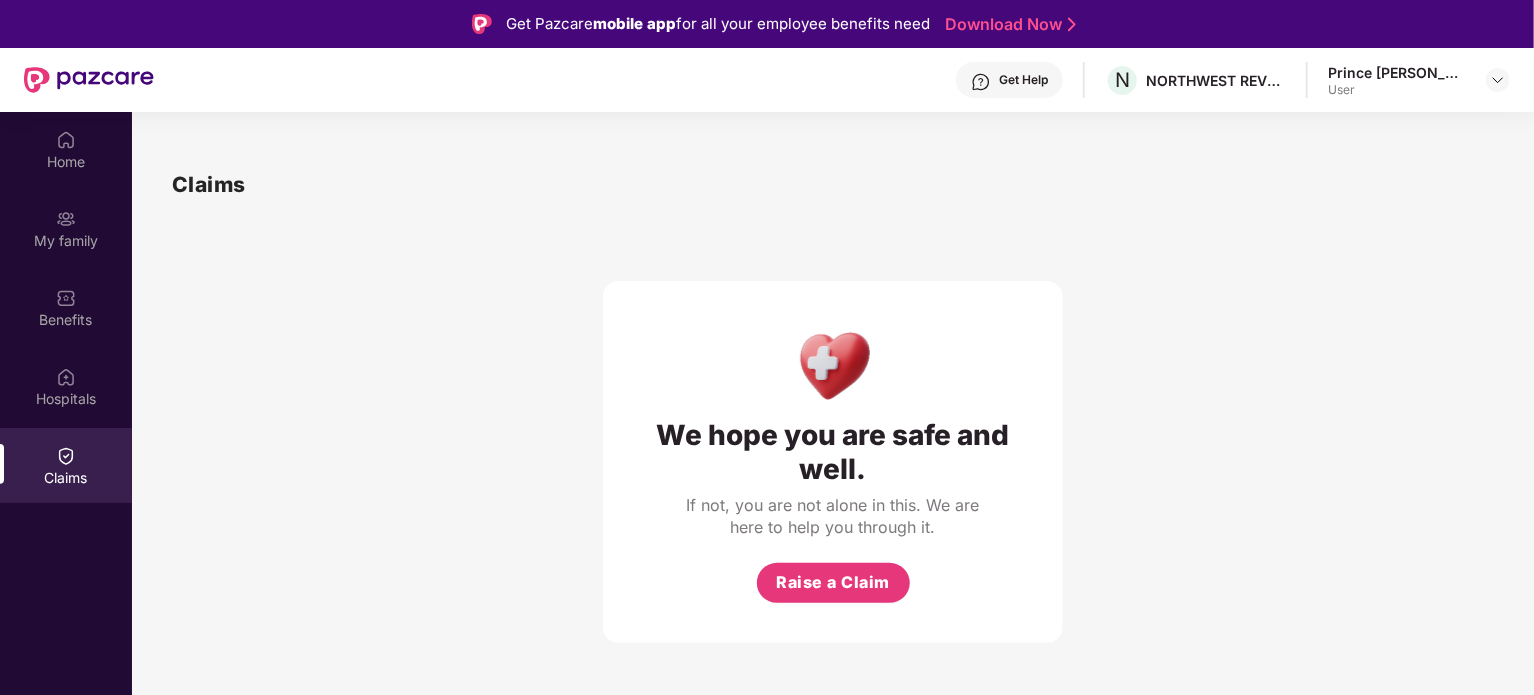drag, startPoint x: 814, startPoint y: 552, endPoint x: 989, endPoint y: 543, distance: 175.23128 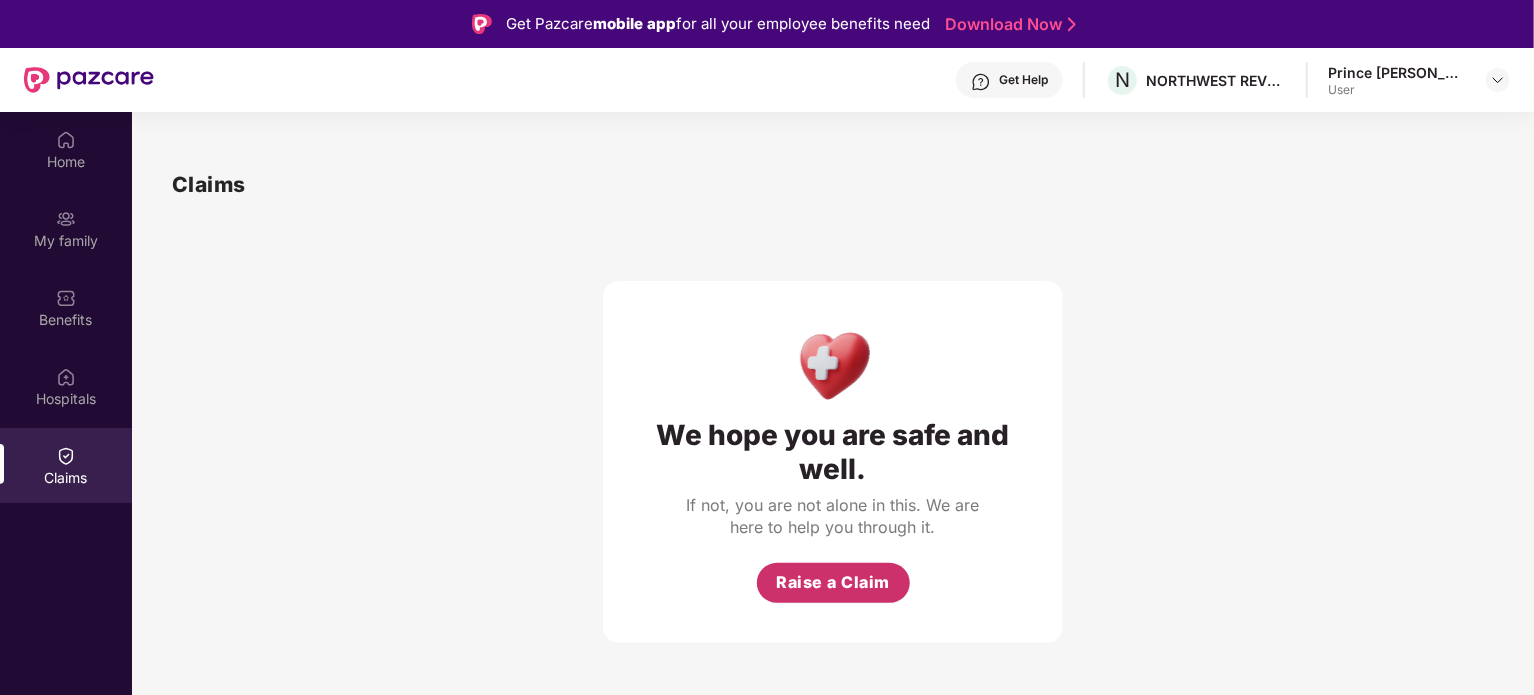click on "Raise a Claim" at bounding box center [833, 582] 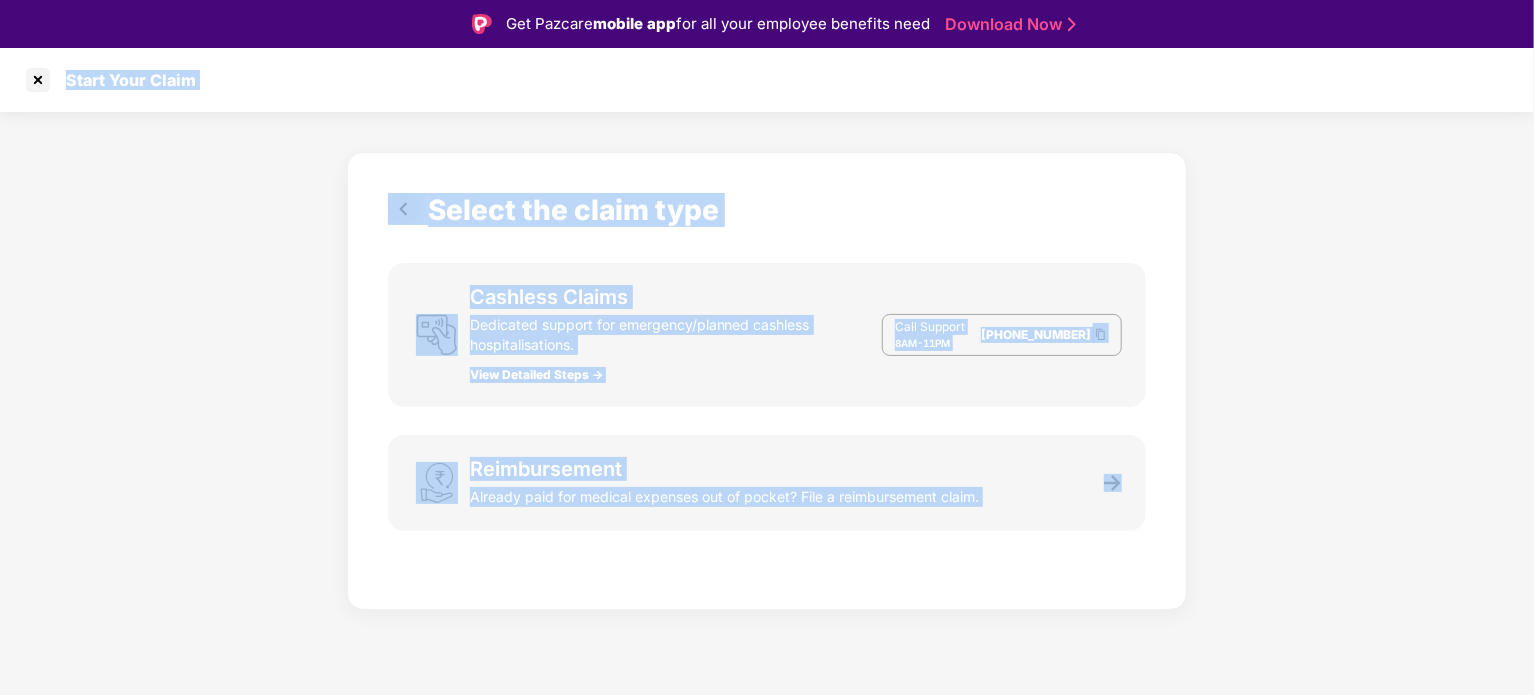 click on "Dedicated support for emergency/planned cashless hospitalisations." at bounding box center (676, 331) 